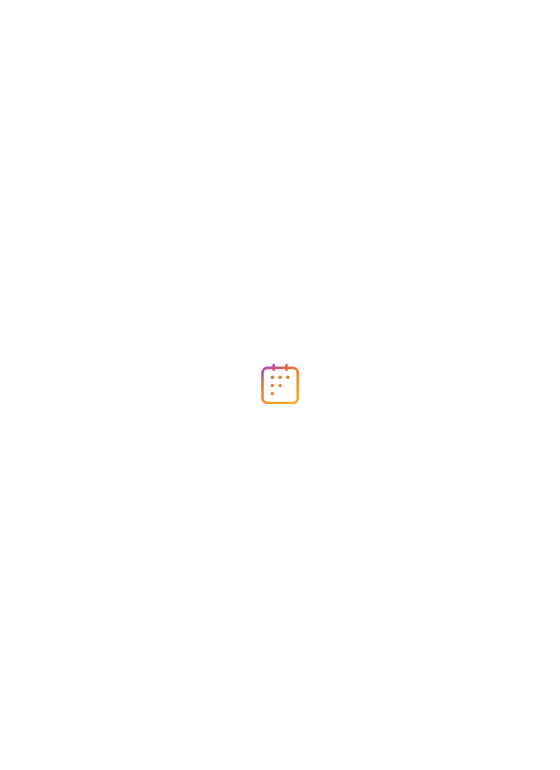 scroll, scrollTop: 0, scrollLeft: 0, axis: both 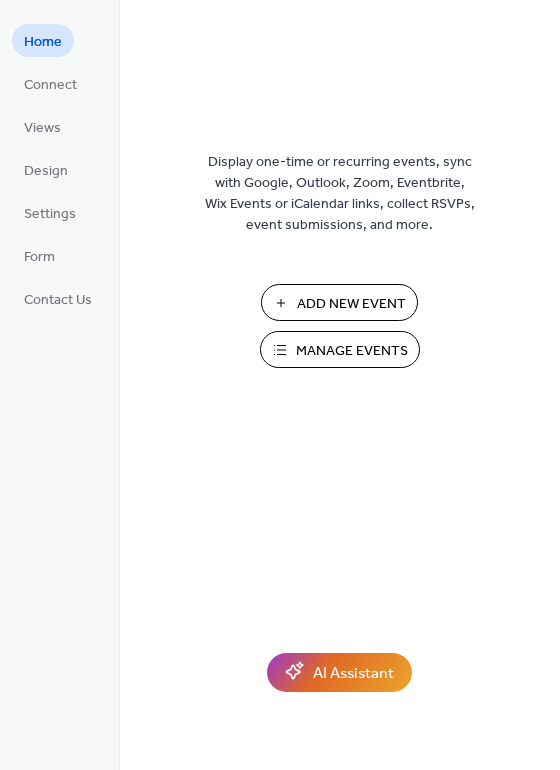 click on "Manage Events" at bounding box center (352, 351) 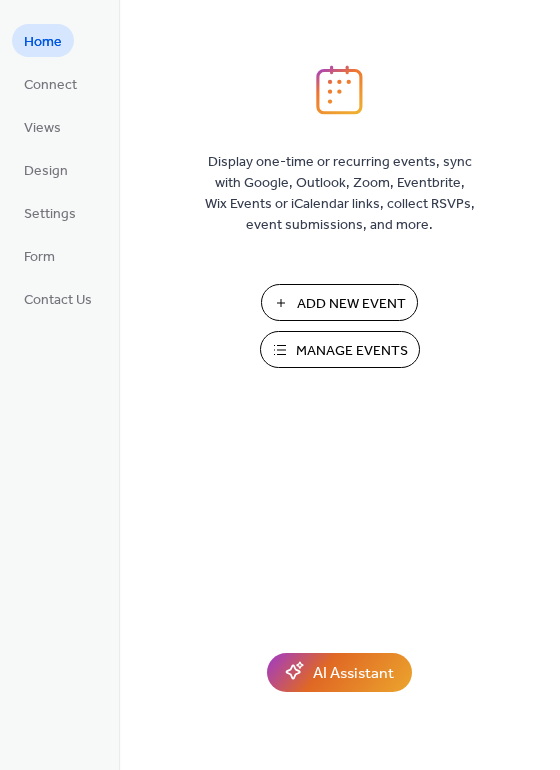 click on "Manage Events" at bounding box center [352, 351] 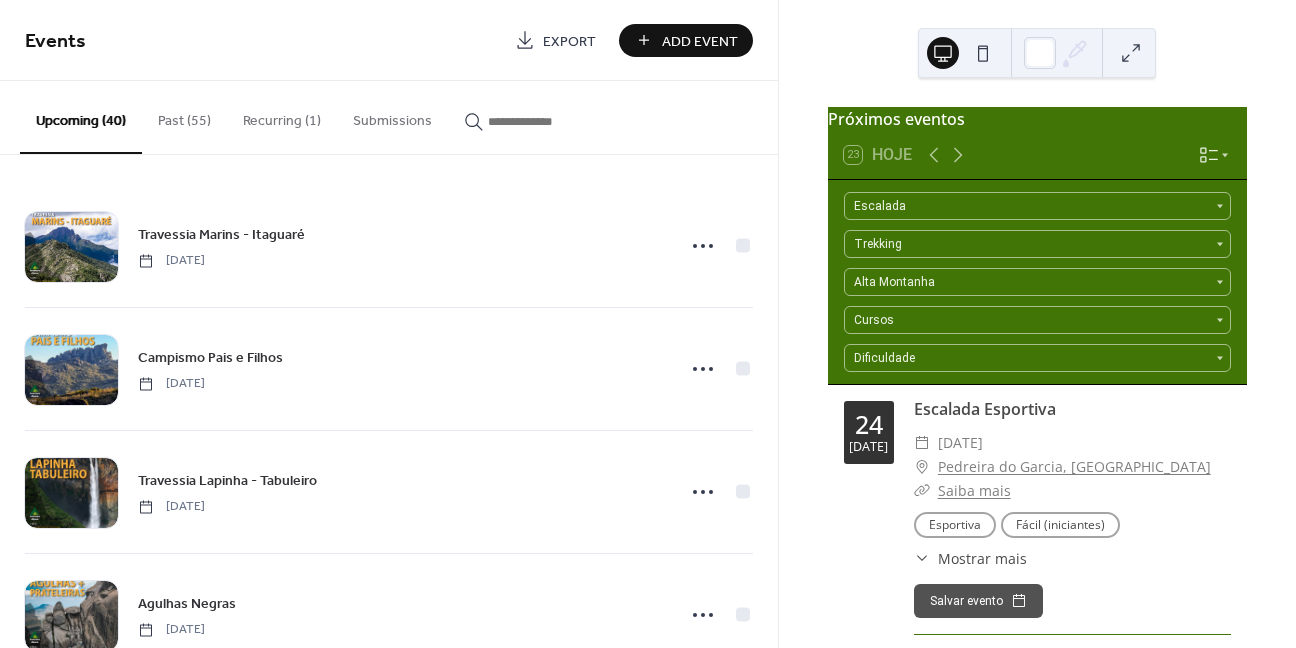 scroll, scrollTop: 0, scrollLeft: 0, axis: both 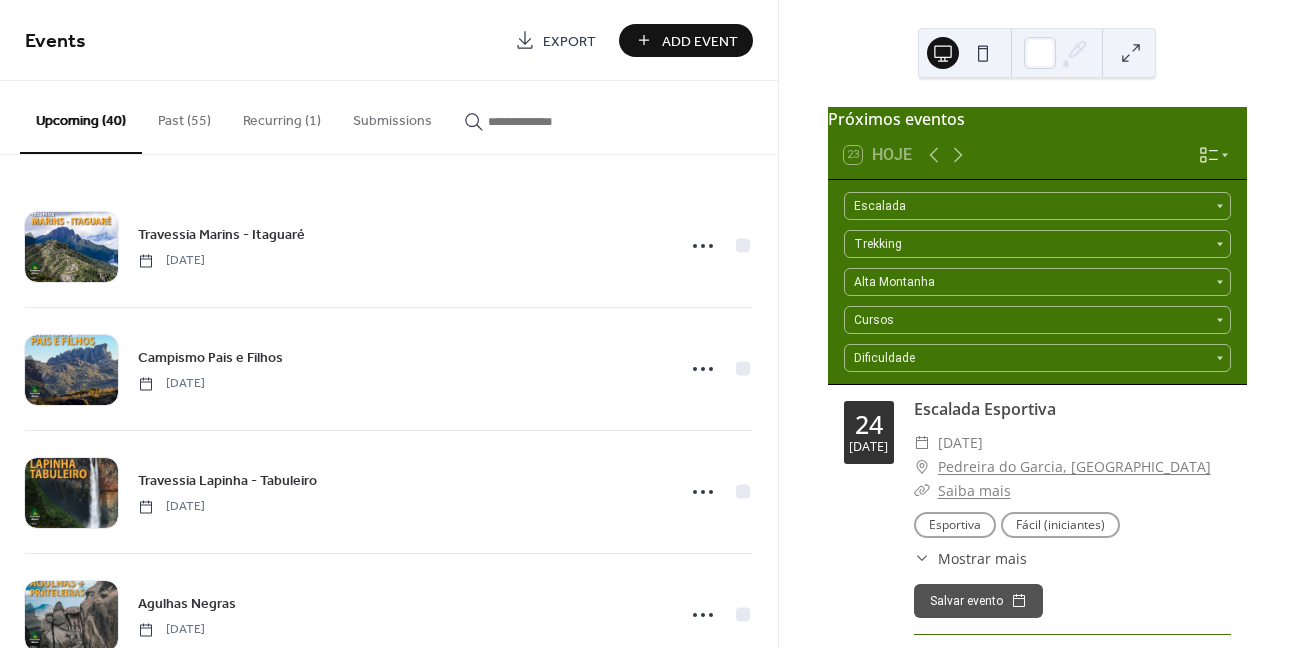 click at bounding box center [548, 121] 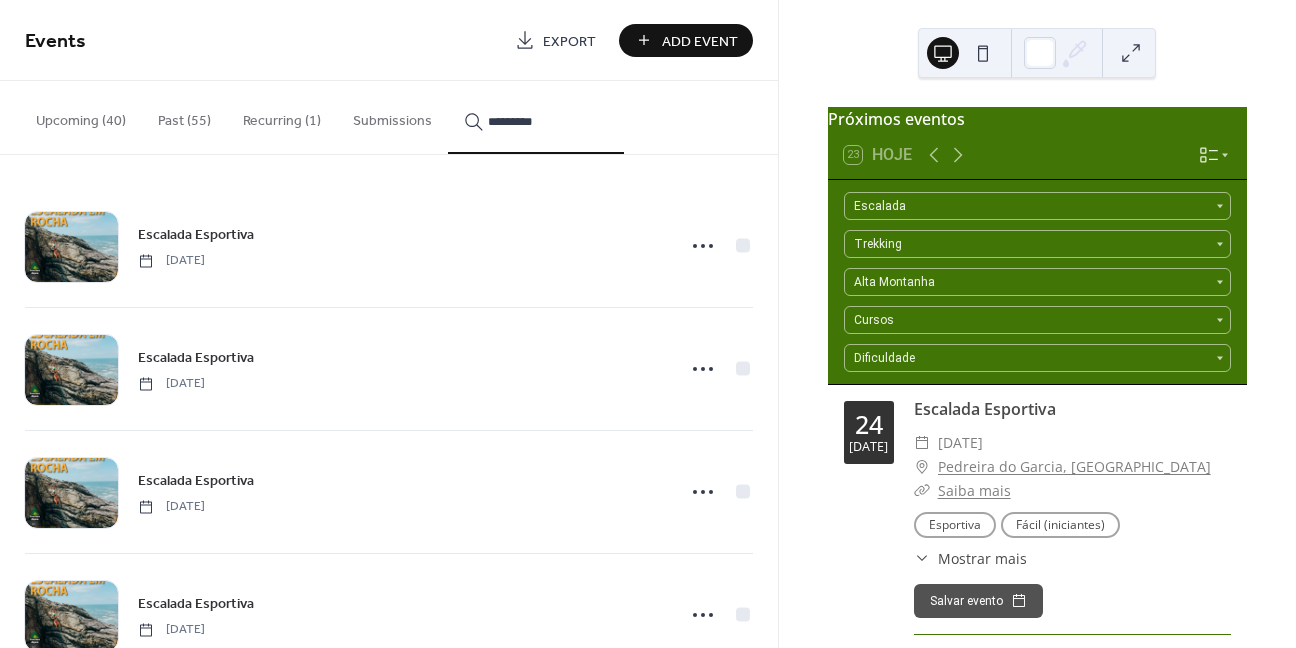 scroll, scrollTop: 304, scrollLeft: 0, axis: vertical 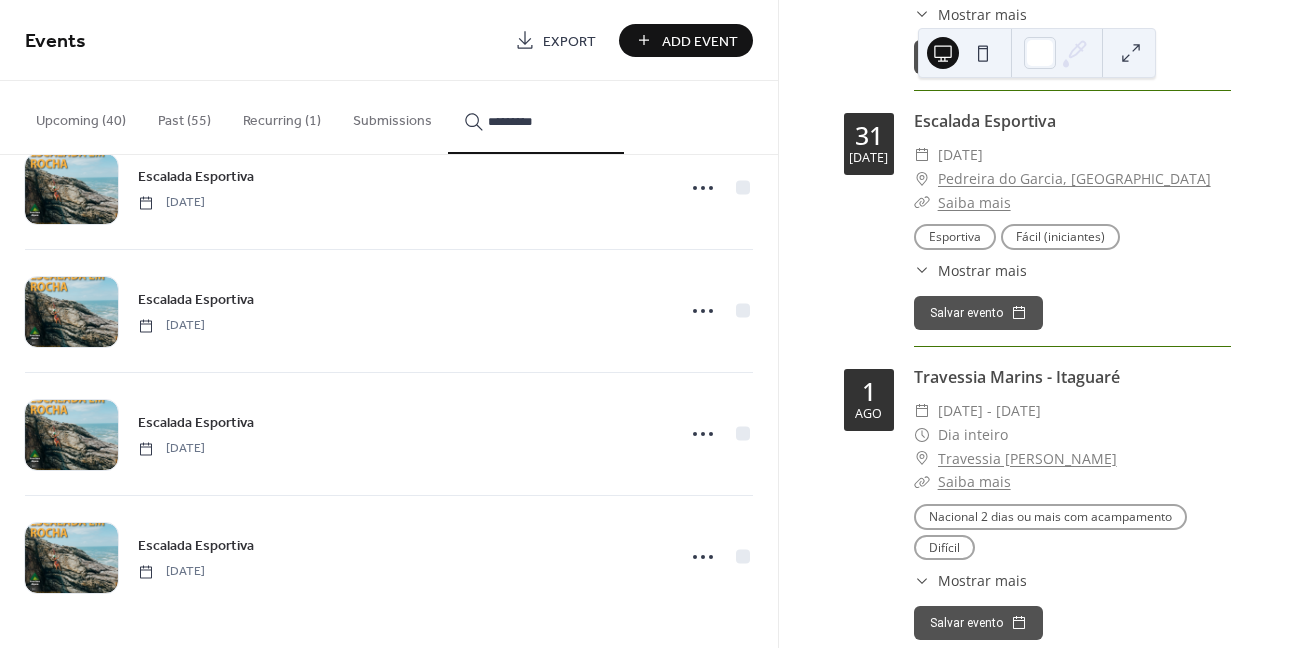 type on "*********" 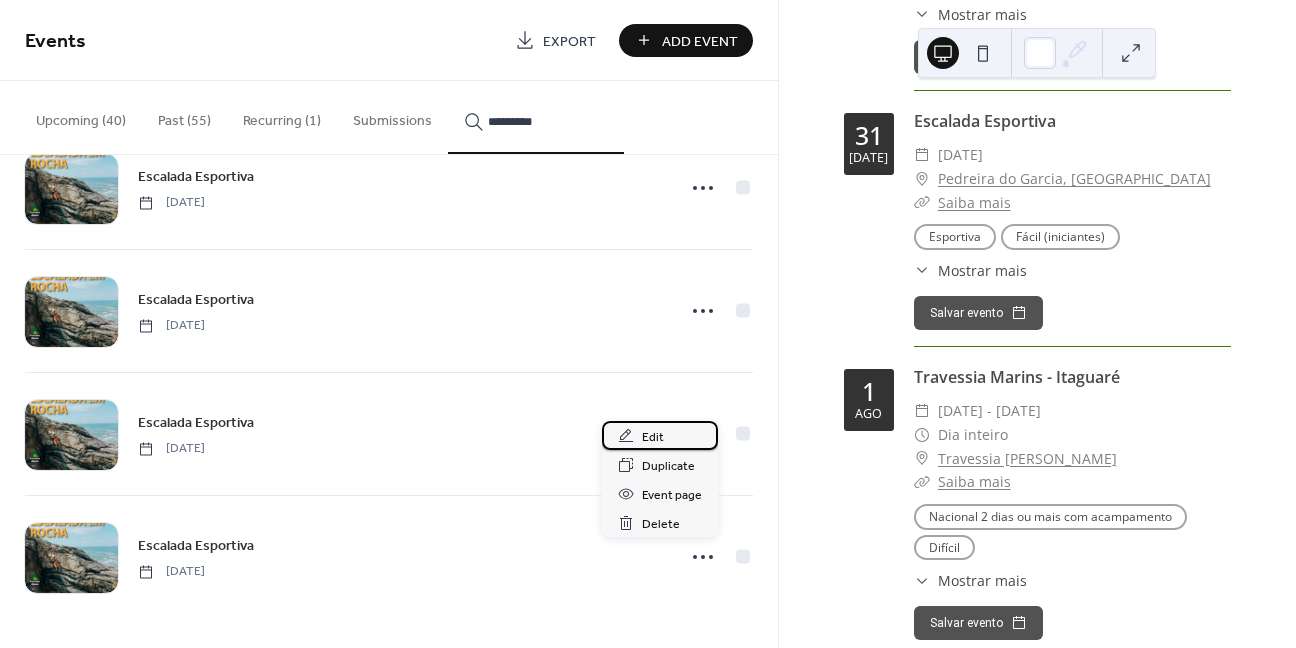 click on "Edit" at bounding box center (653, 437) 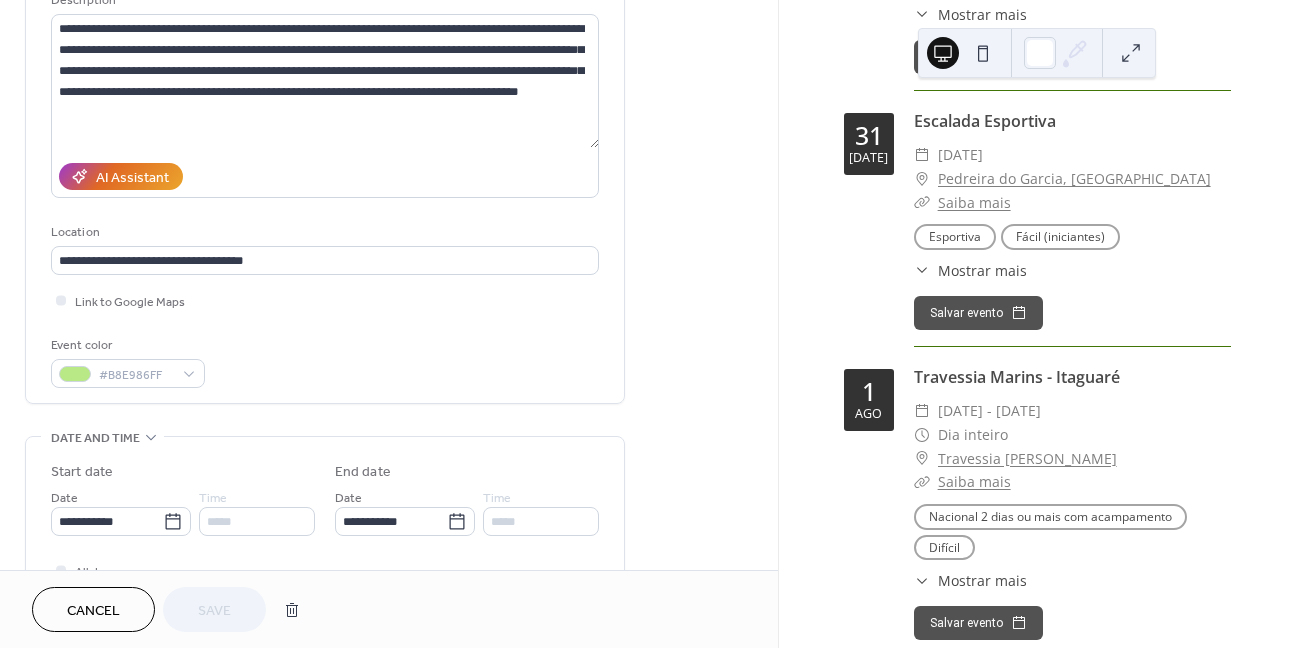 scroll, scrollTop: 200, scrollLeft: 0, axis: vertical 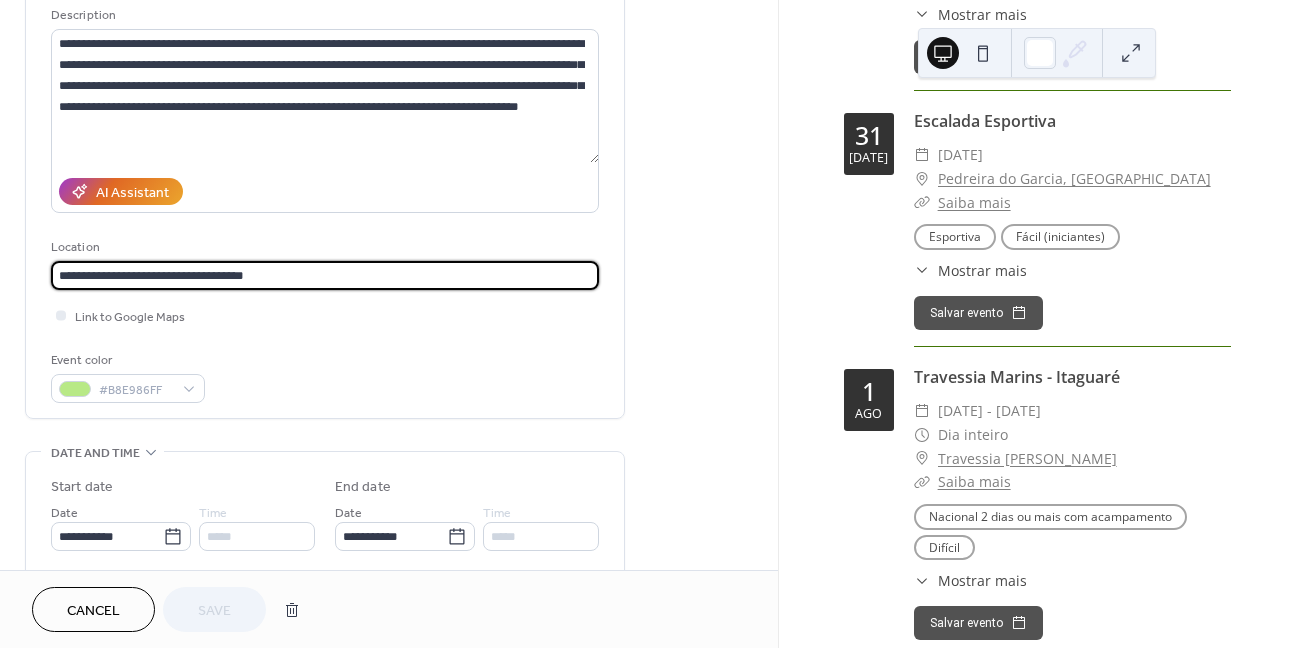 drag, startPoint x: -31, startPoint y: 240, endPoint x: -44, endPoint y: 237, distance: 13.341664 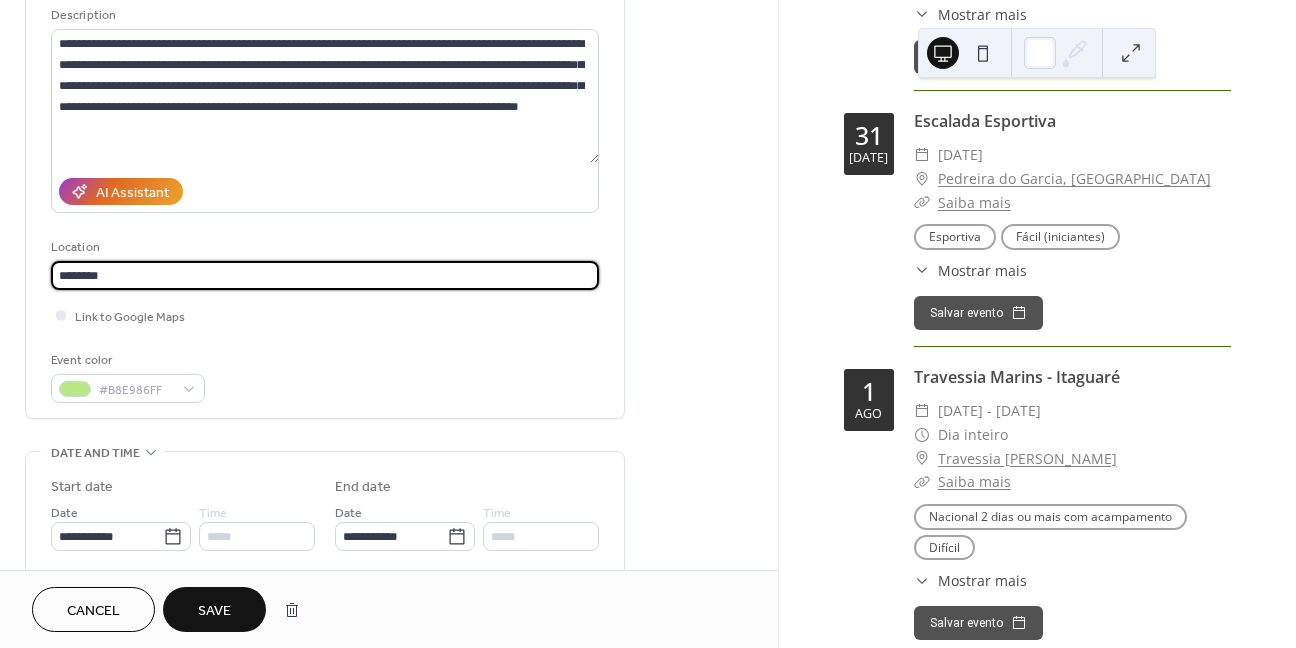 click on "**********" at bounding box center (648, 324) 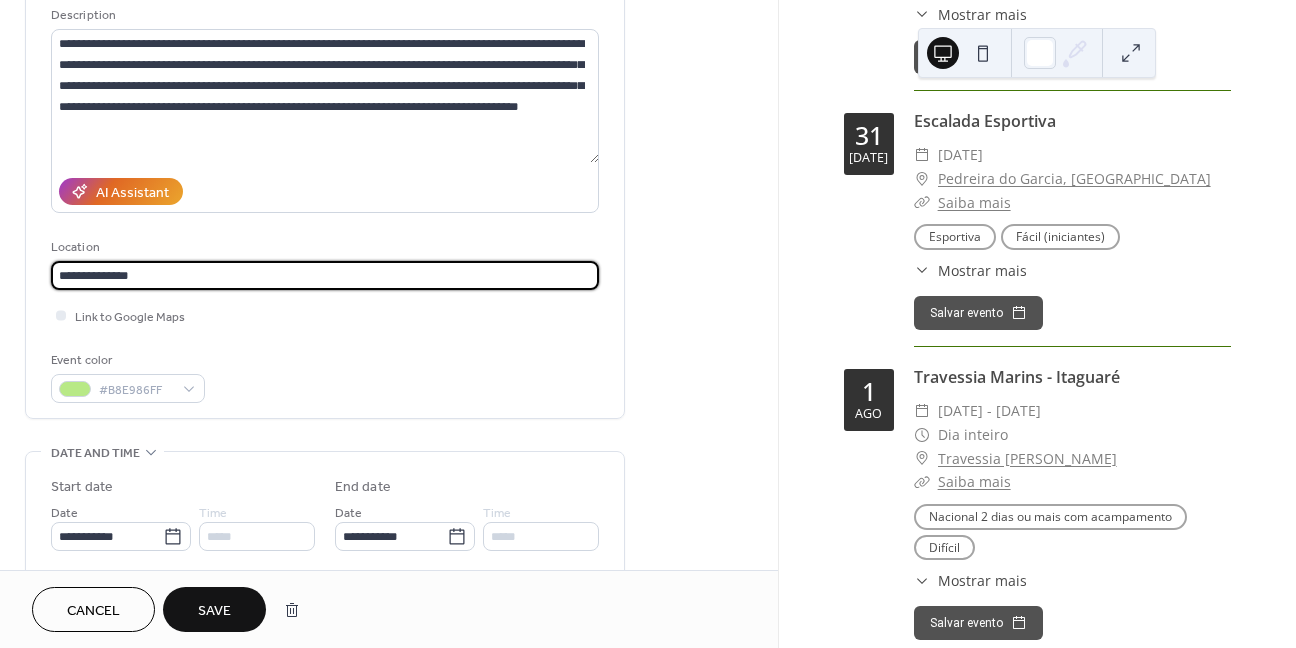 scroll, scrollTop: 300, scrollLeft: 0, axis: vertical 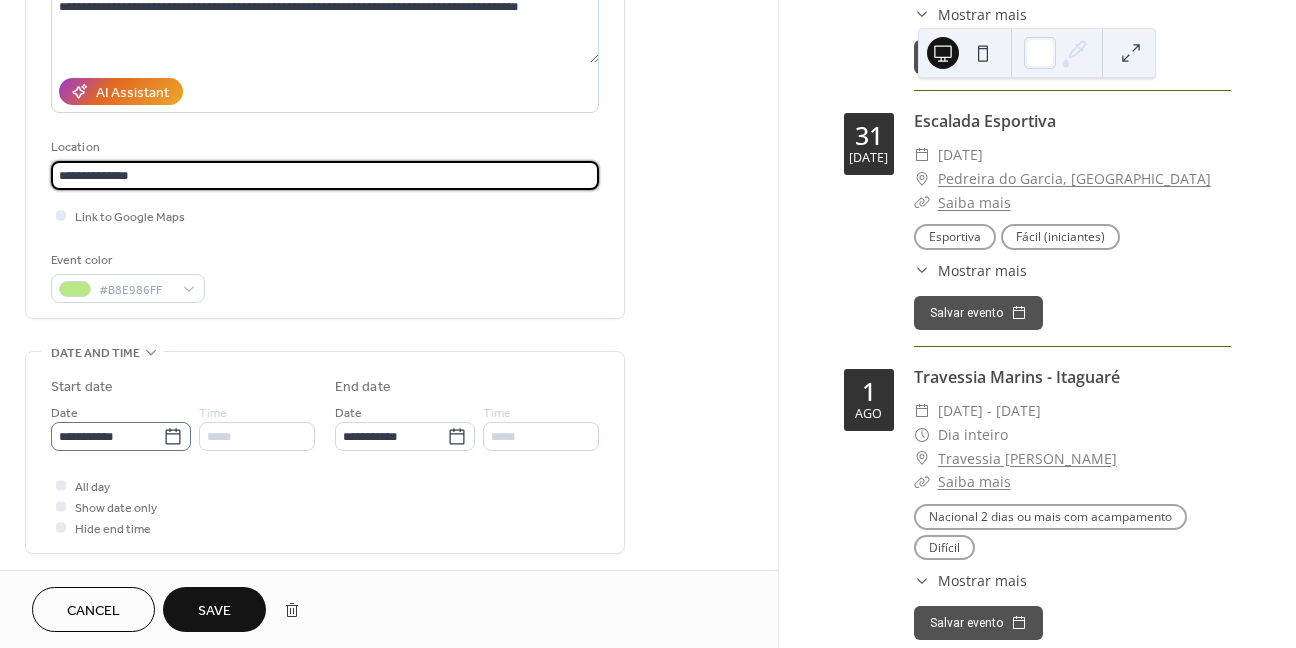 type on "**********" 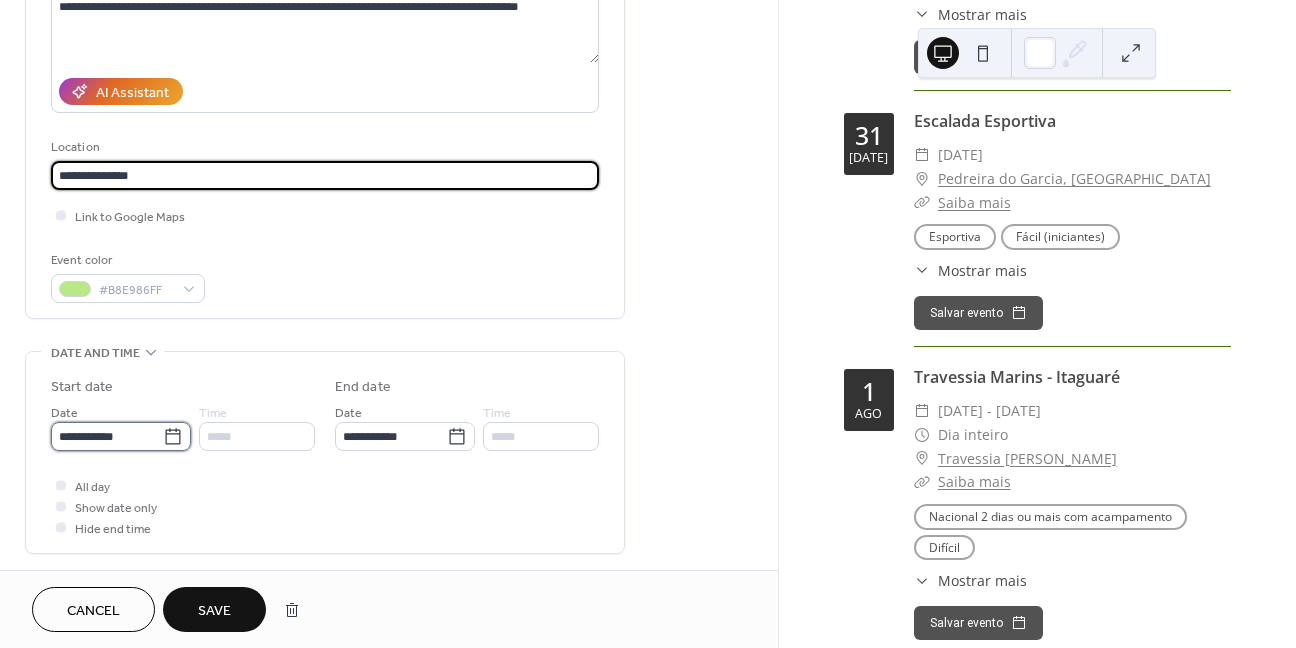 click on "**********" at bounding box center [107, 436] 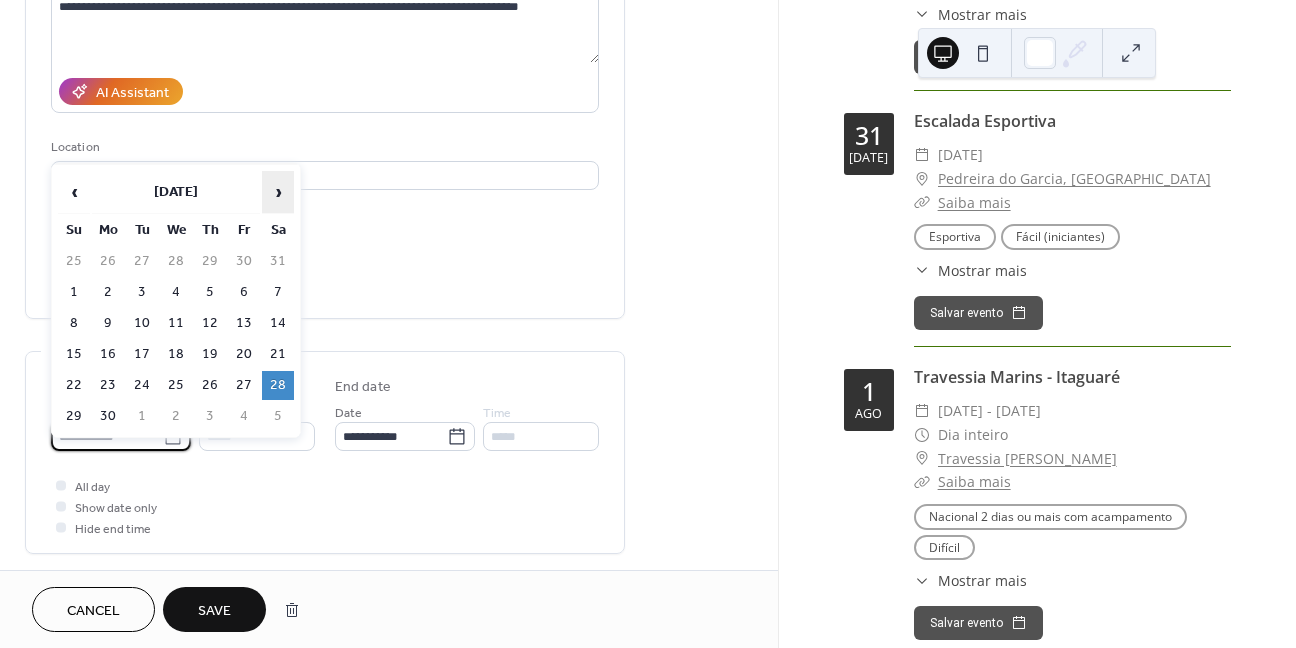 click on "›" at bounding box center (278, 192) 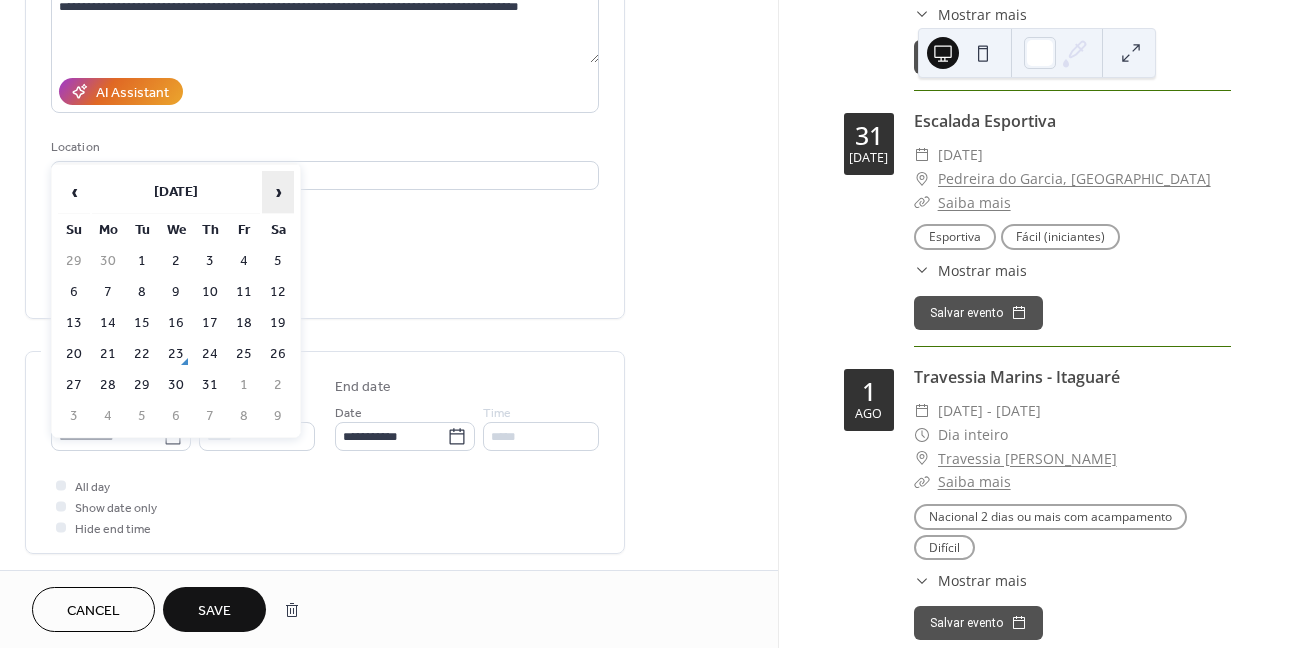 click on "›" at bounding box center [278, 192] 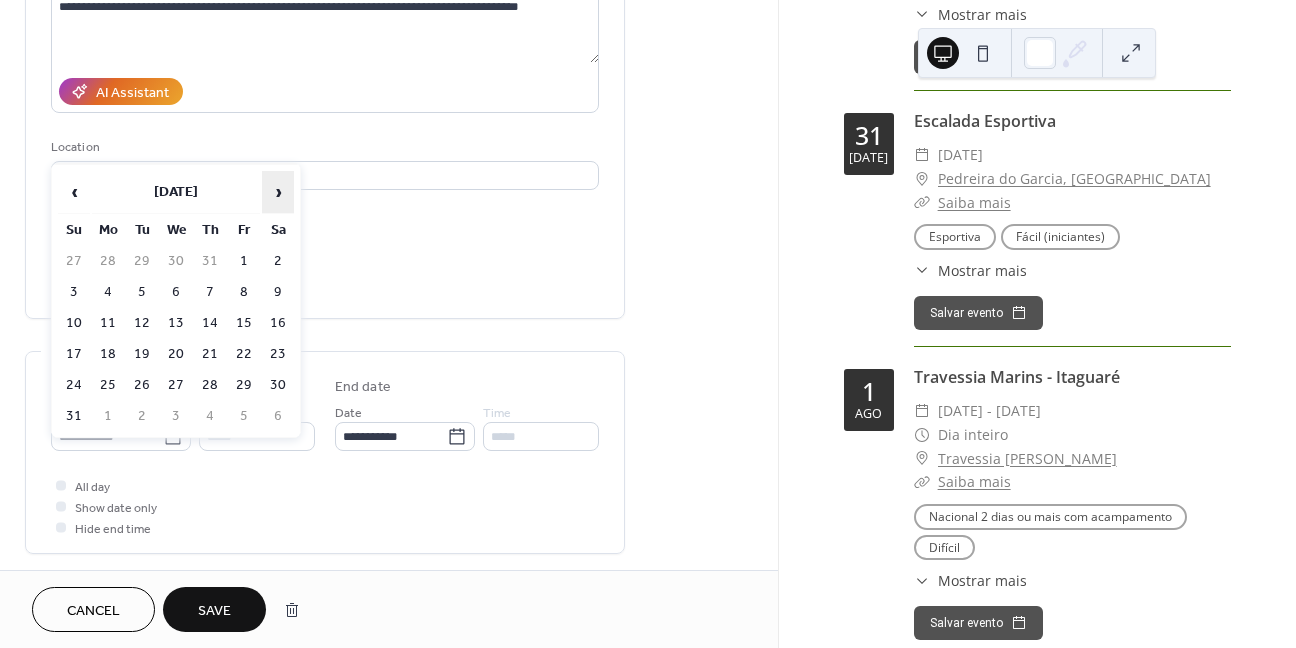 click on "›" at bounding box center (278, 192) 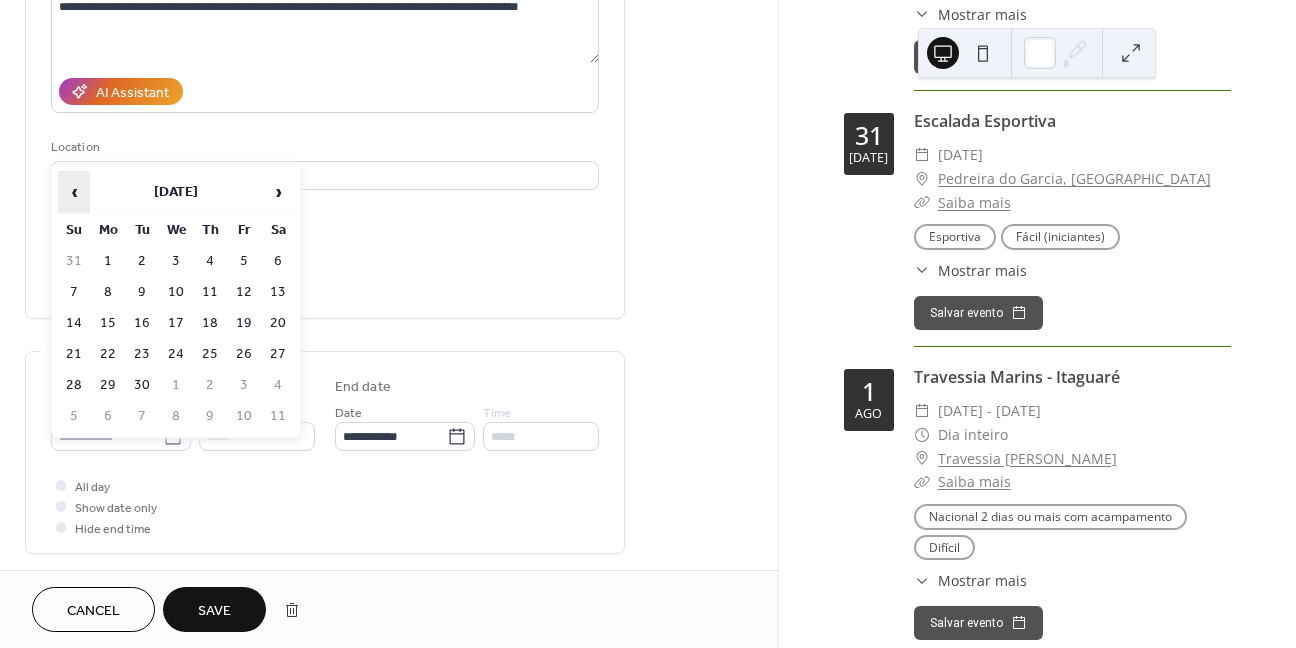 click on "‹" at bounding box center [74, 192] 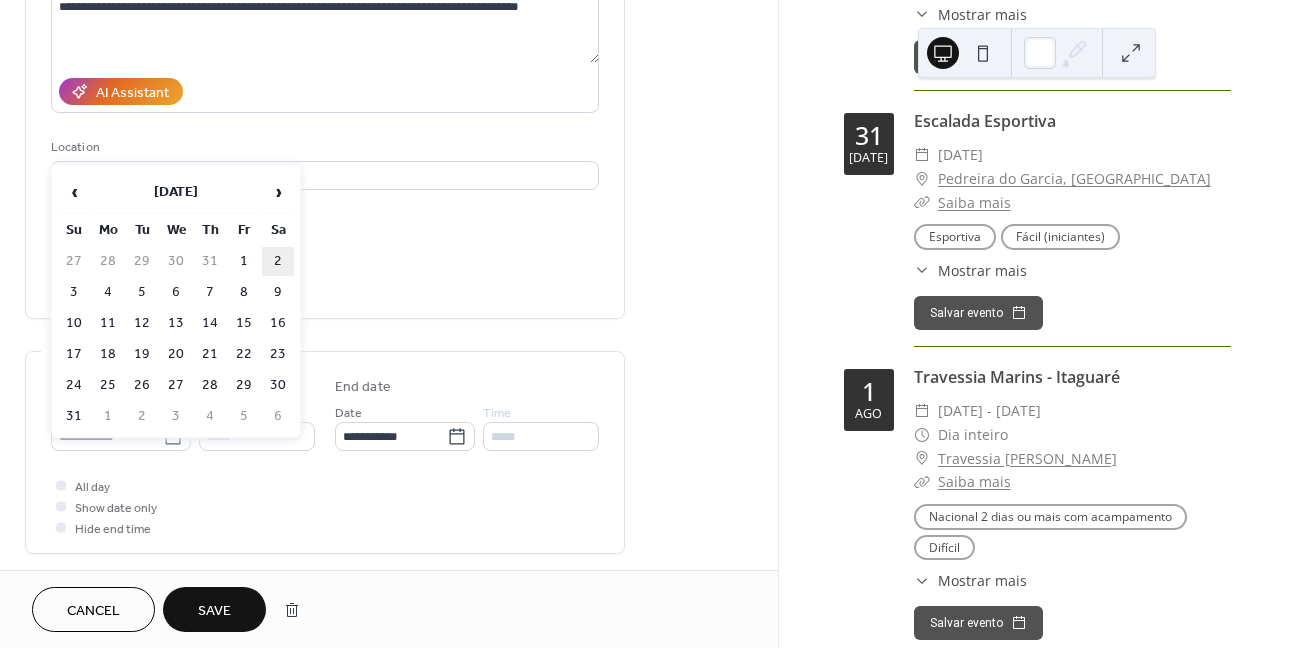 click on "2" at bounding box center [278, 261] 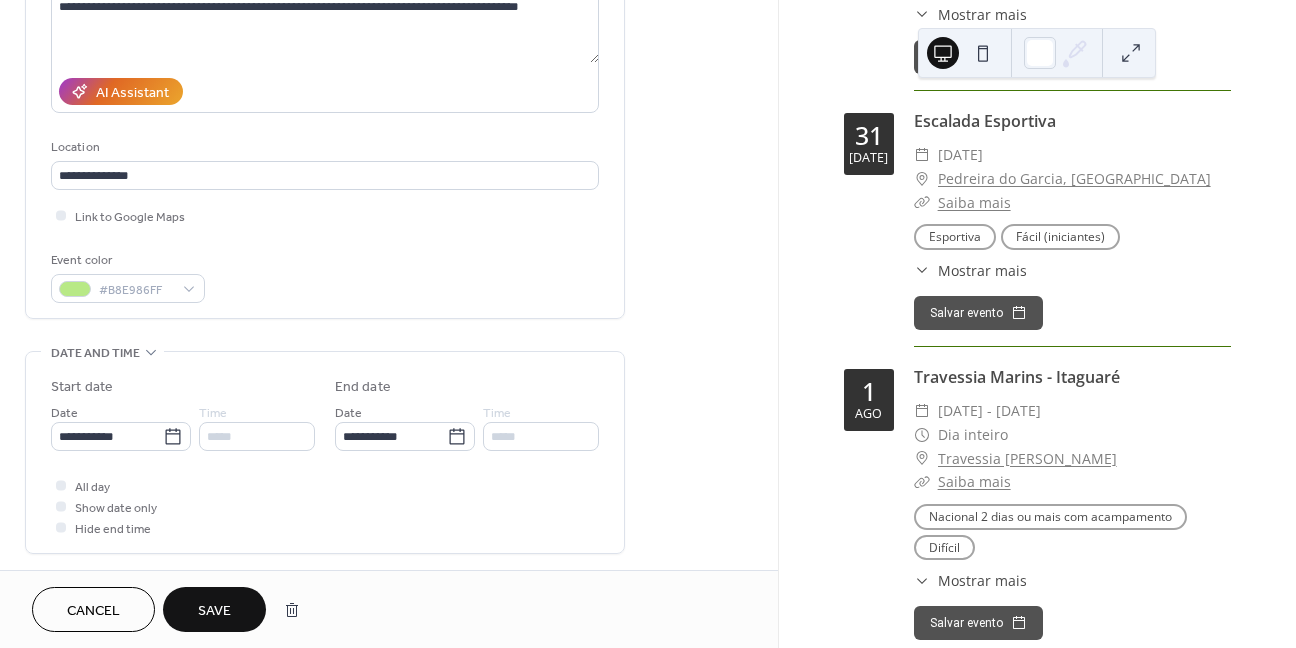 type on "**********" 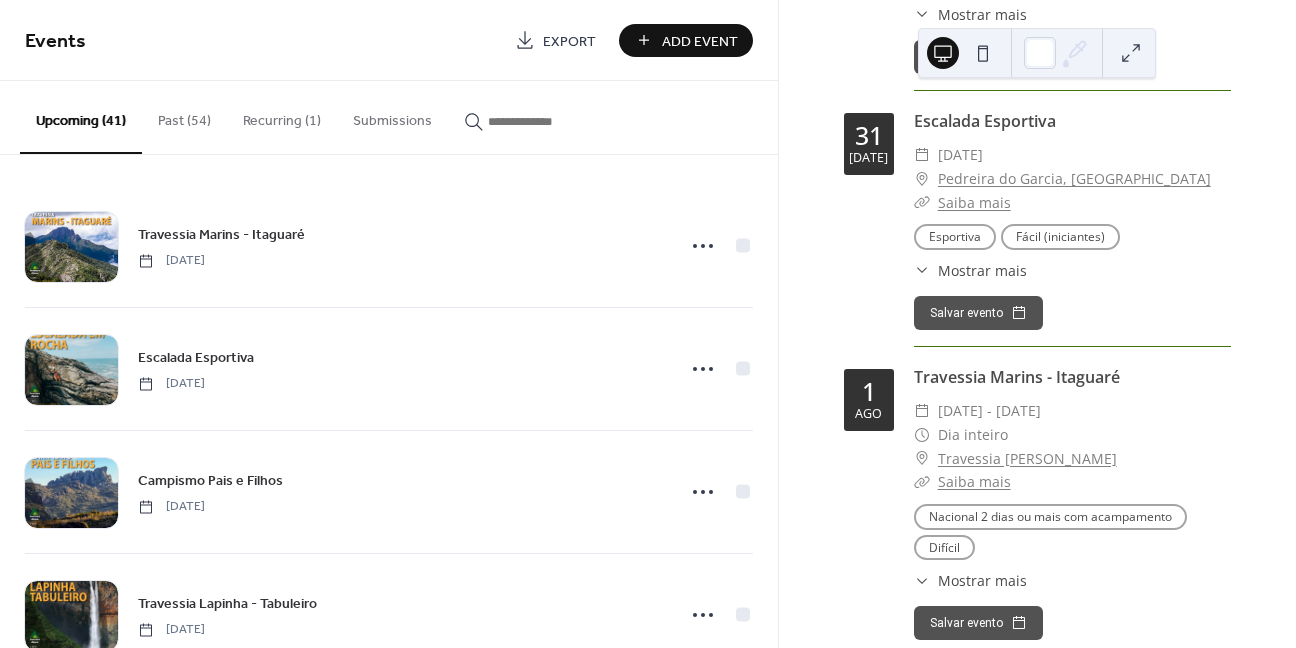 click at bounding box center (548, 121) 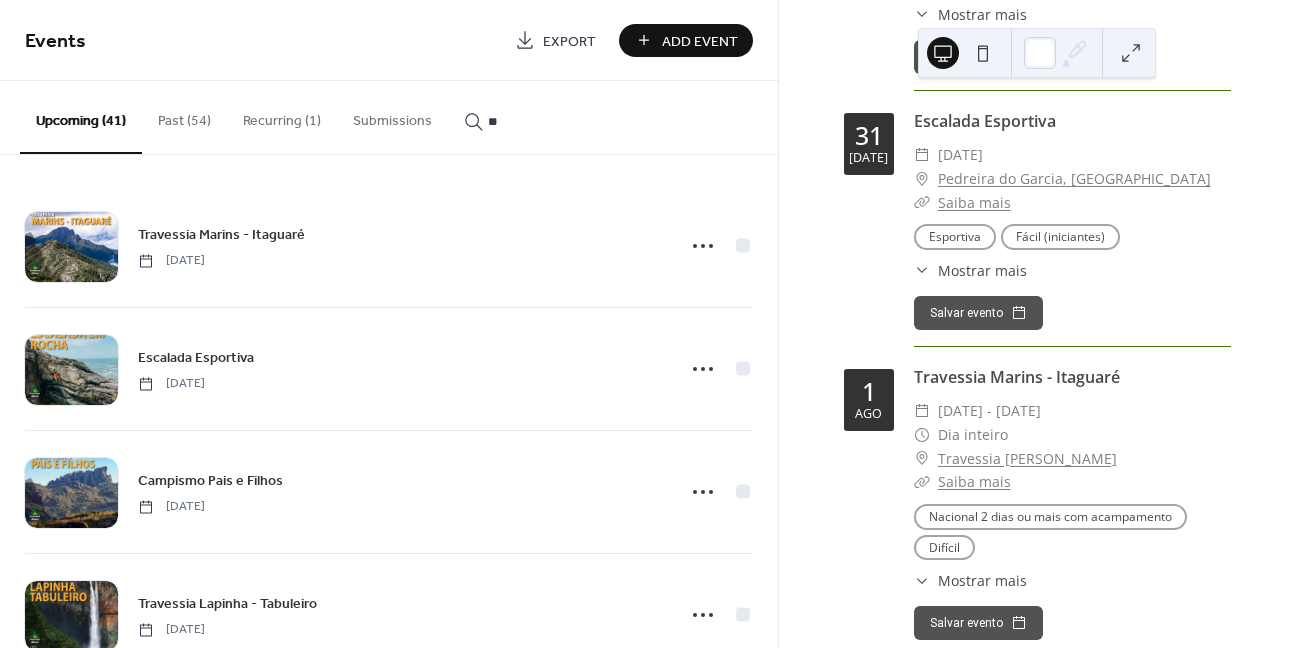 type on "*" 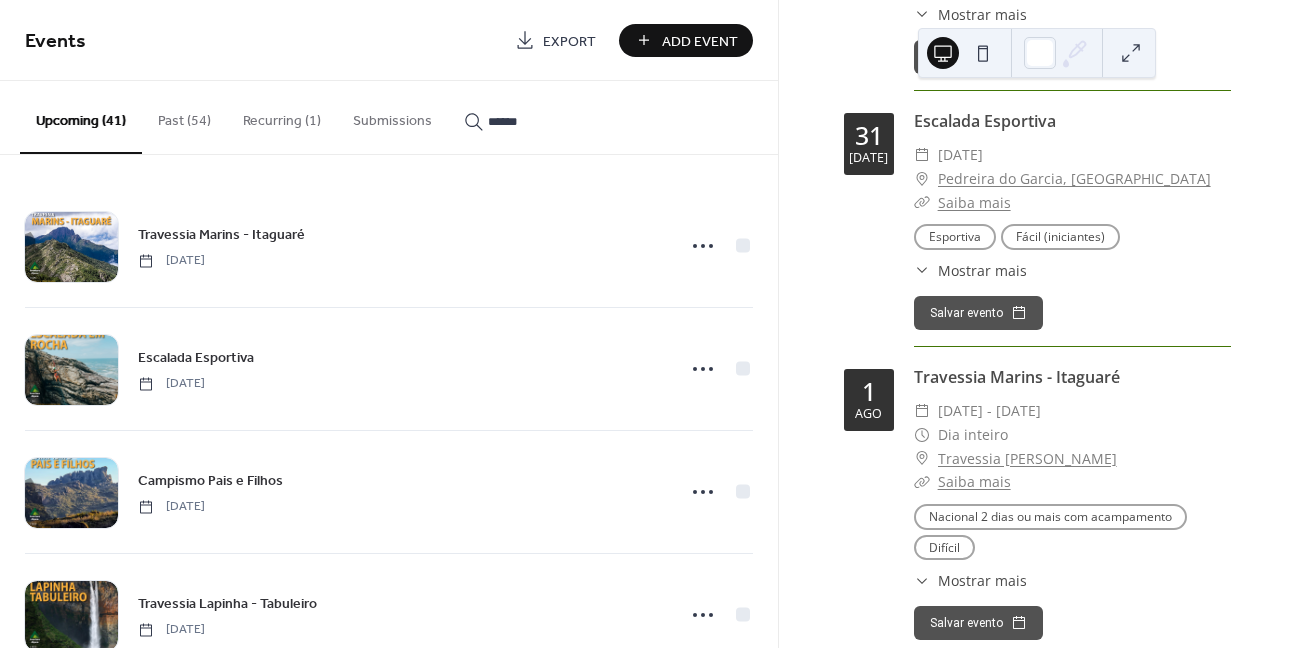 click on "*****" at bounding box center (536, 116) 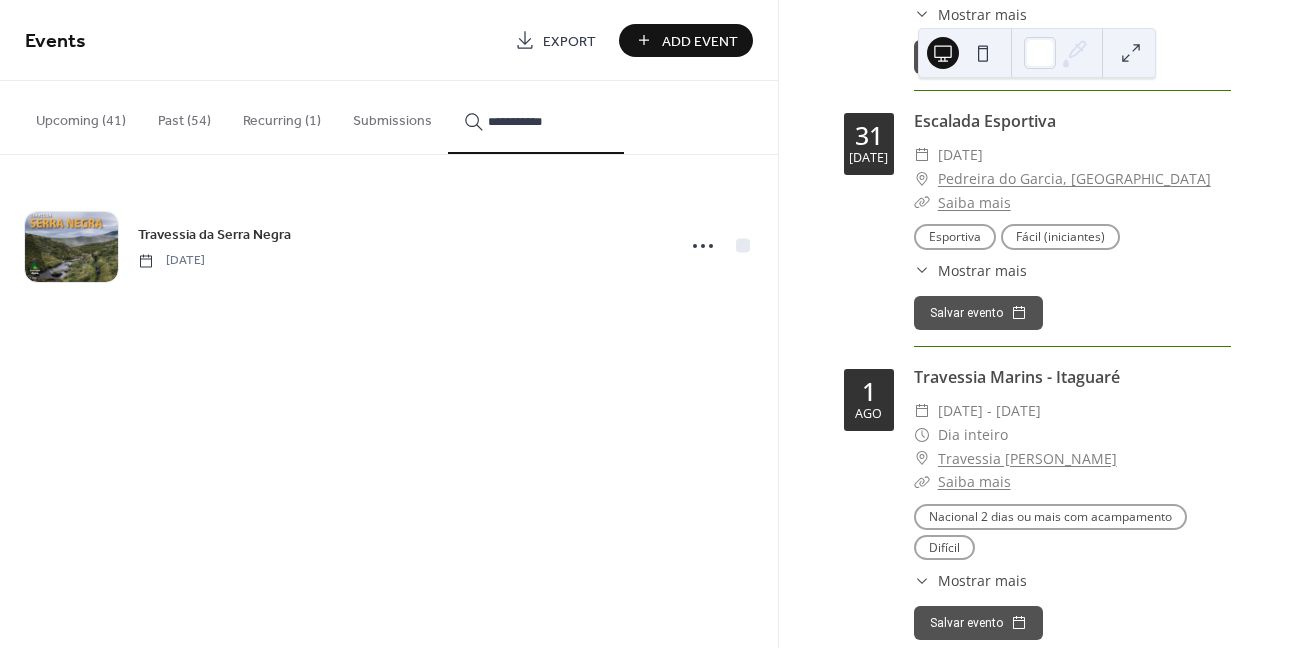 type on "**********" 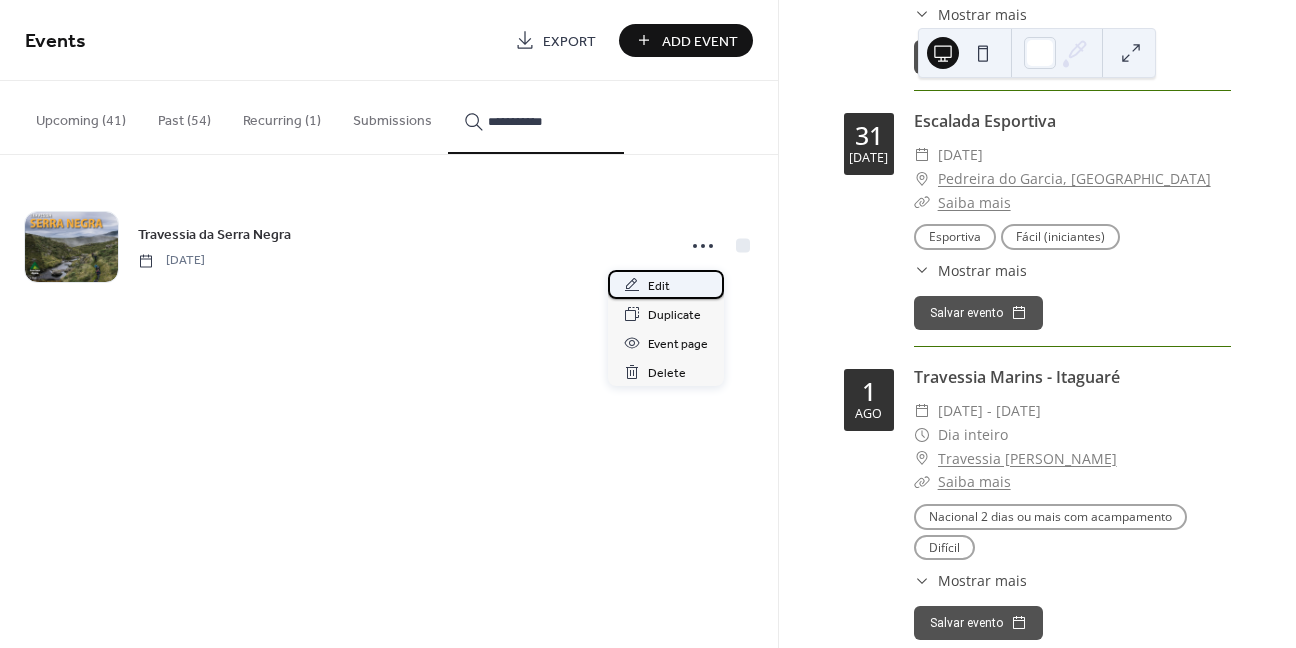 click on "Edit" at bounding box center (659, 286) 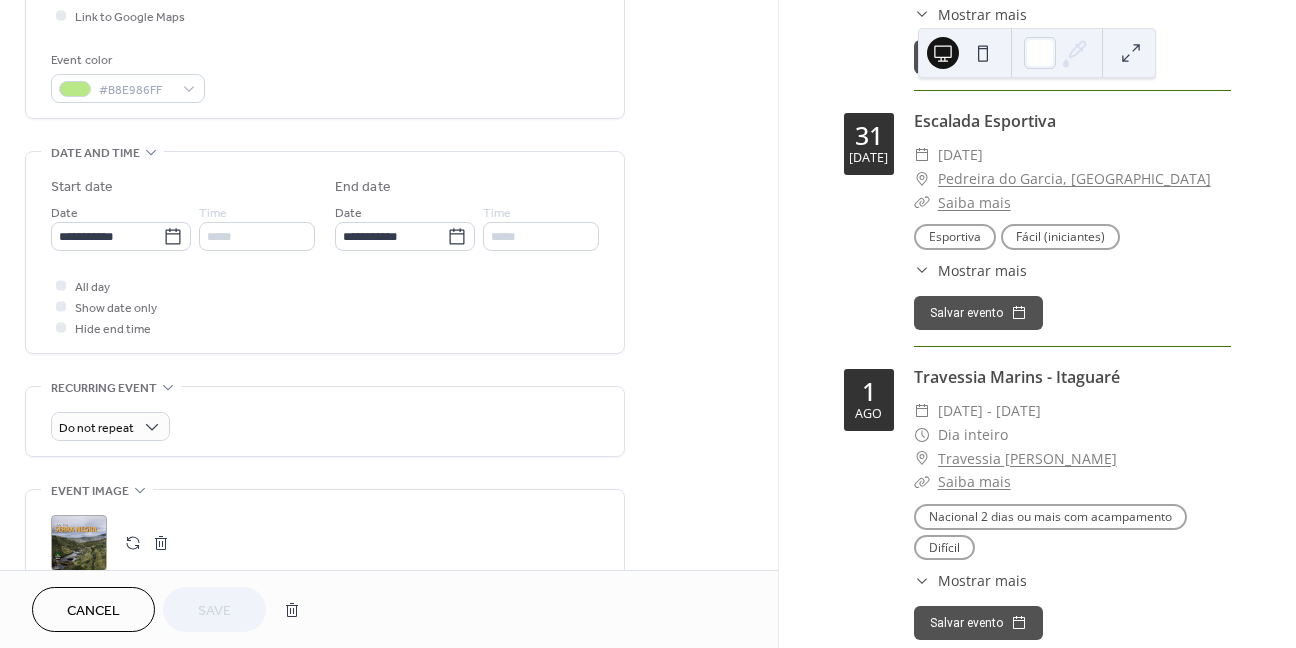 scroll, scrollTop: 0, scrollLeft: 0, axis: both 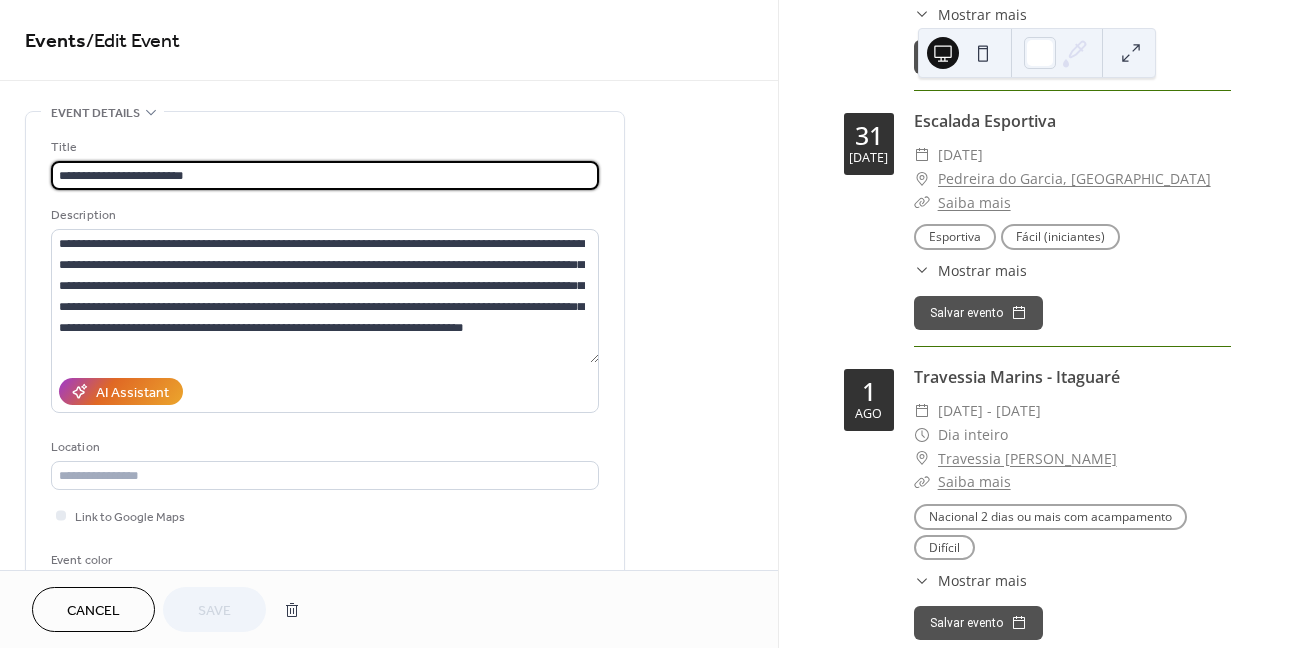 click on "Cancel" at bounding box center [93, 609] 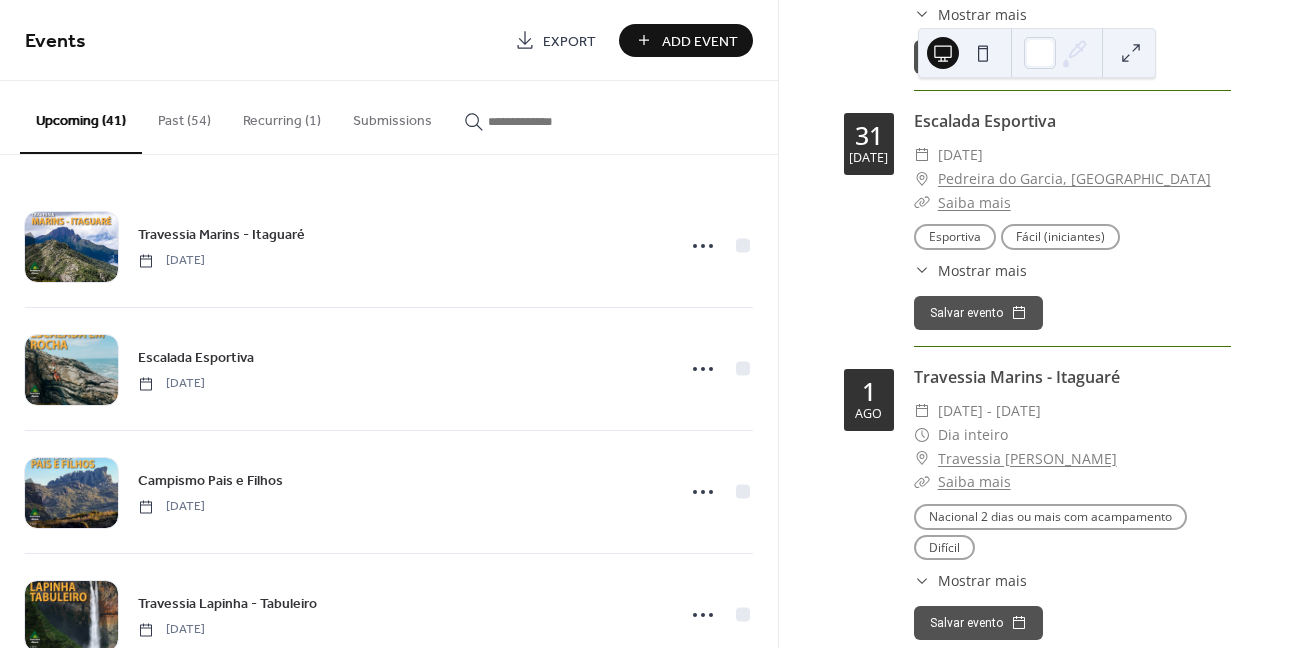 click at bounding box center [548, 121] 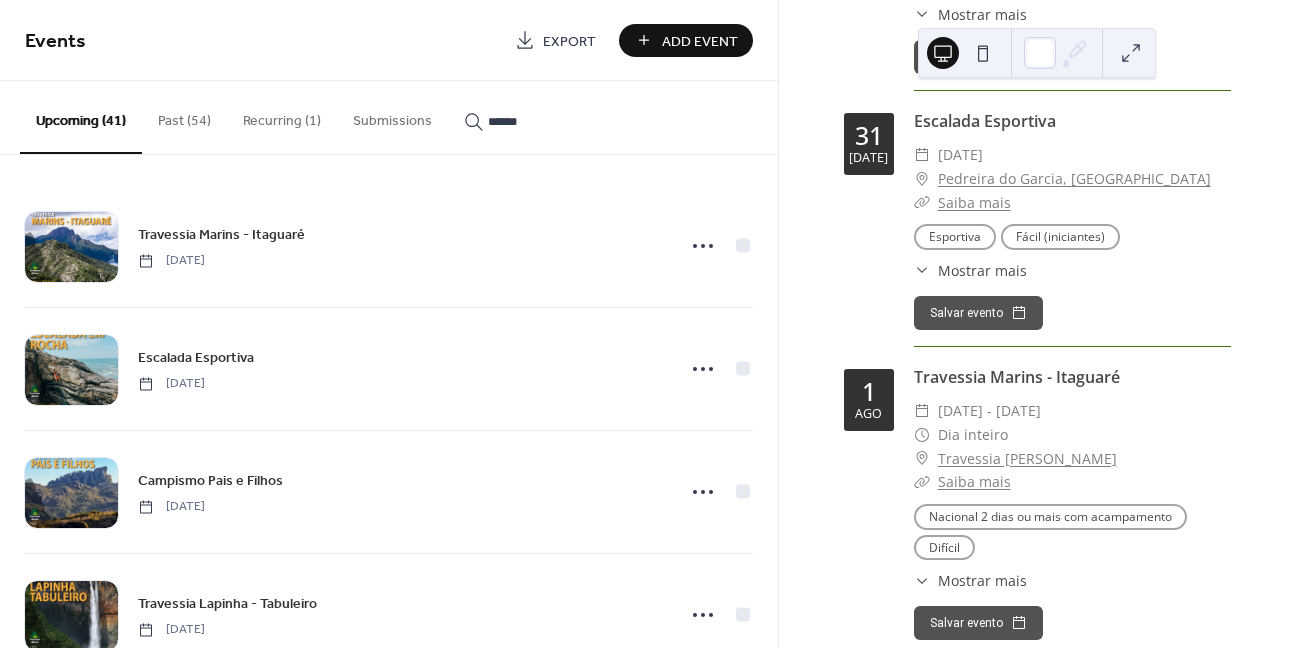click on "*****" at bounding box center [536, 116] 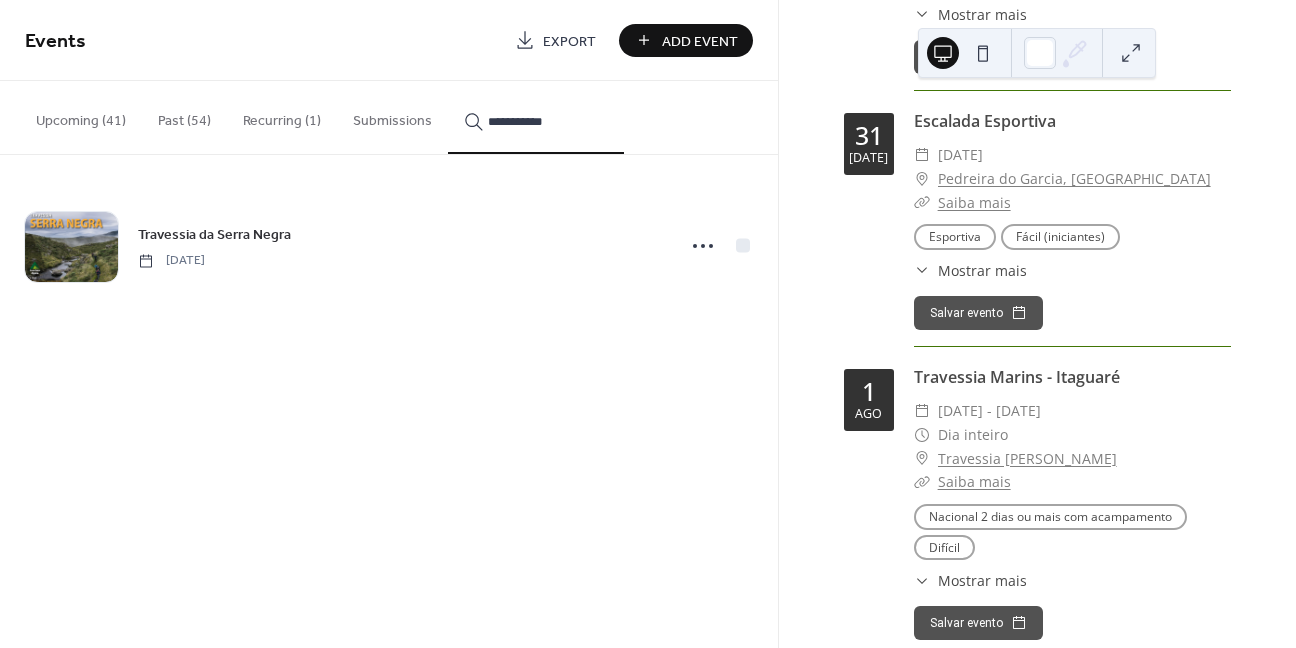 type on "**********" 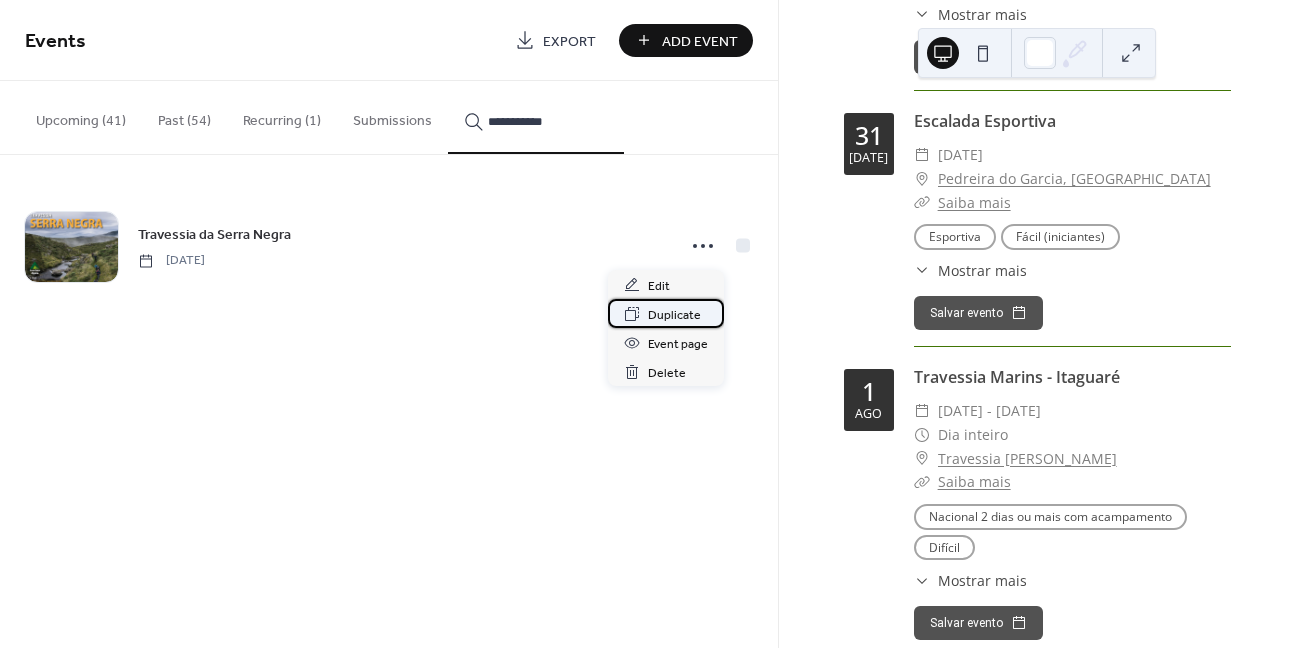 click on "Duplicate" at bounding box center [674, 315] 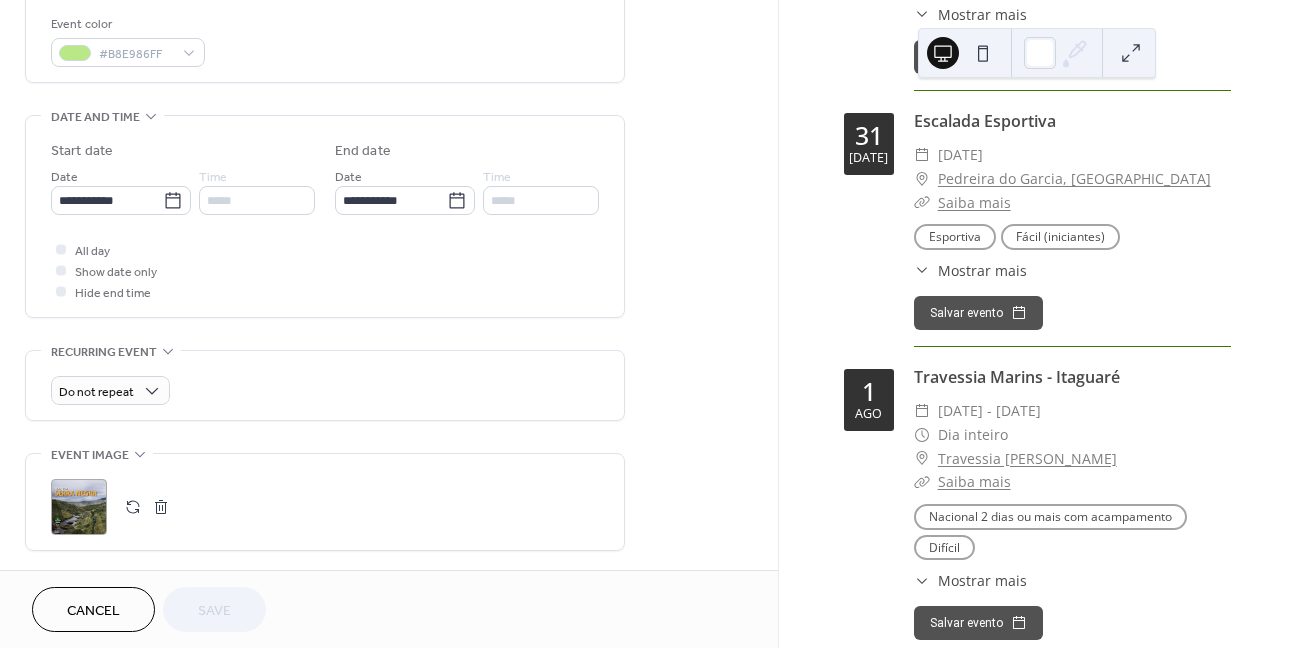 scroll, scrollTop: 600, scrollLeft: 0, axis: vertical 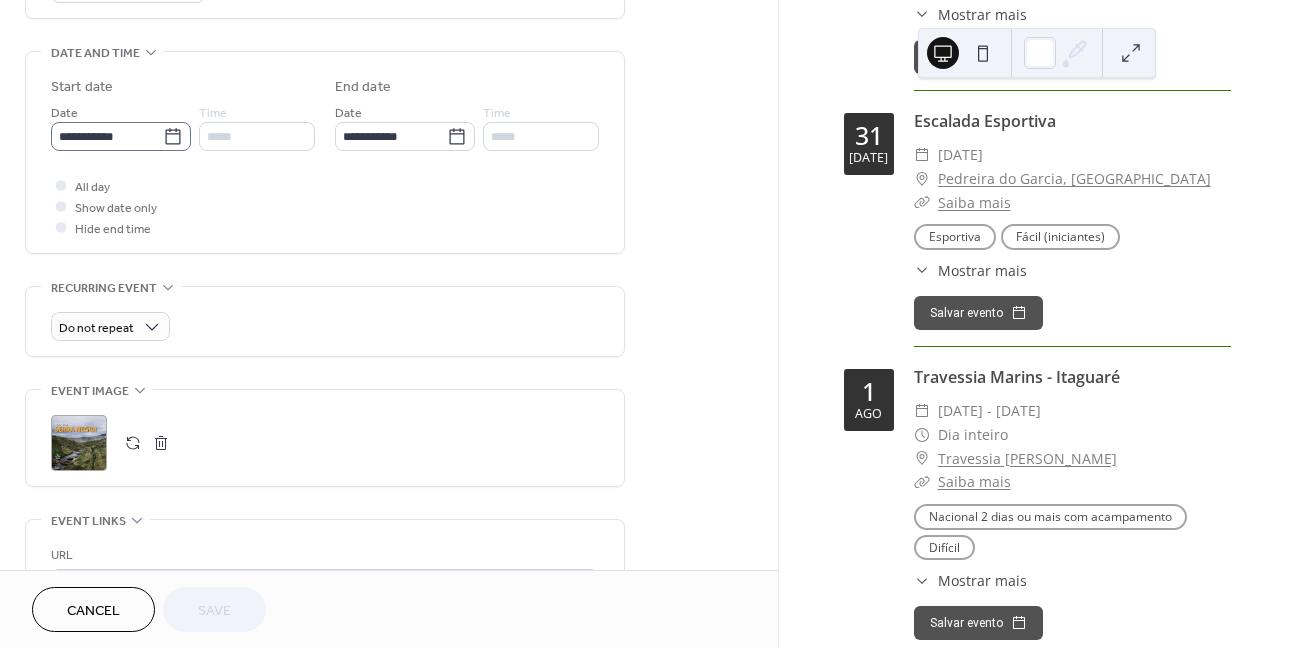 click 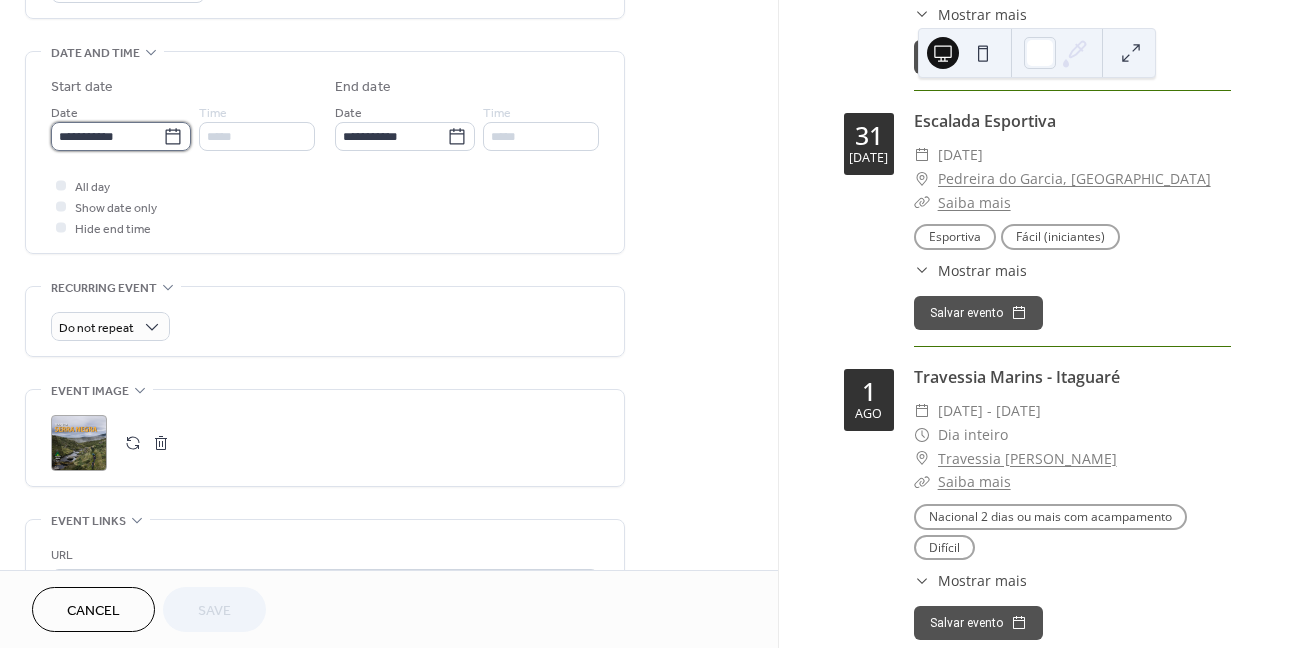 click on "**********" at bounding box center [107, 136] 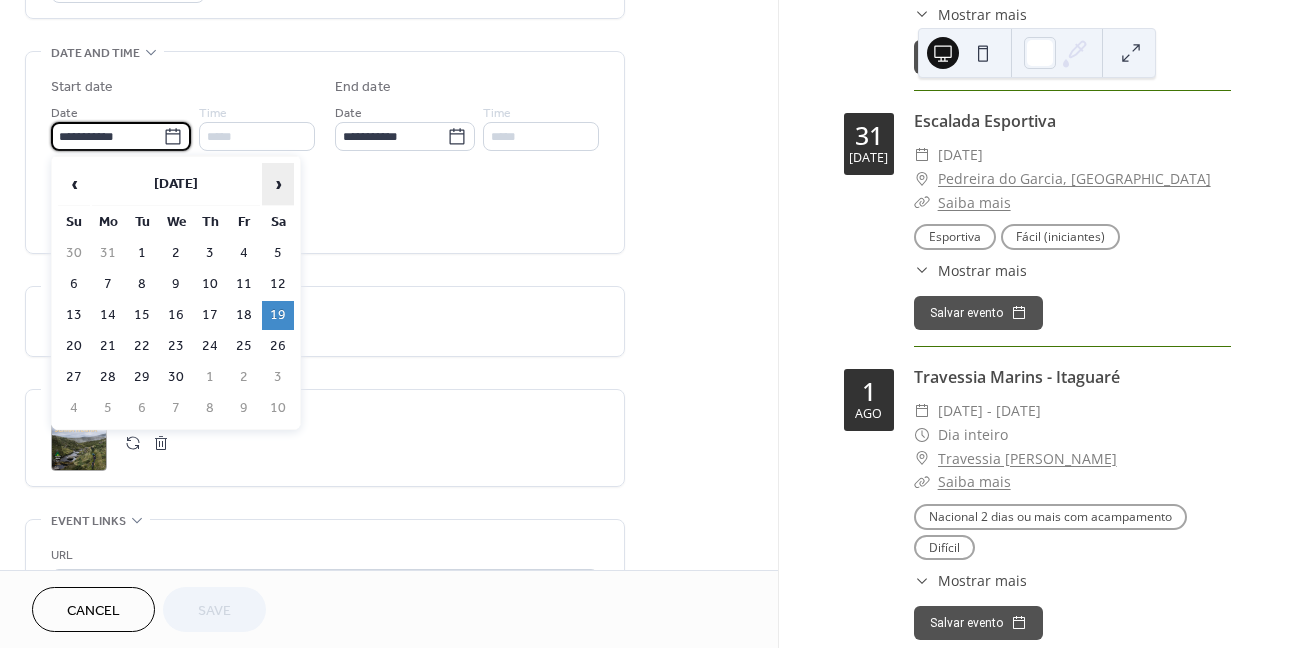 click on "›" at bounding box center [278, 184] 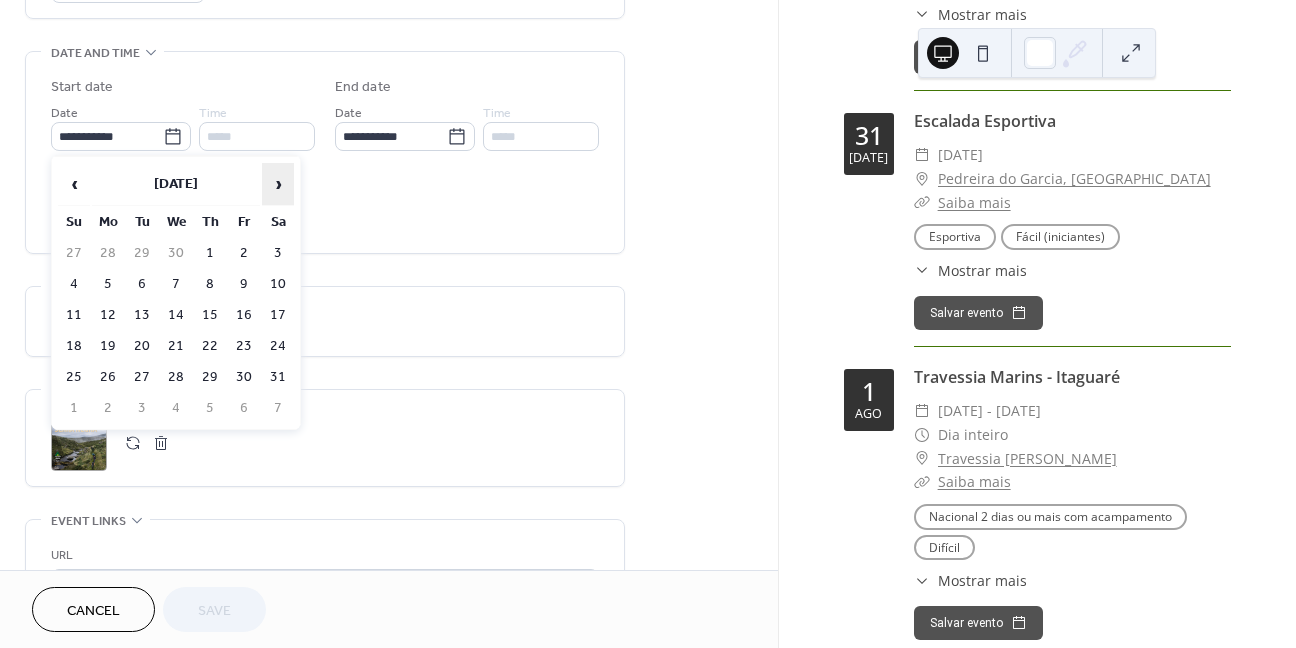 click on "›" at bounding box center [278, 184] 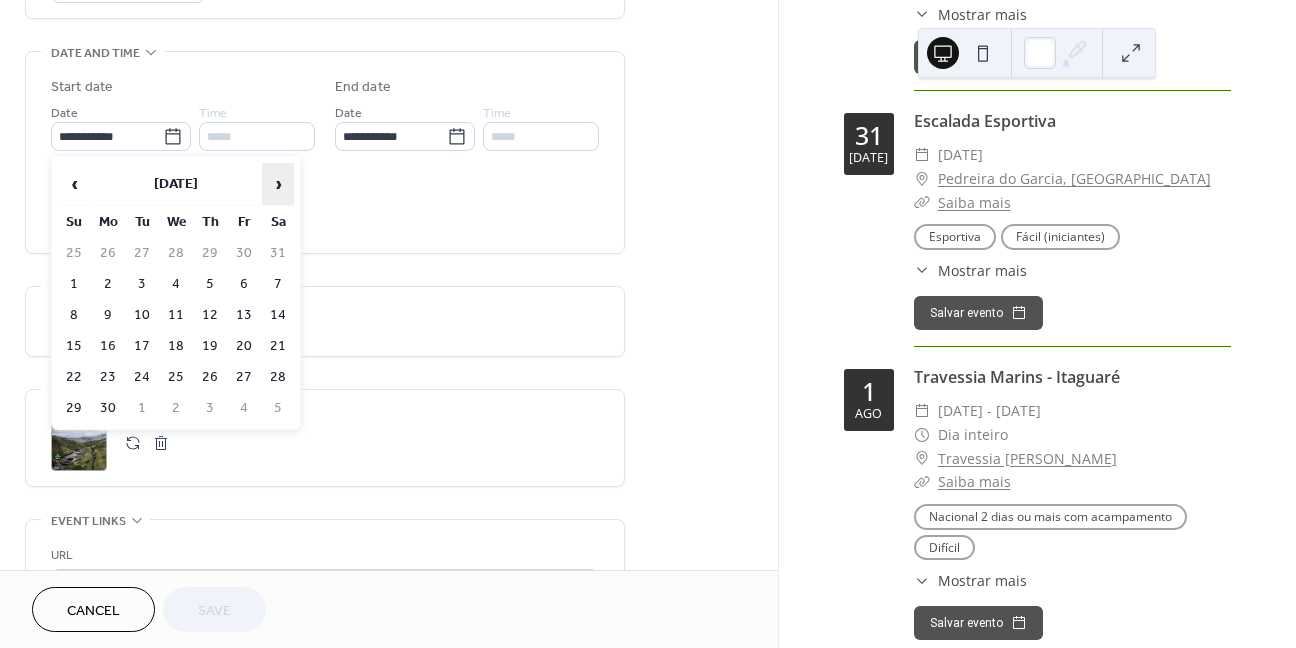 click on "›" at bounding box center (278, 184) 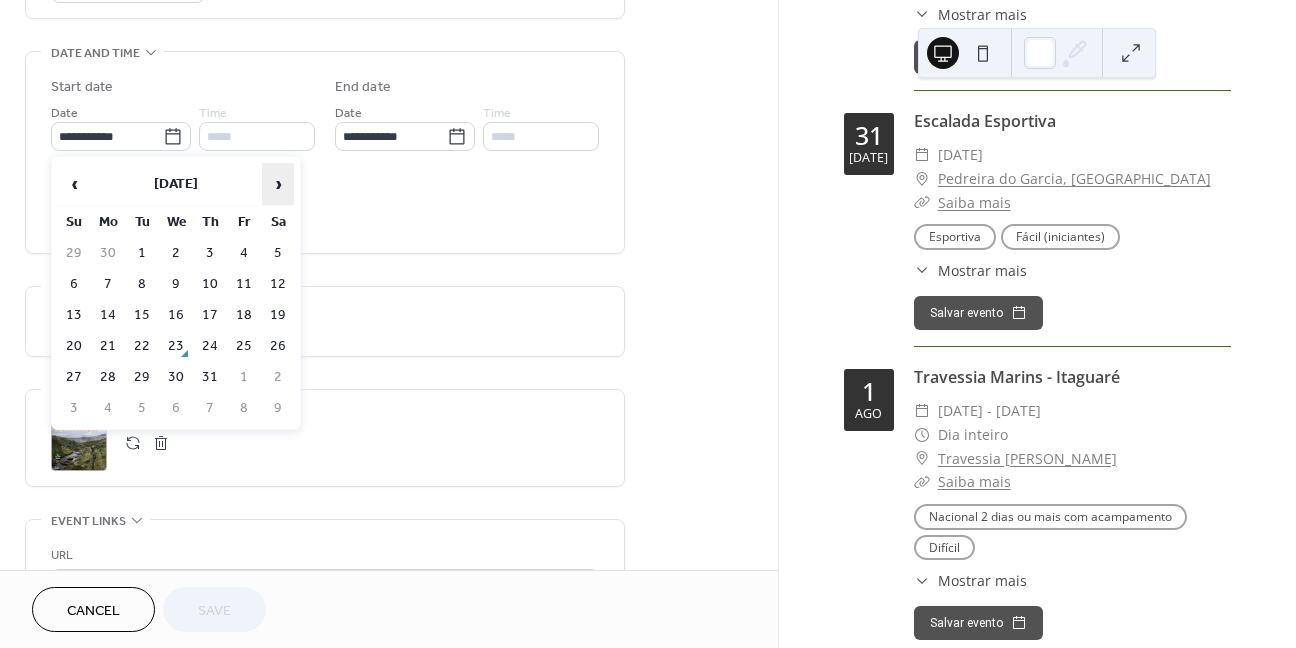 click on "›" at bounding box center [278, 184] 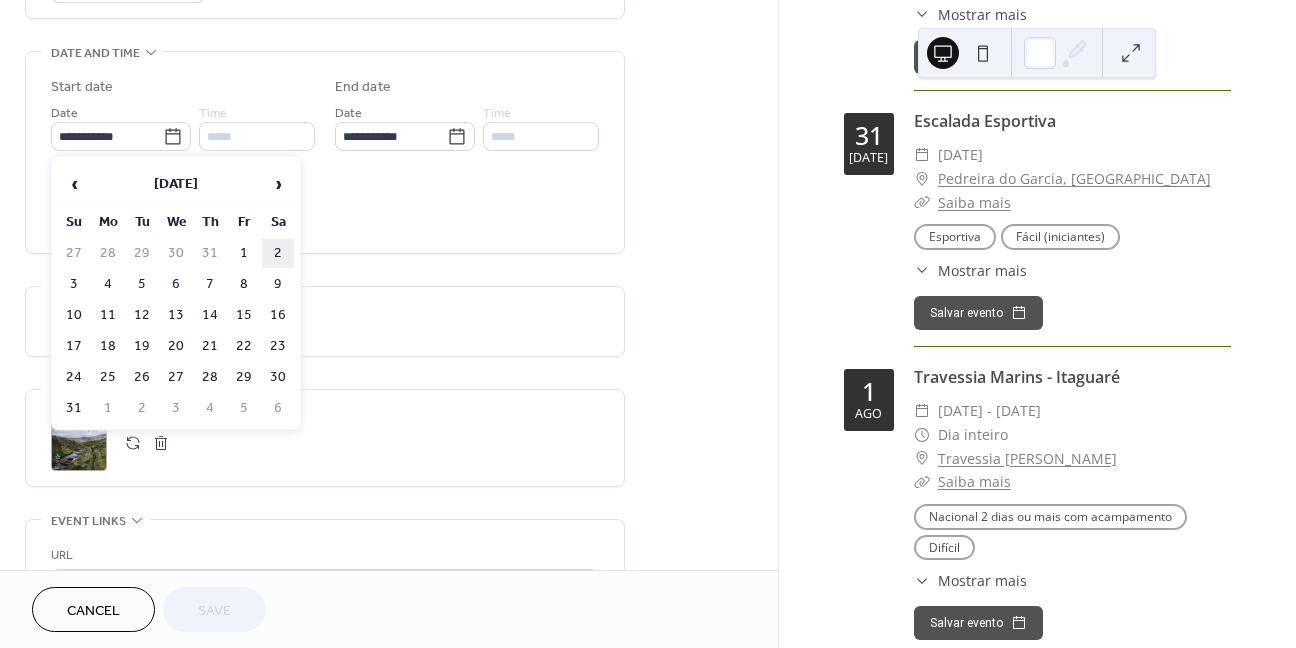 click on "2" at bounding box center [278, 253] 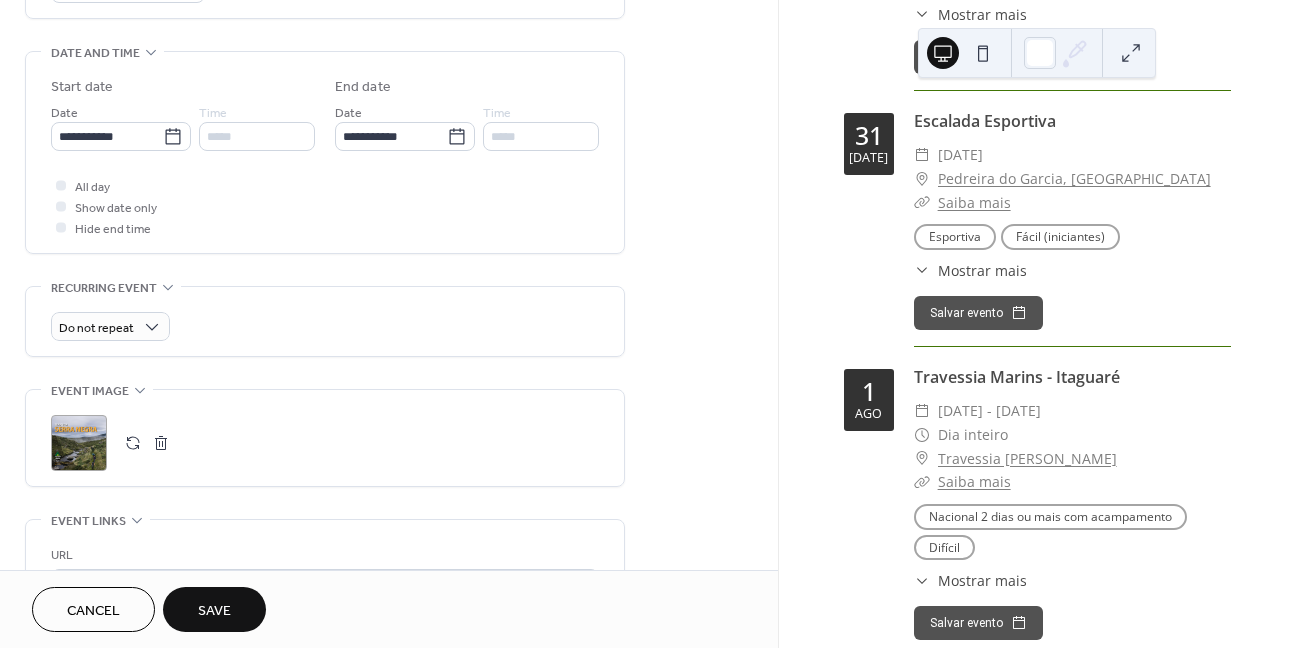 click on "Save" at bounding box center (214, 611) 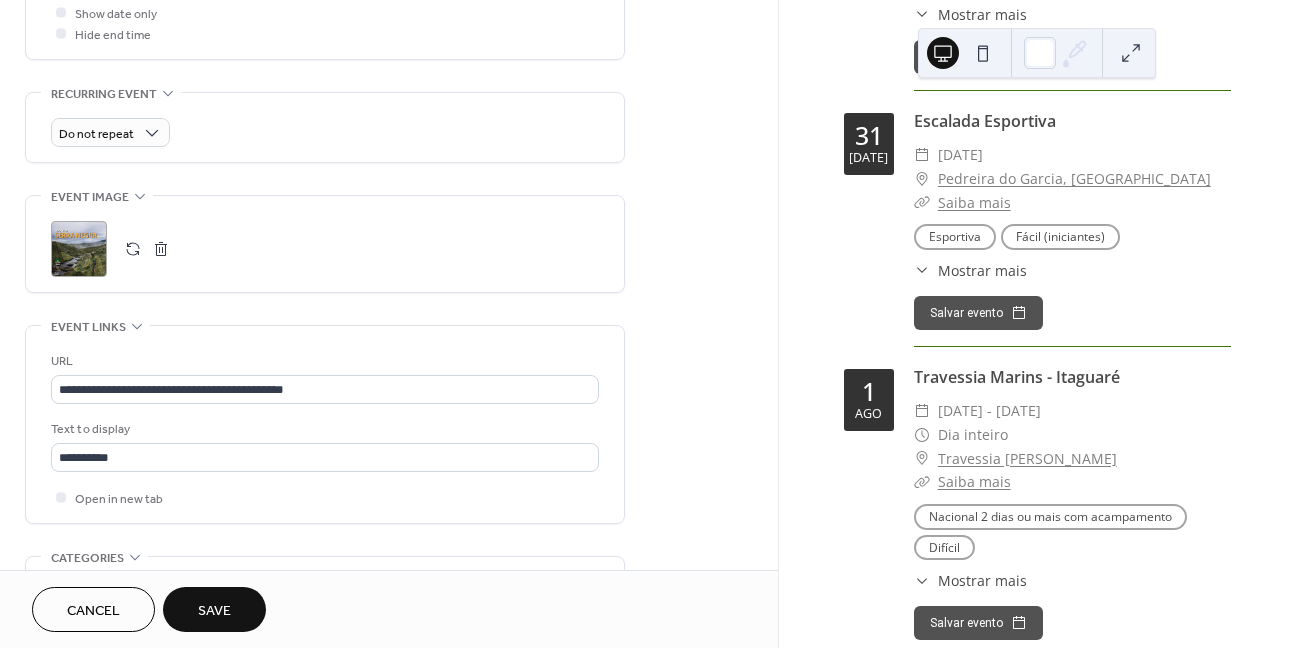 scroll, scrollTop: 800, scrollLeft: 0, axis: vertical 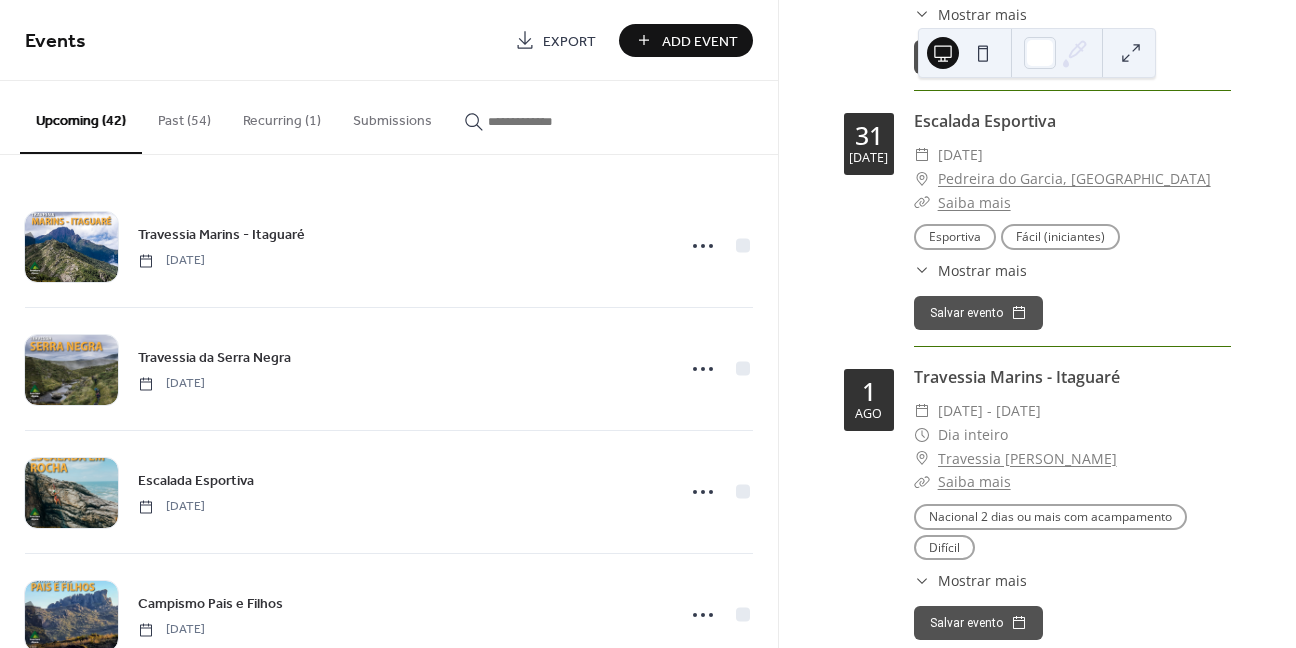 click at bounding box center (548, 121) 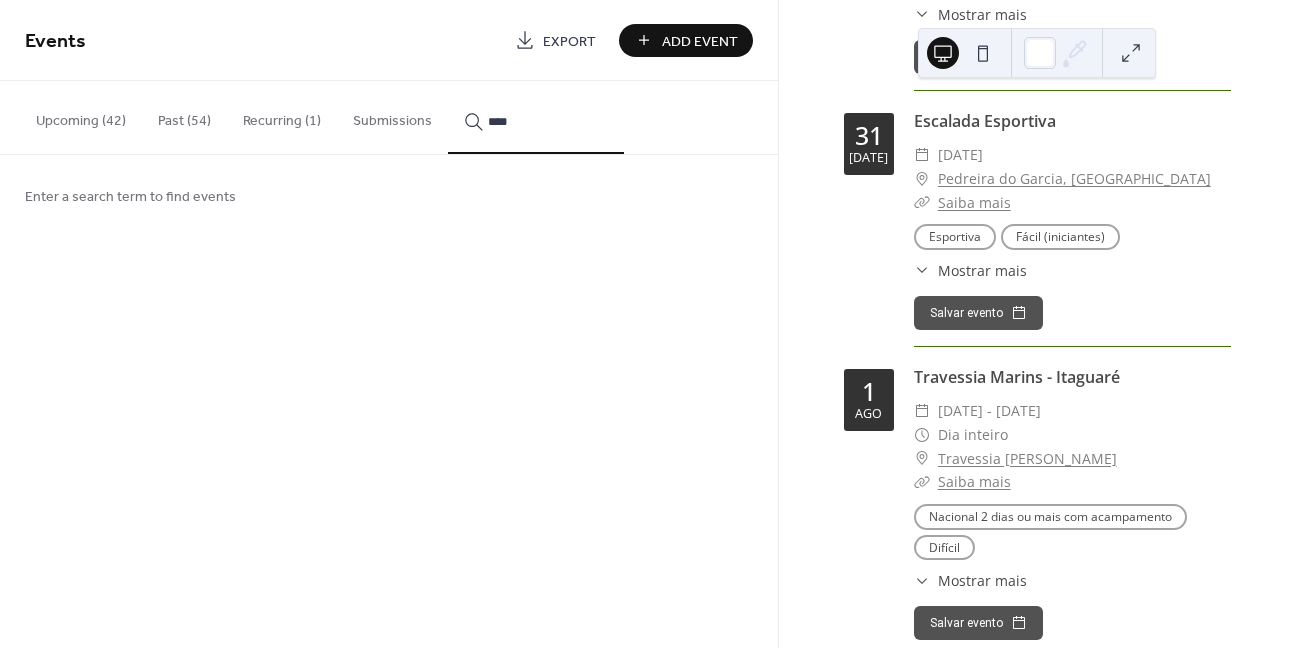 click on "****" at bounding box center [536, 117] 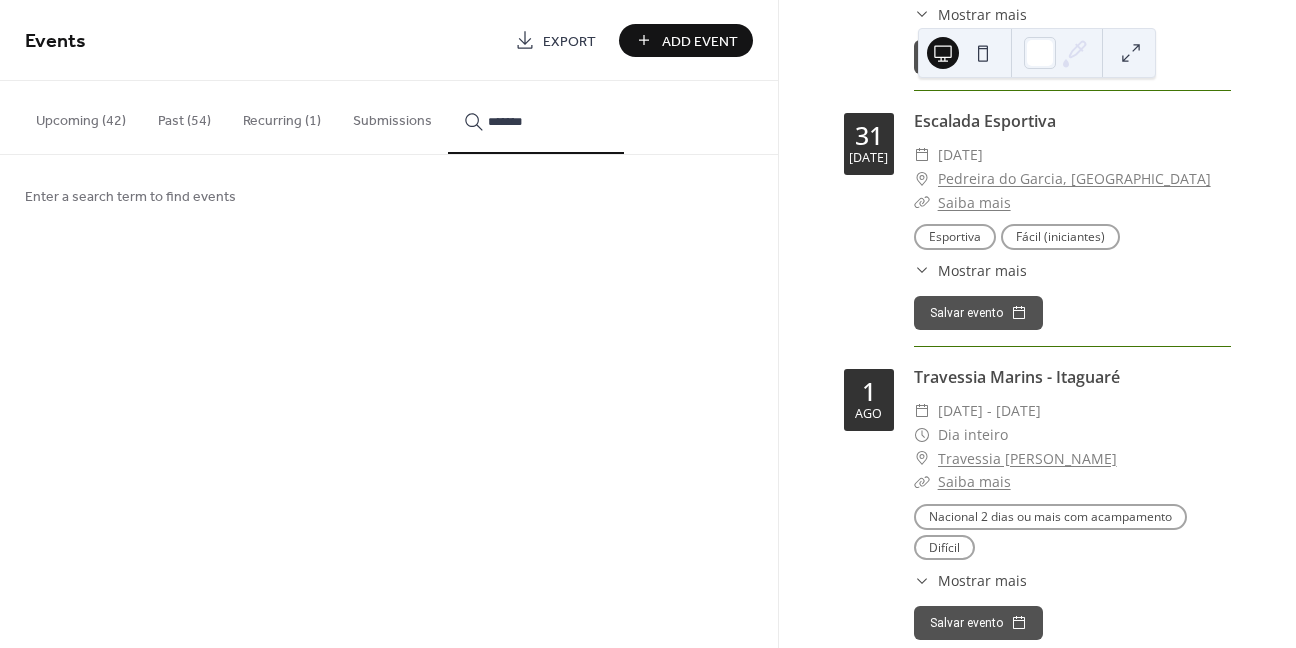click on "*******" at bounding box center (536, 117) 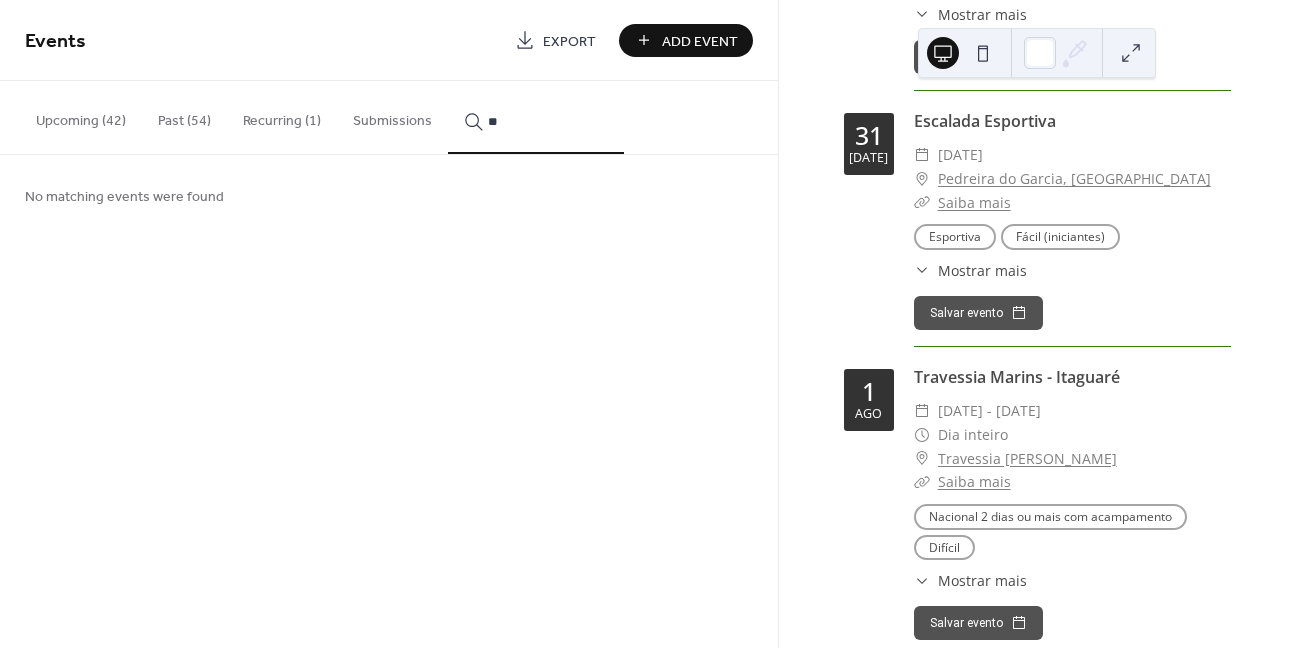 type on "*" 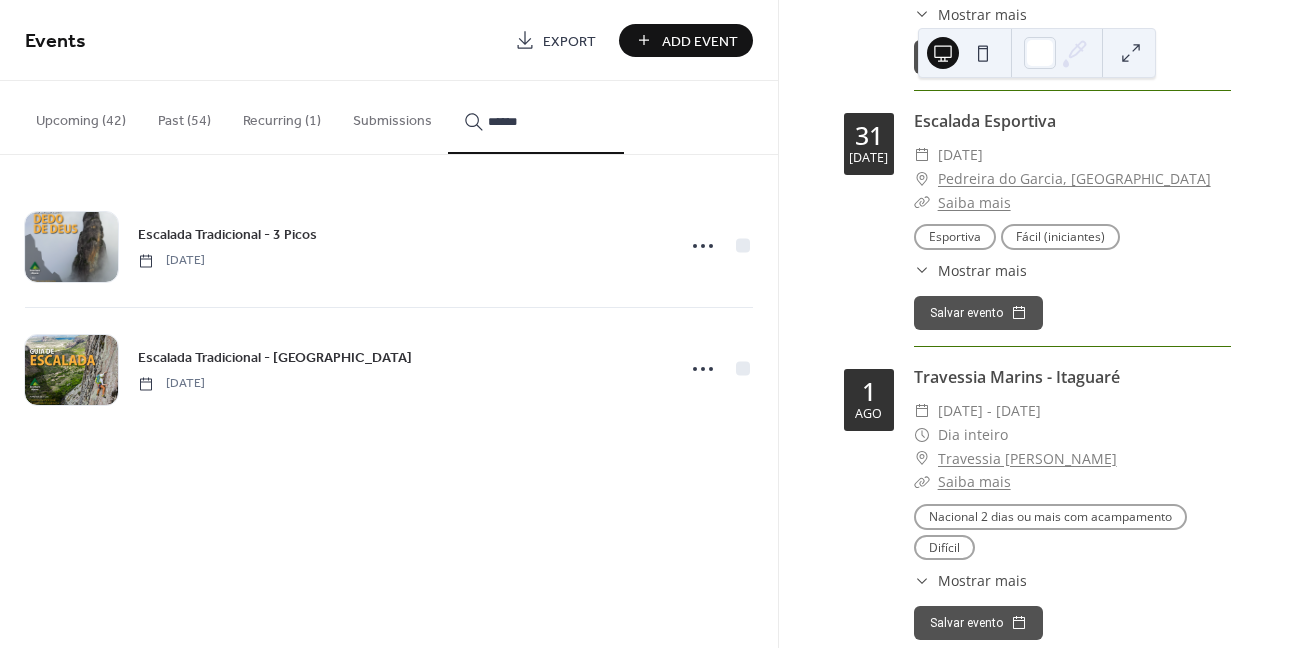 type on "******" 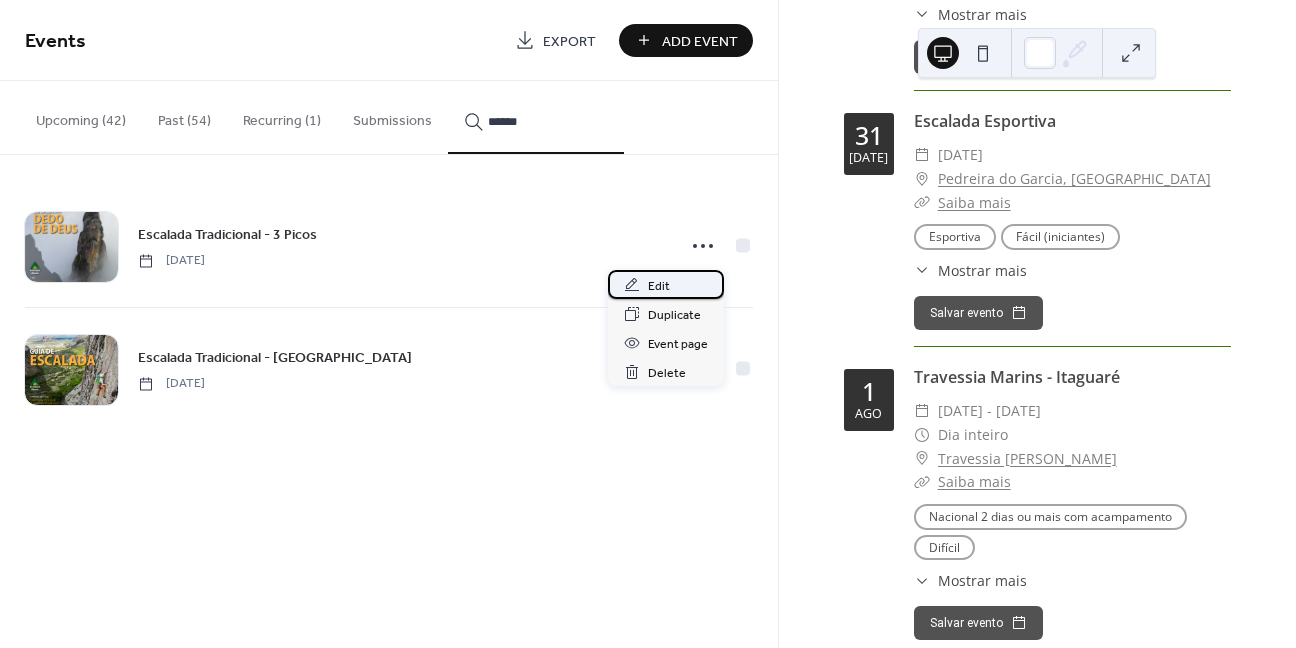 click on "Edit" at bounding box center [659, 286] 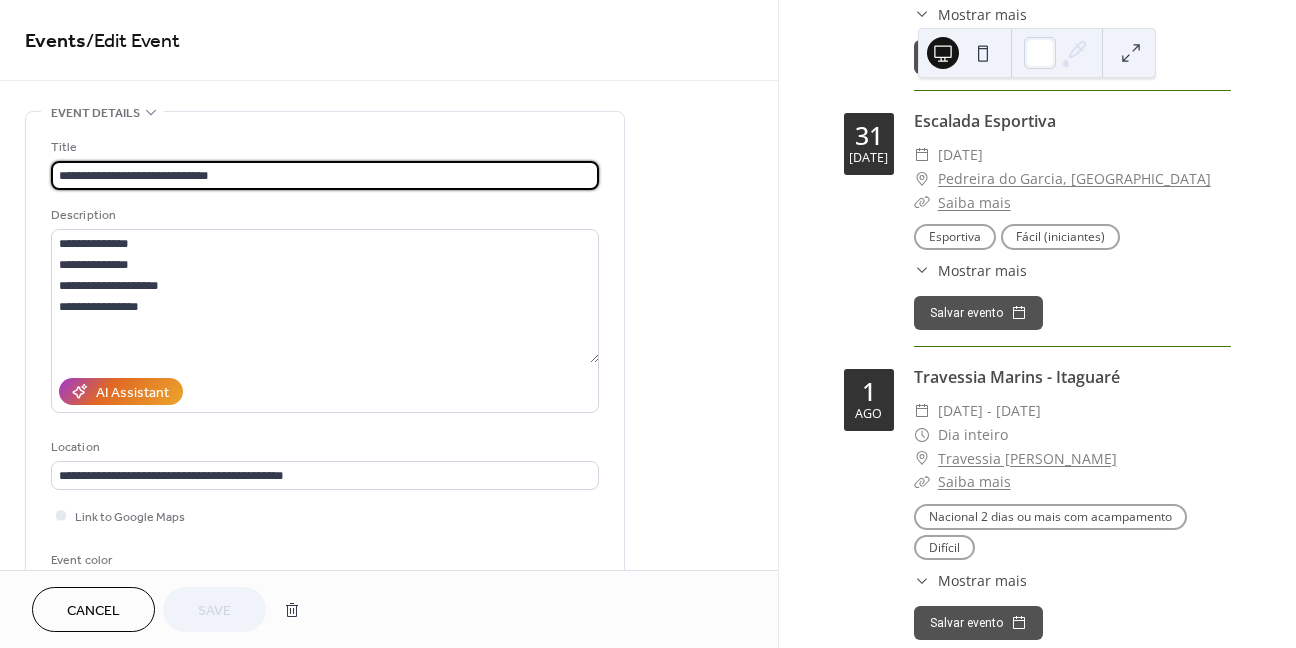 drag, startPoint x: 165, startPoint y: 169, endPoint x: 299, endPoint y: 182, distance: 134.62912 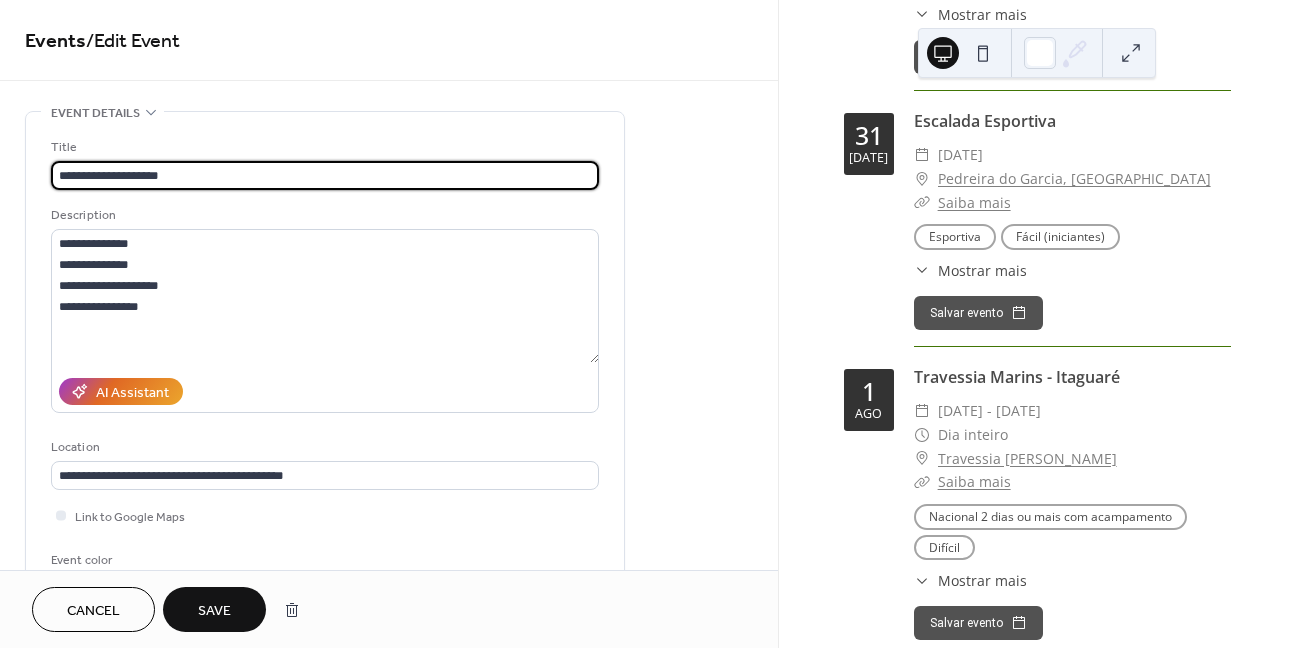 scroll, scrollTop: 100, scrollLeft: 0, axis: vertical 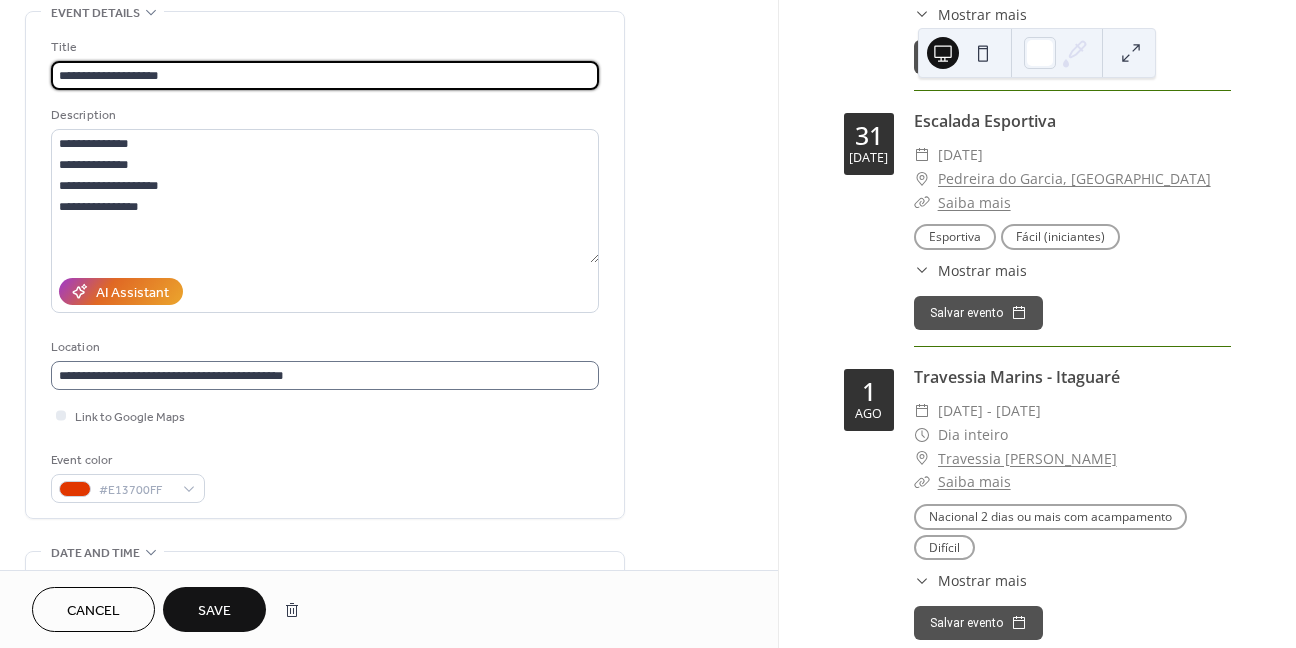 type on "**********" 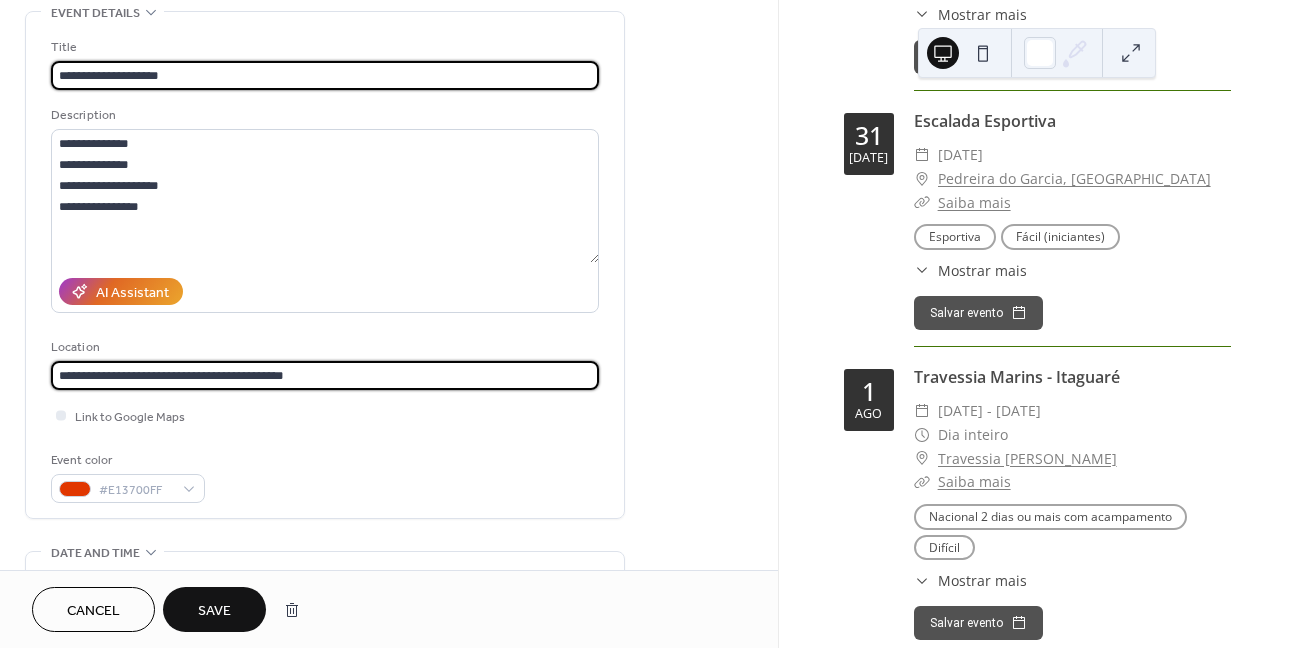 drag, startPoint x: 314, startPoint y: 375, endPoint x: -71, endPoint y: 374, distance: 385.0013 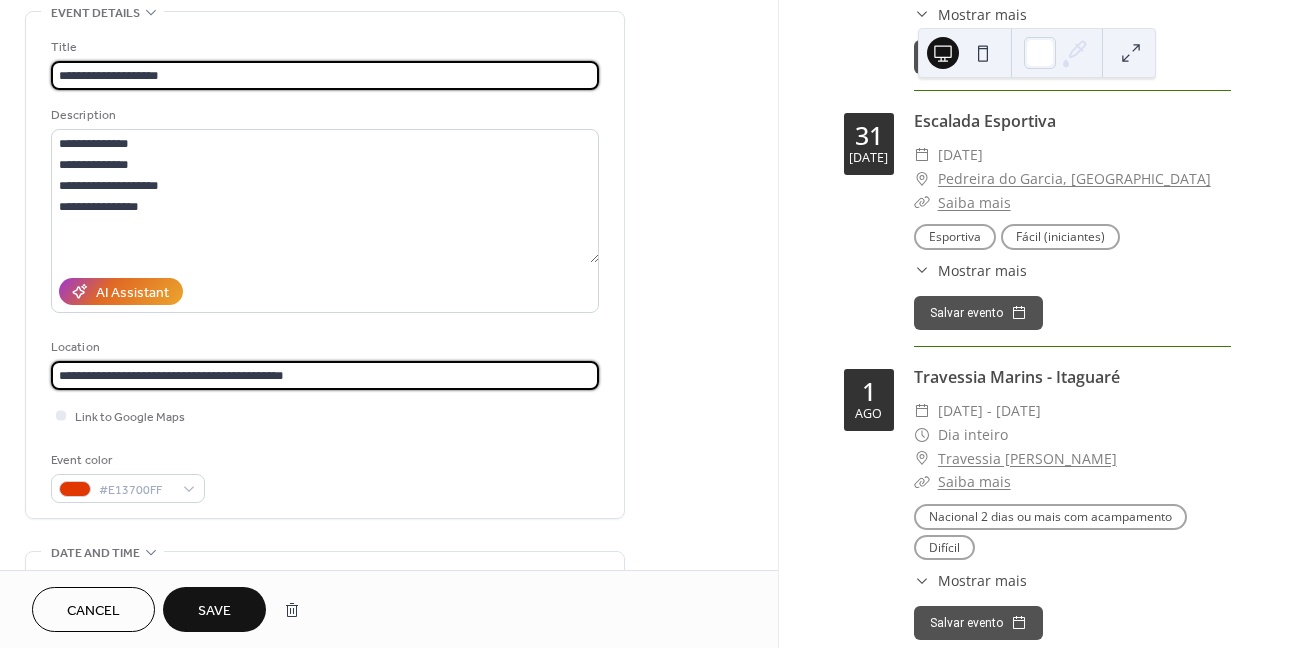 click on "**********" at bounding box center [648, 324] 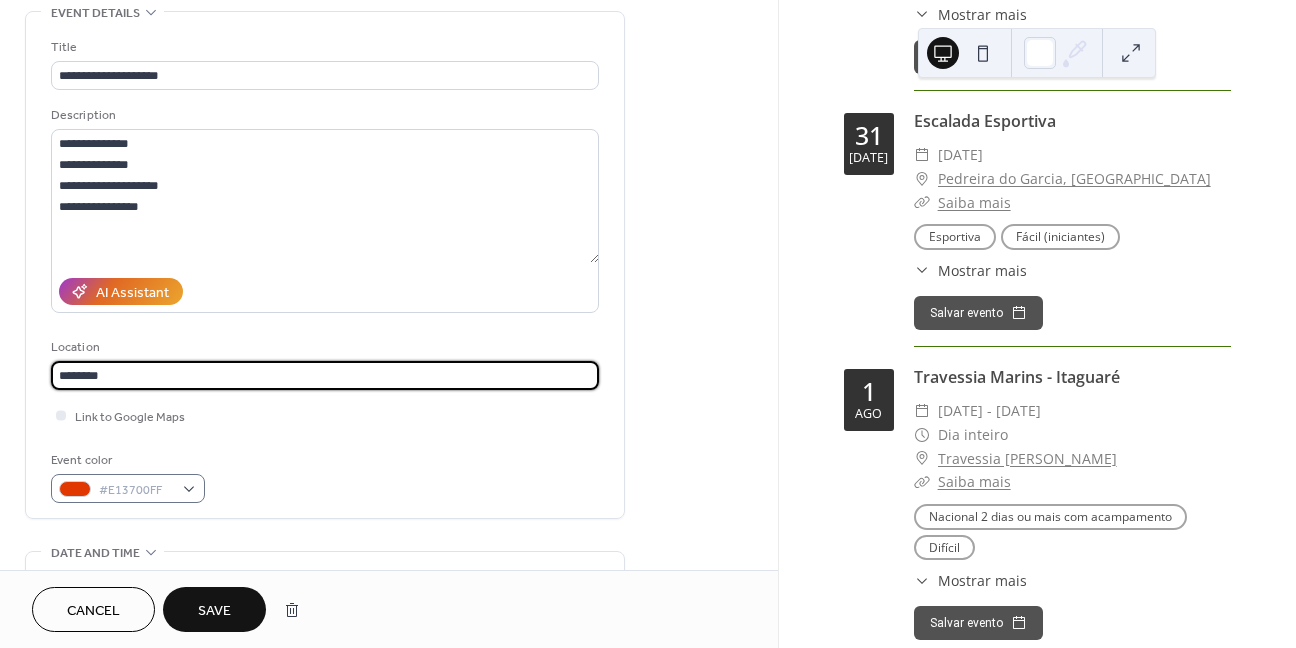 type on "********" 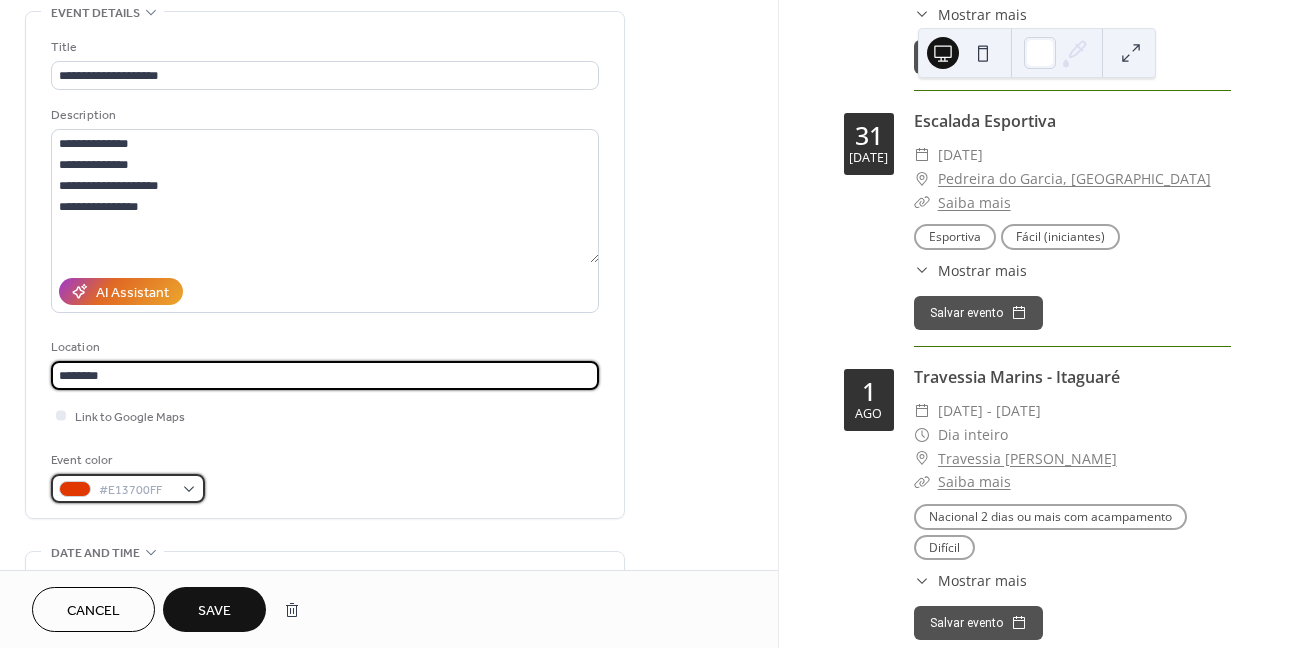 click on "#E13700FF" at bounding box center (128, 488) 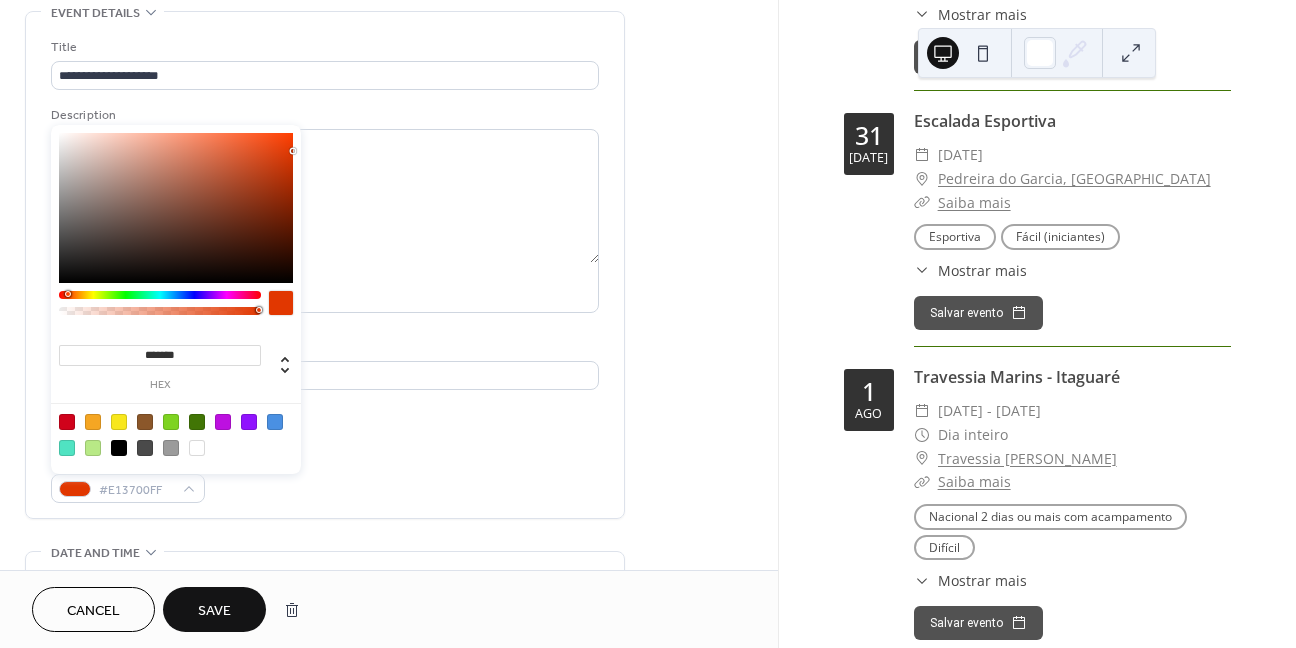 click at bounding box center [119, 422] 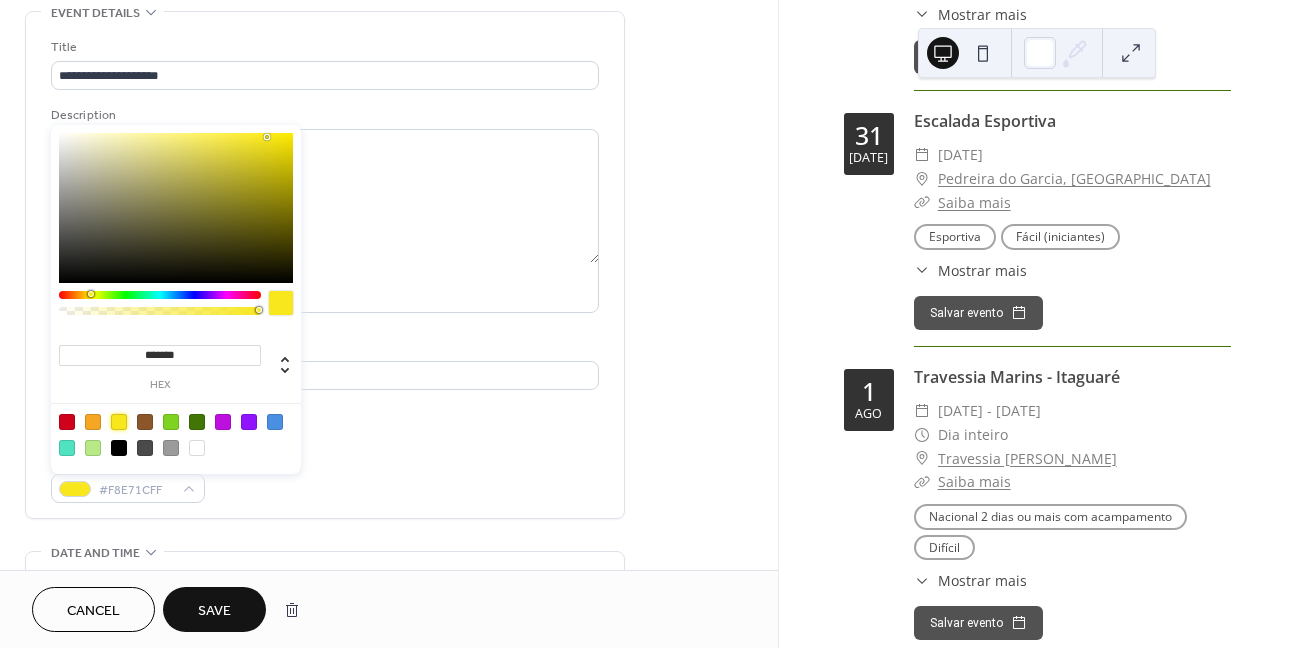 type on "*******" 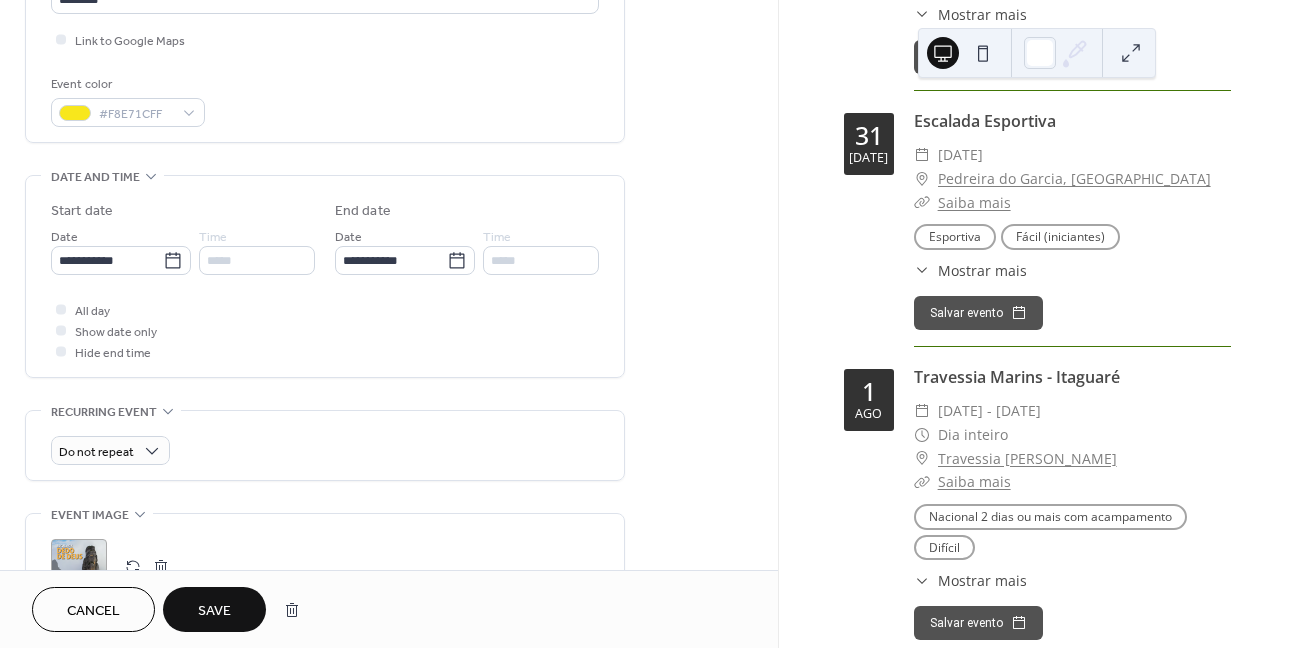 scroll, scrollTop: 500, scrollLeft: 0, axis: vertical 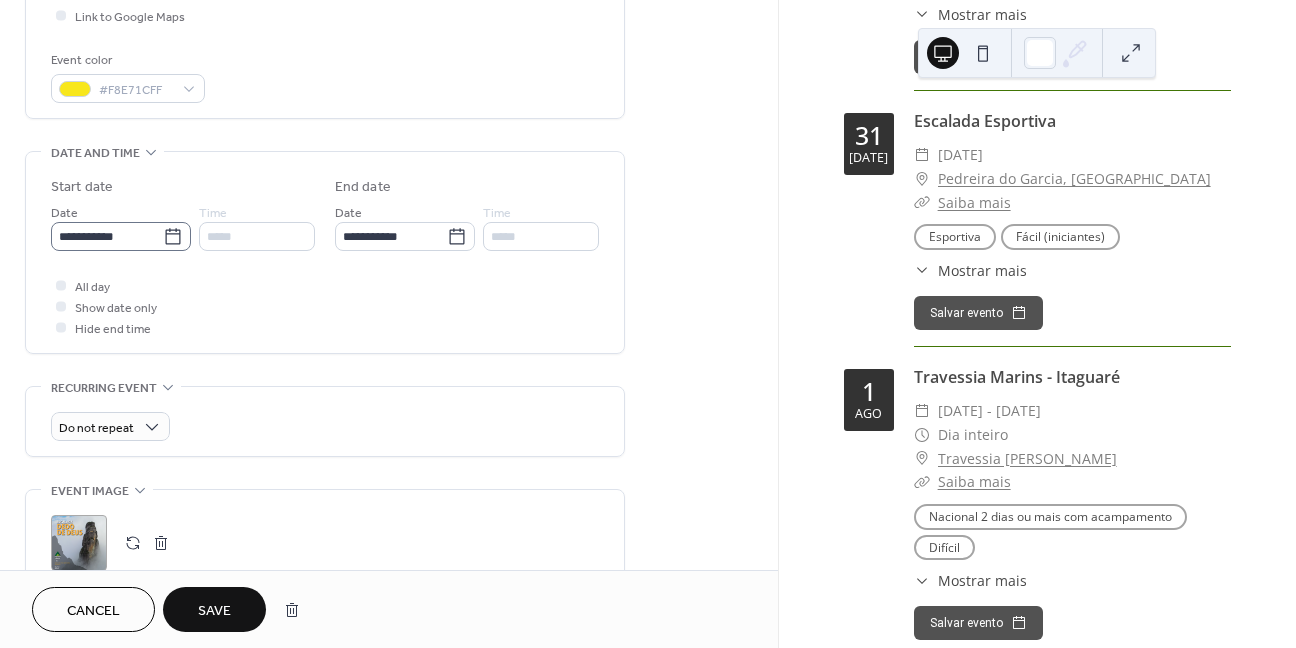click 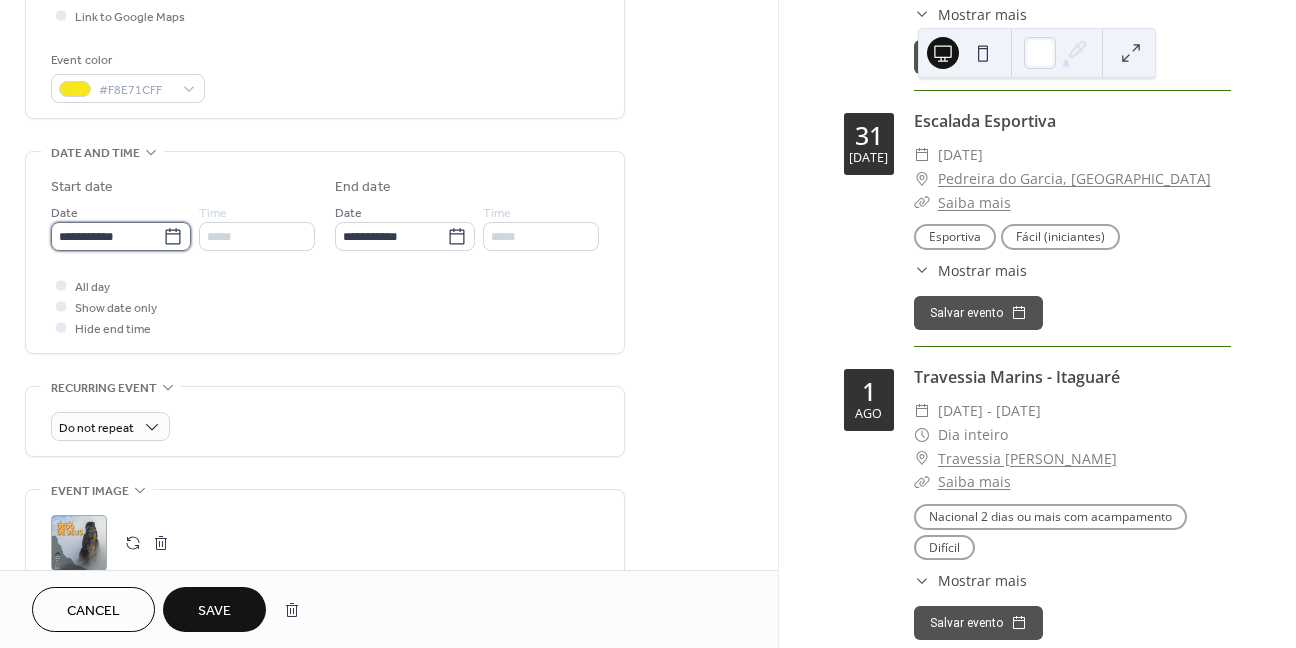 click on "**********" at bounding box center [107, 236] 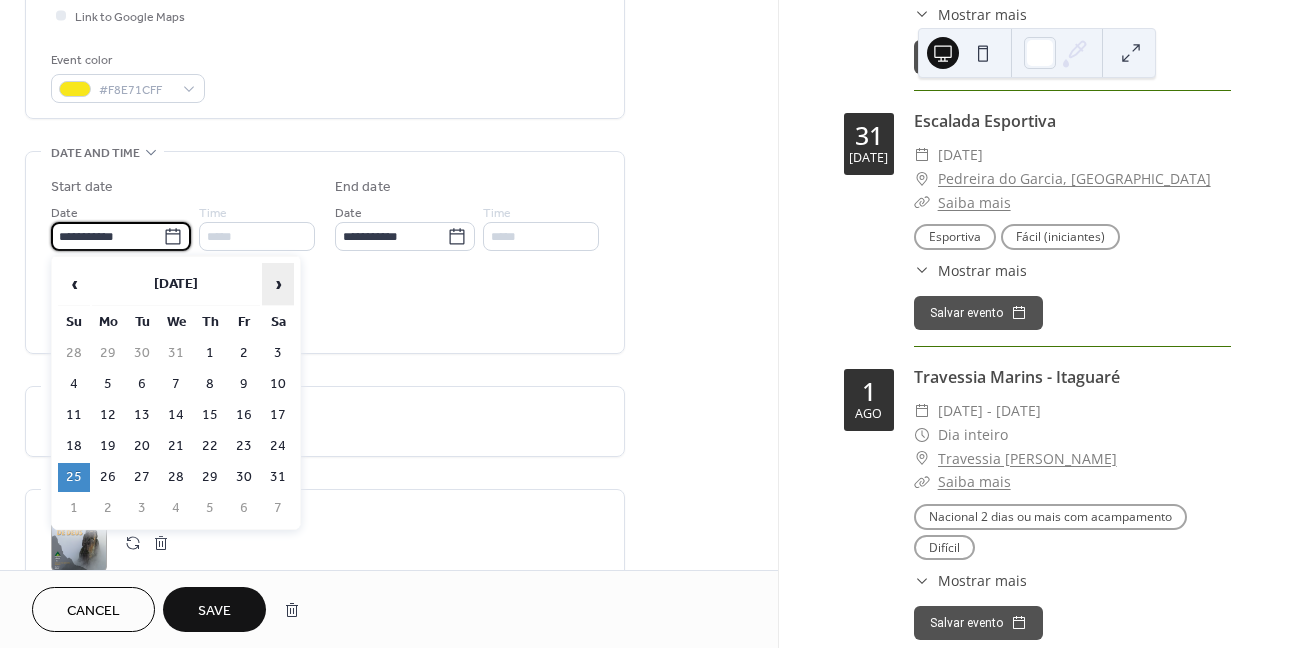 click on "›" at bounding box center [278, 284] 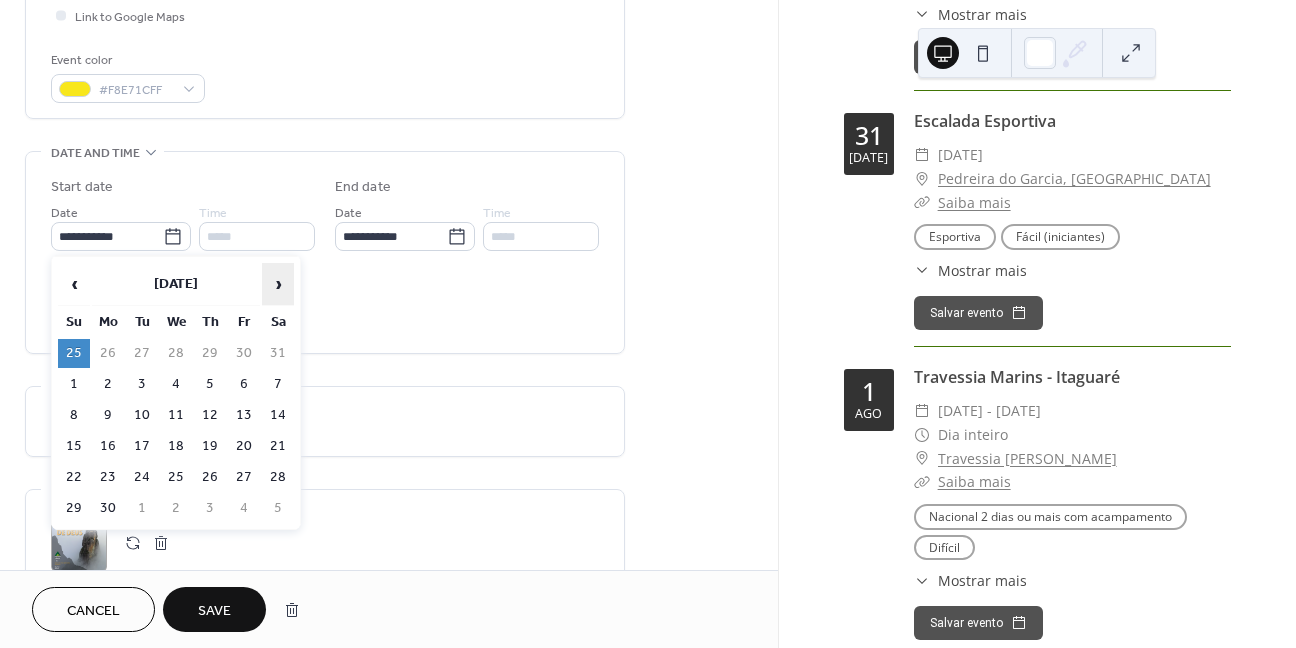 click on "›" at bounding box center (278, 284) 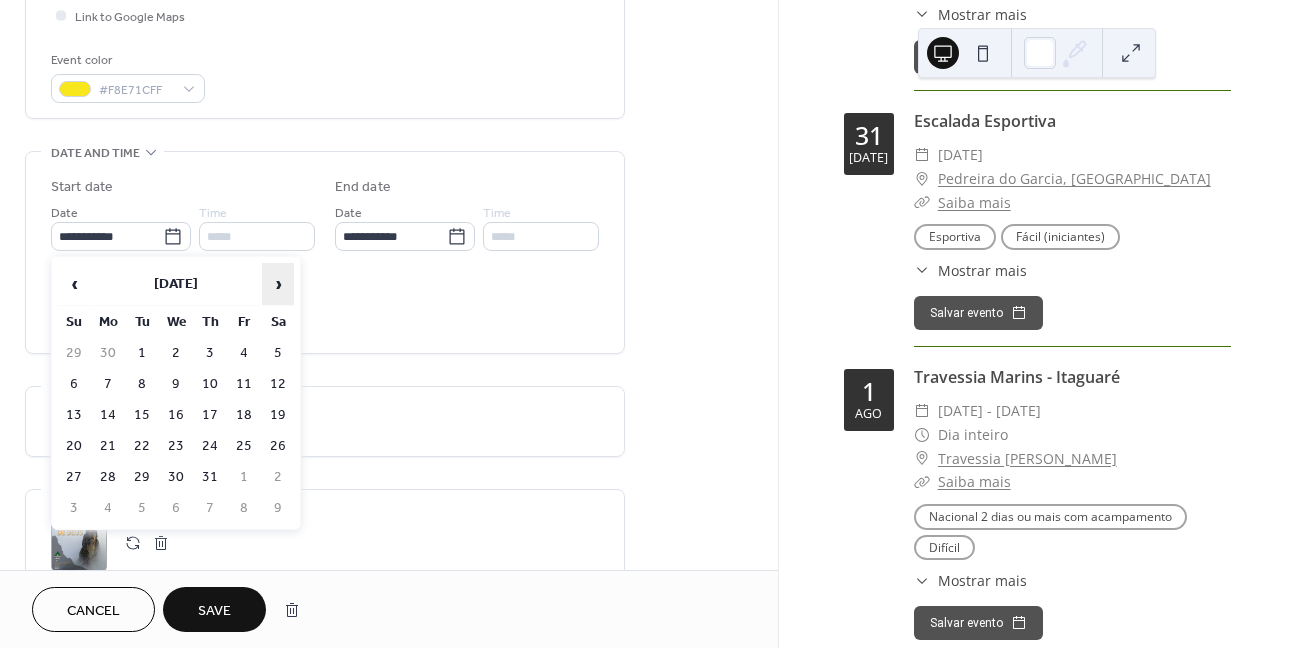 click on "›" at bounding box center [278, 284] 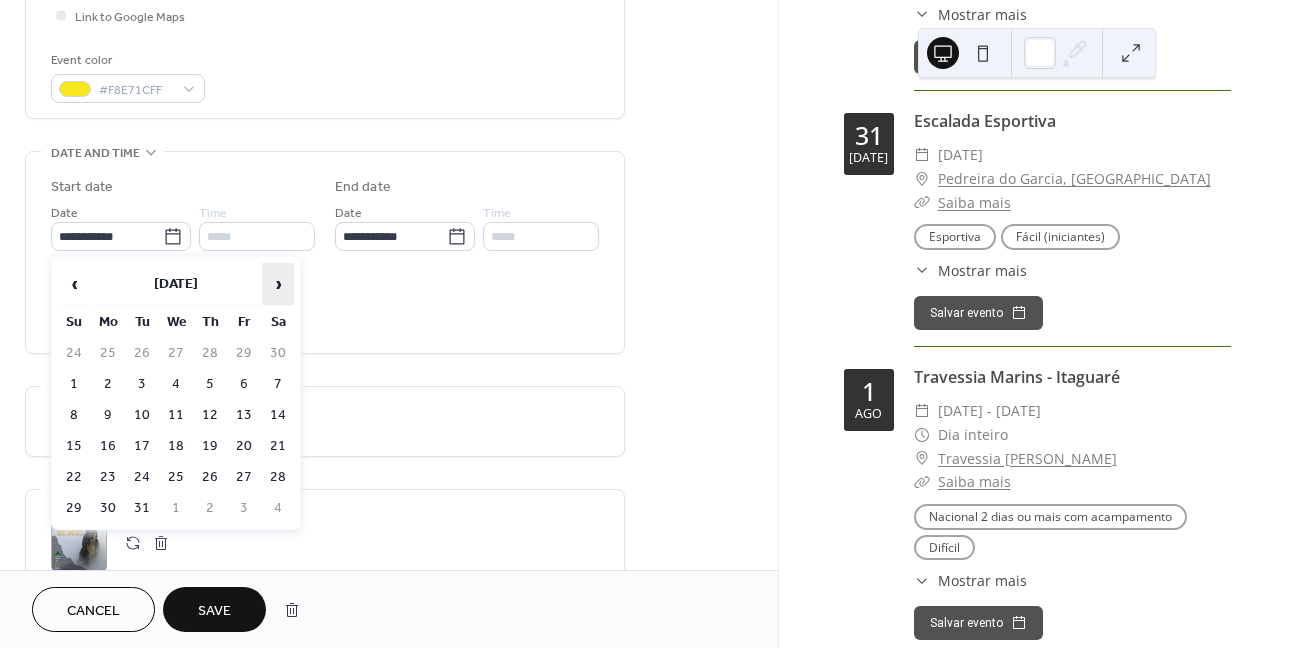 click on "›" at bounding box center [278, 284] 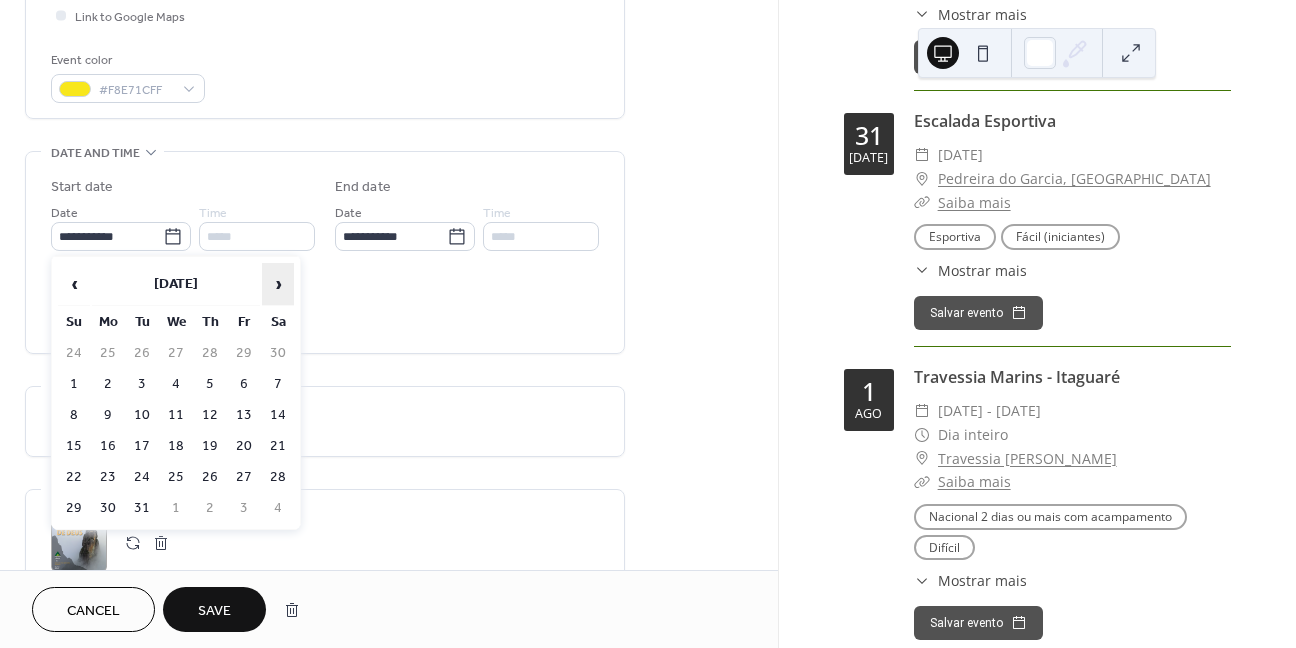 click on "›" at bounding box center [278, 284] 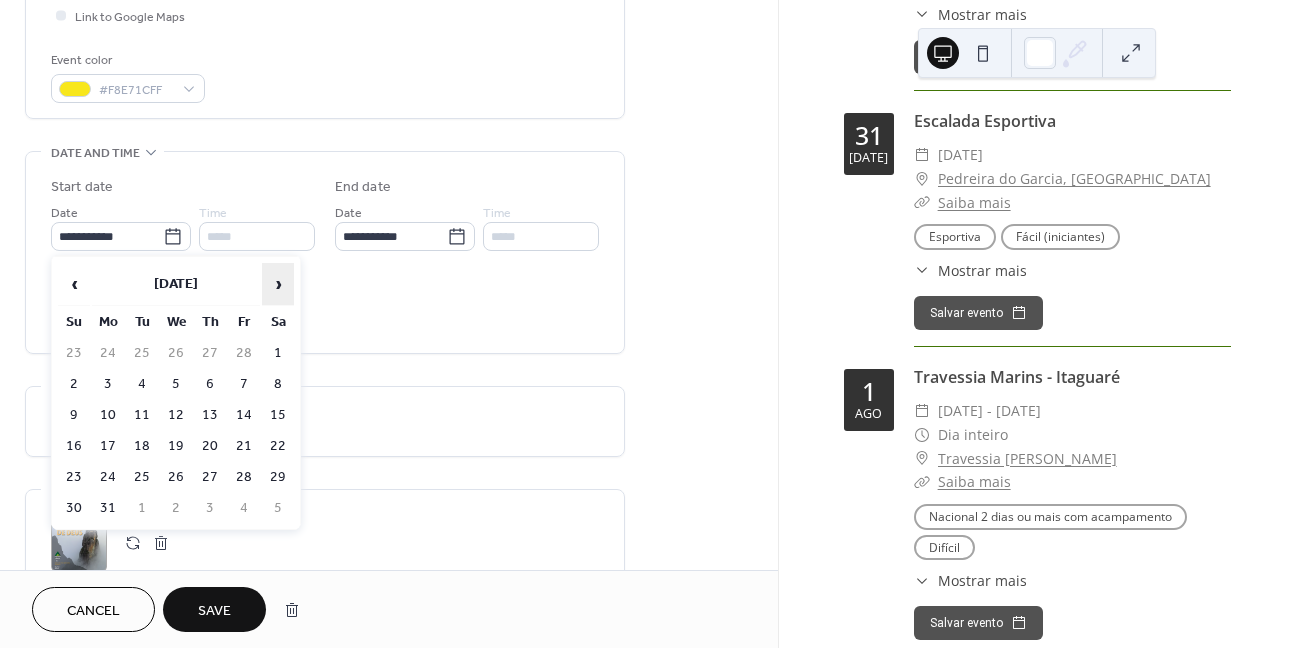 click on "›" at bounding box center (278, 284) 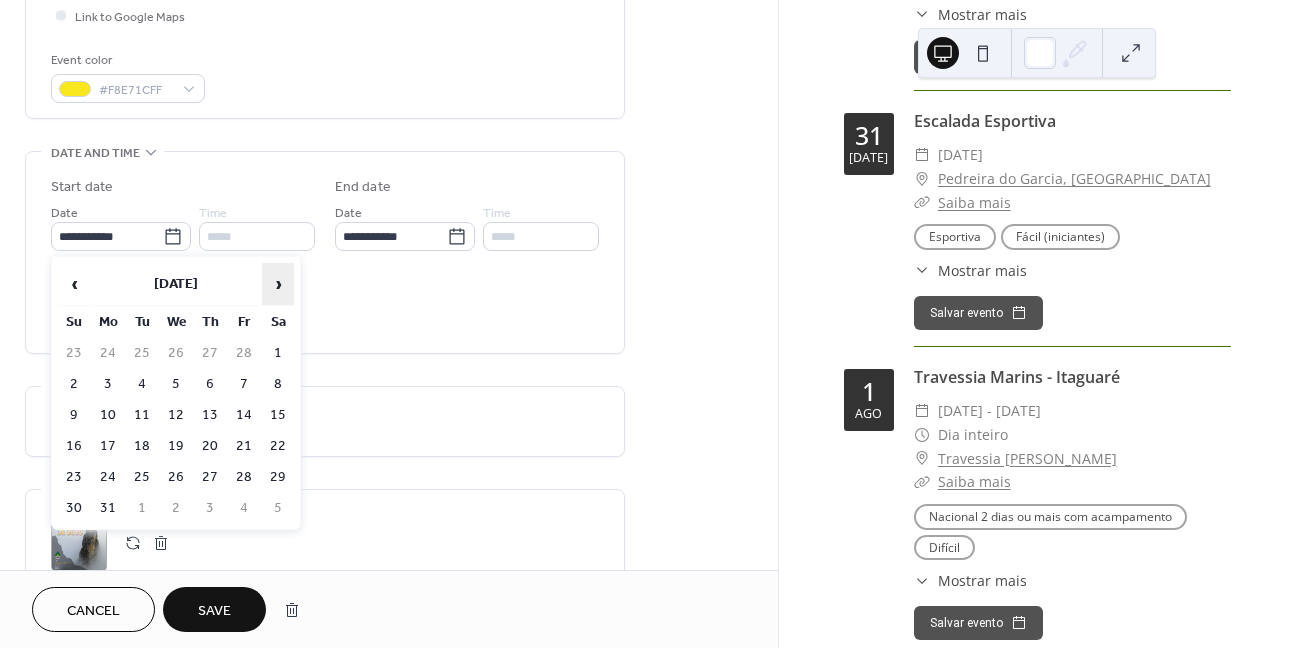 click on "›" at bounding box center [278, 284] 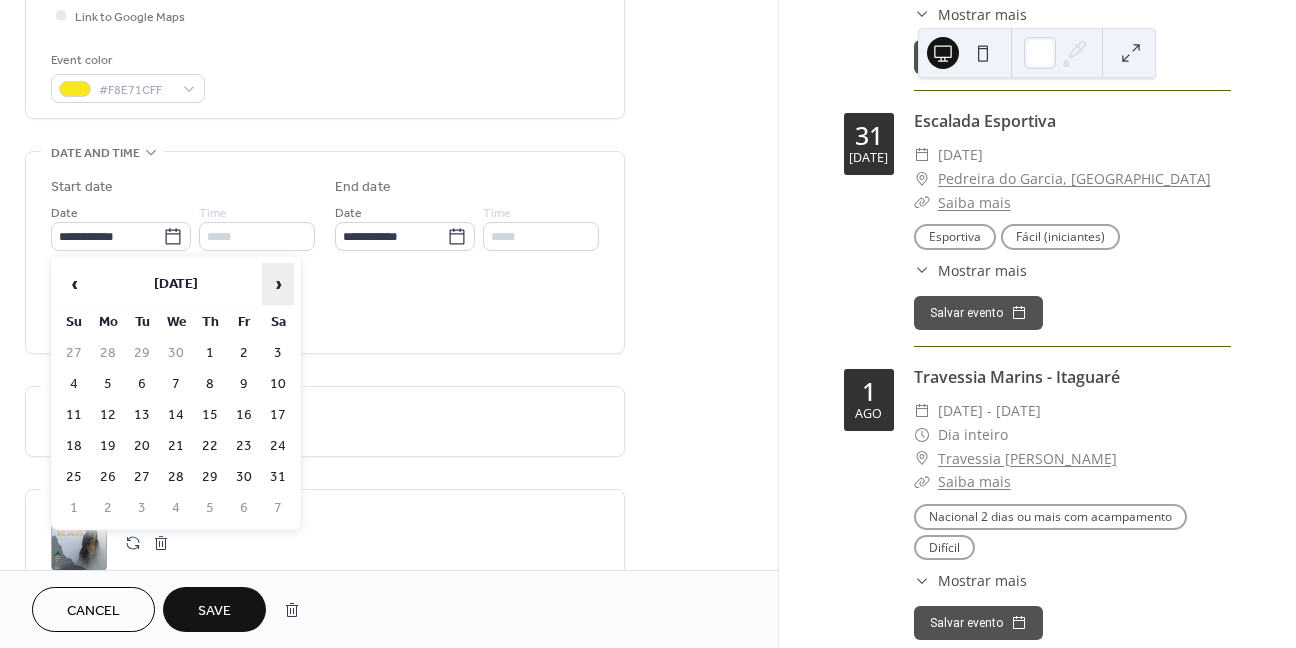 click on "›" at bounding box center (278, 284) 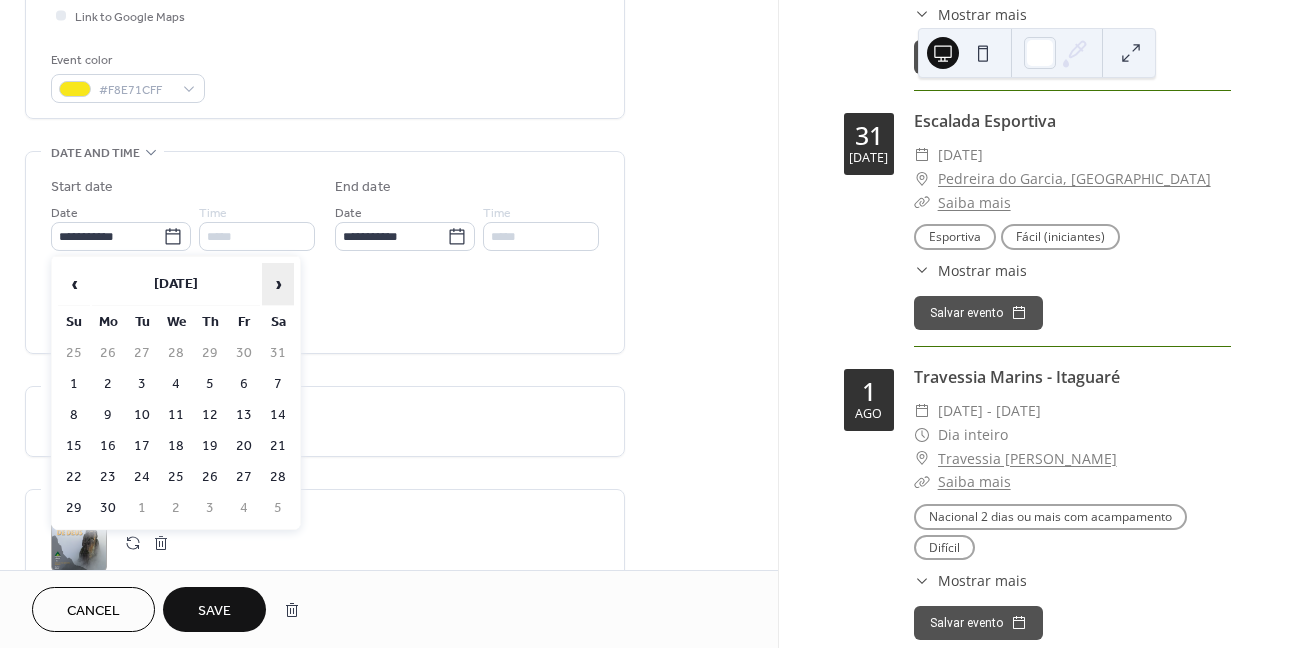 click on "›" at bounding box center (278, 284) 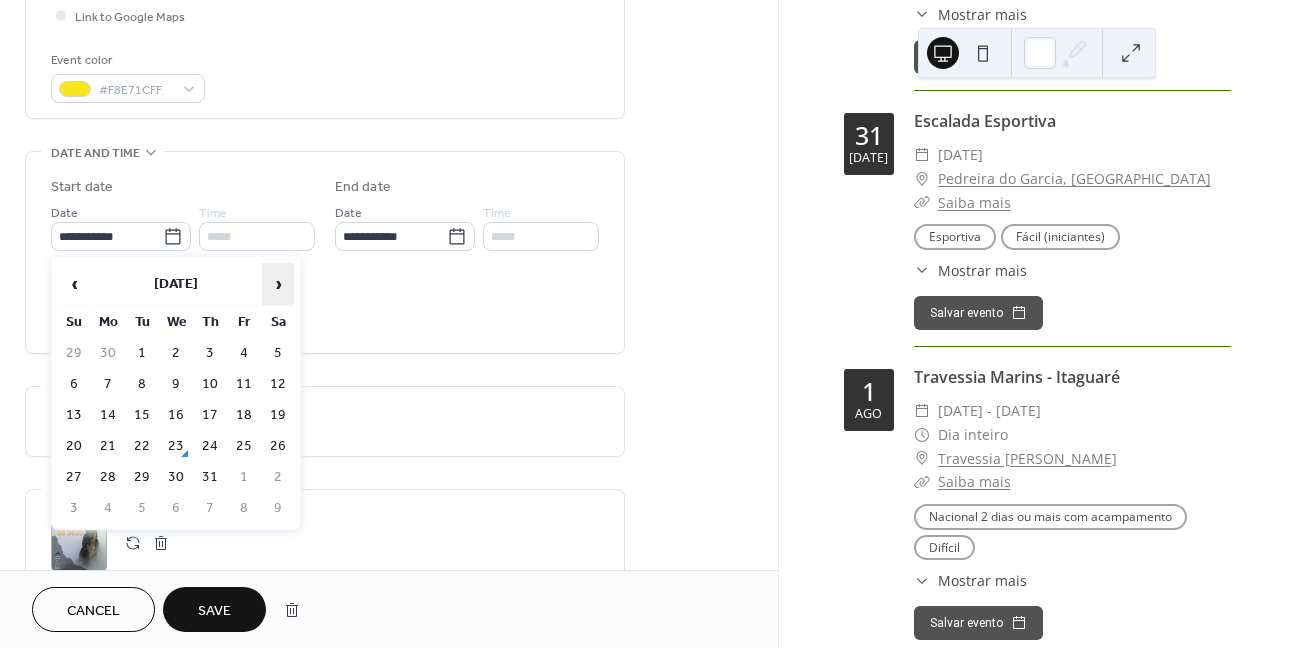click on "›" at bounding box center (278, 284) 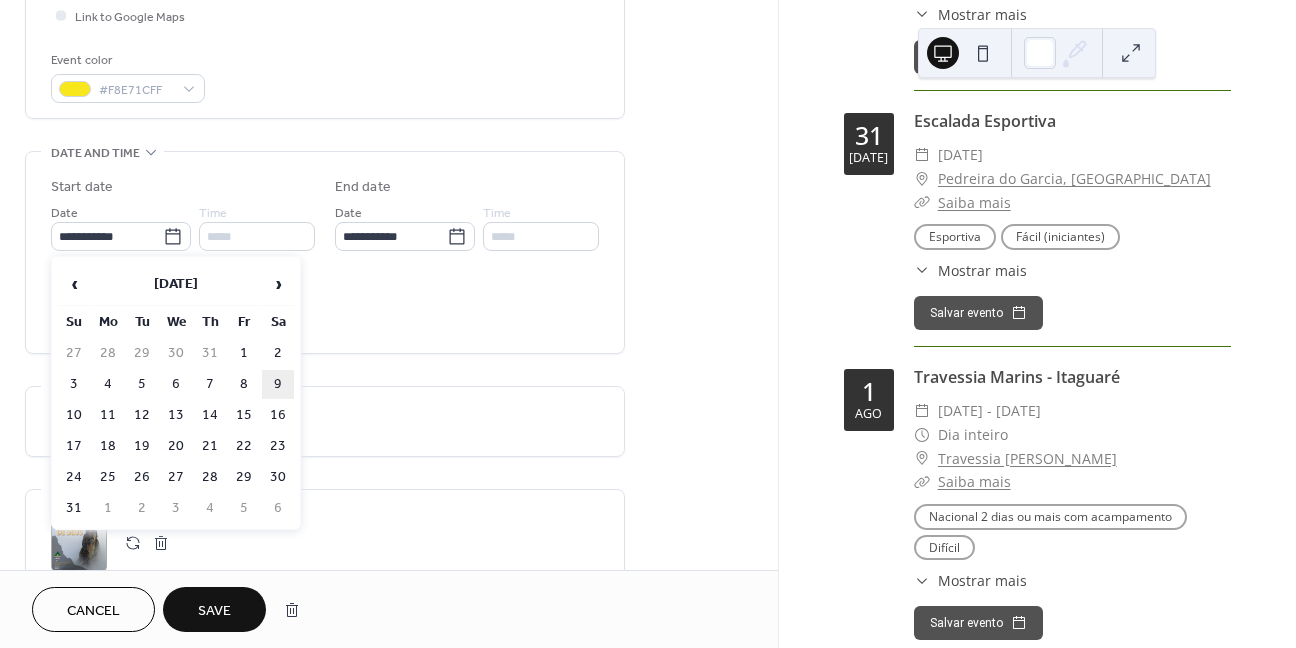 click on "9" at bounding box center (278, 384) 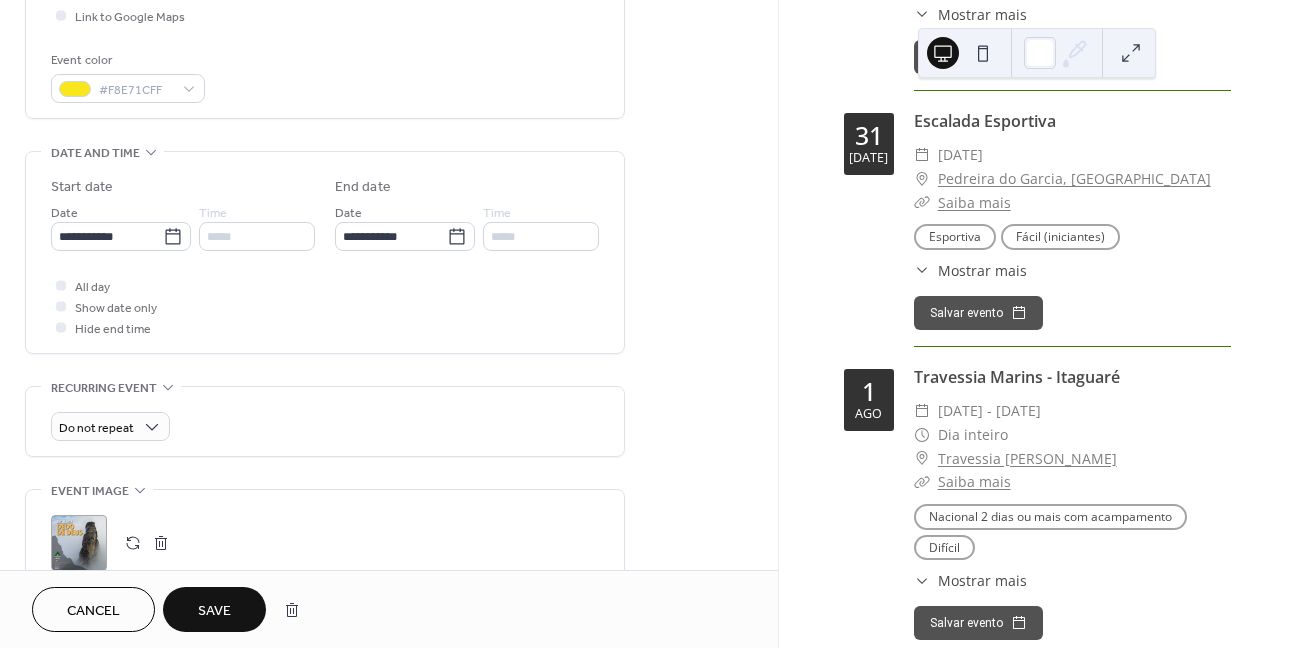 type on "**********" 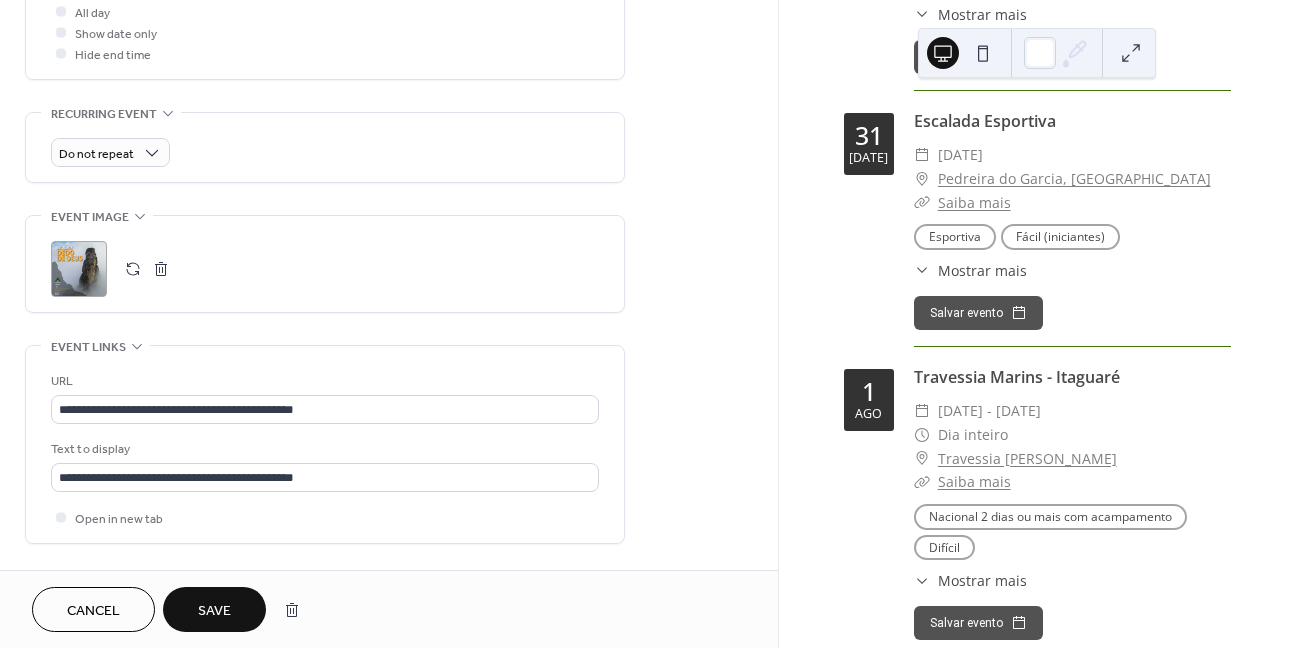 scroll, scrollTop: 800, scrollLeft: 0, axis: vertical 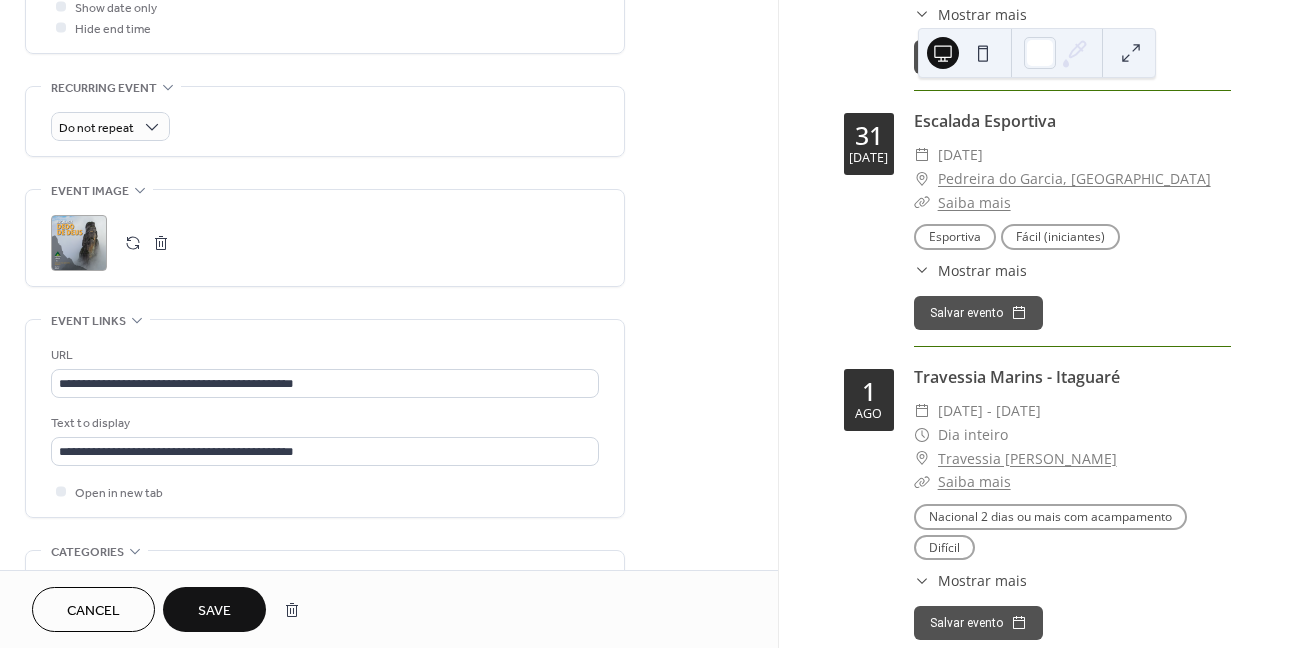 click on ";" at bounding box center (79, 243) 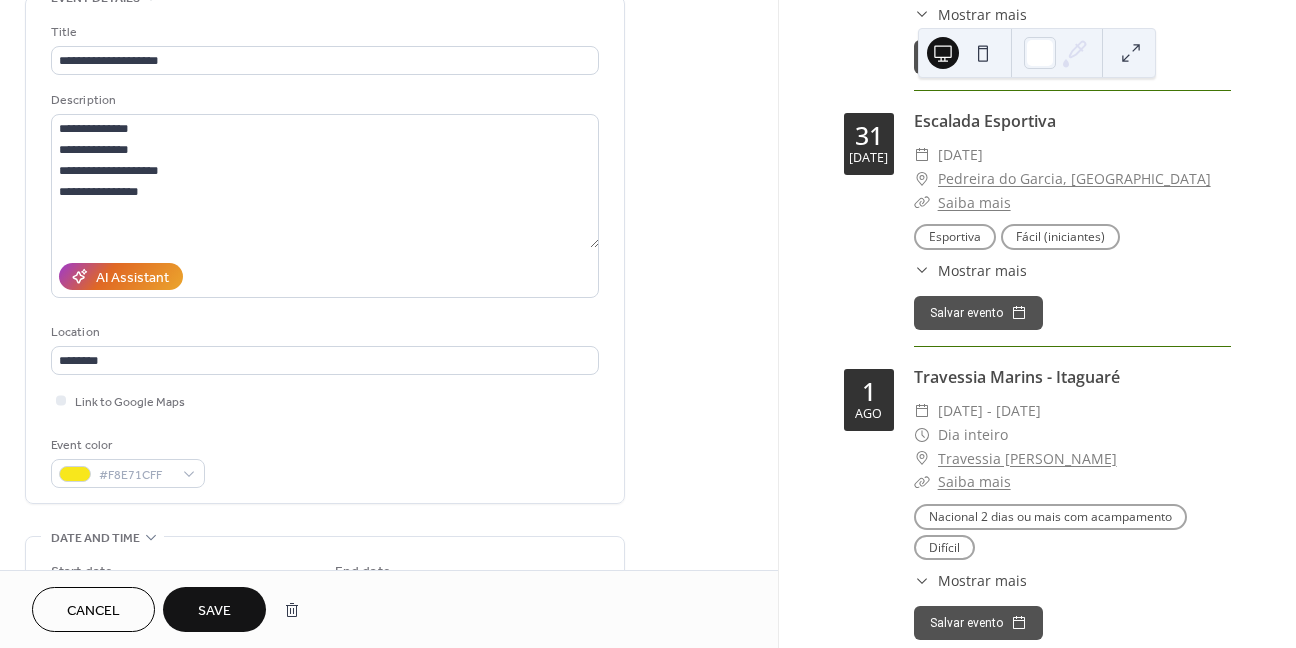 scroll, scrollTop: 0, scrollLeft: 0, axis: both 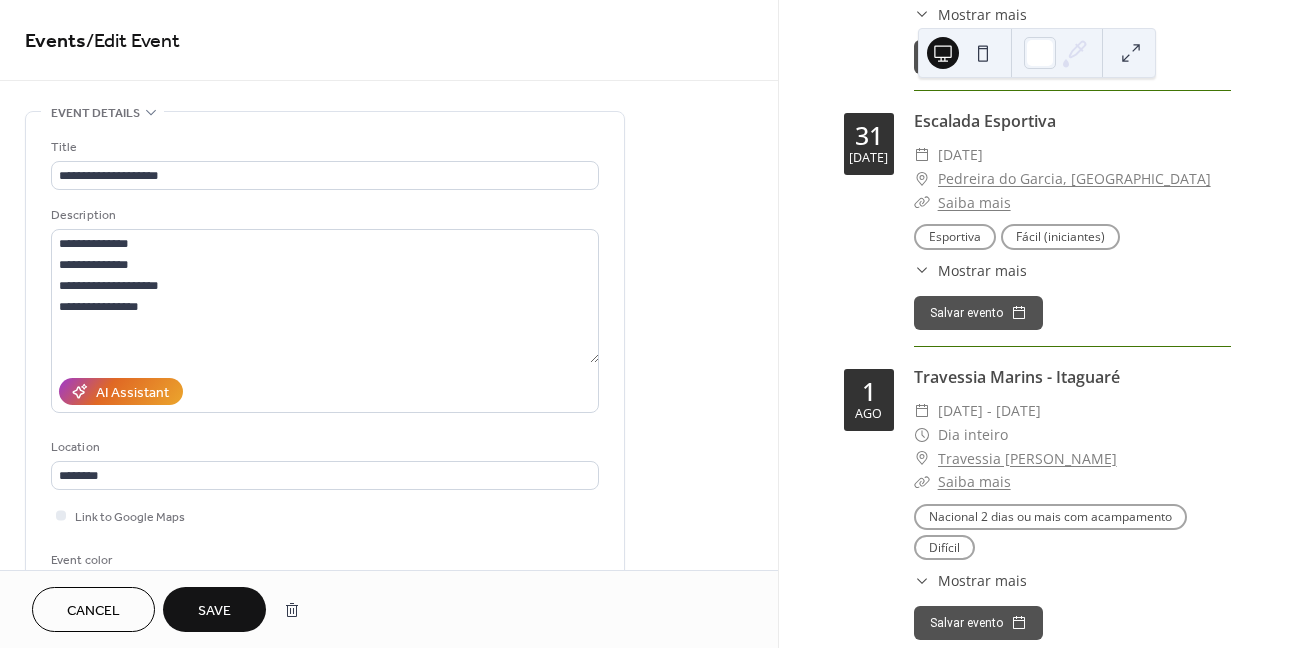 click on "Save" at bounding box center (214, 611) 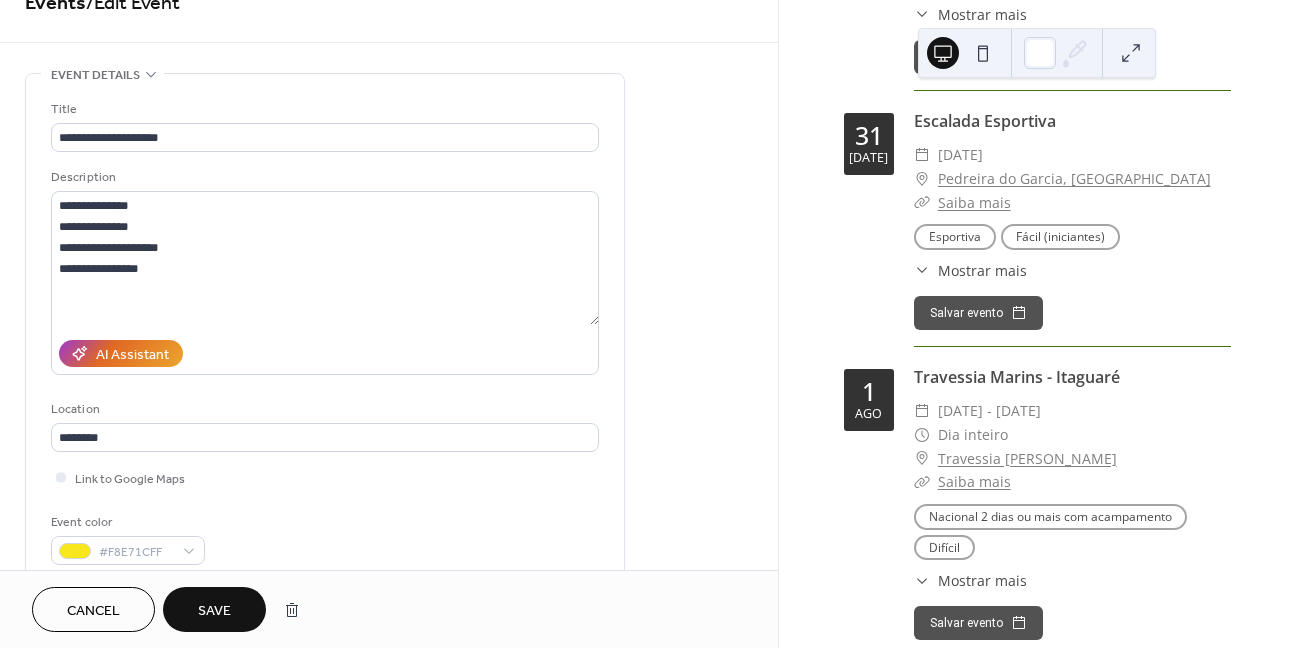 scroll, scrollTop: 200, scrollLeft: 0, axis: vertical 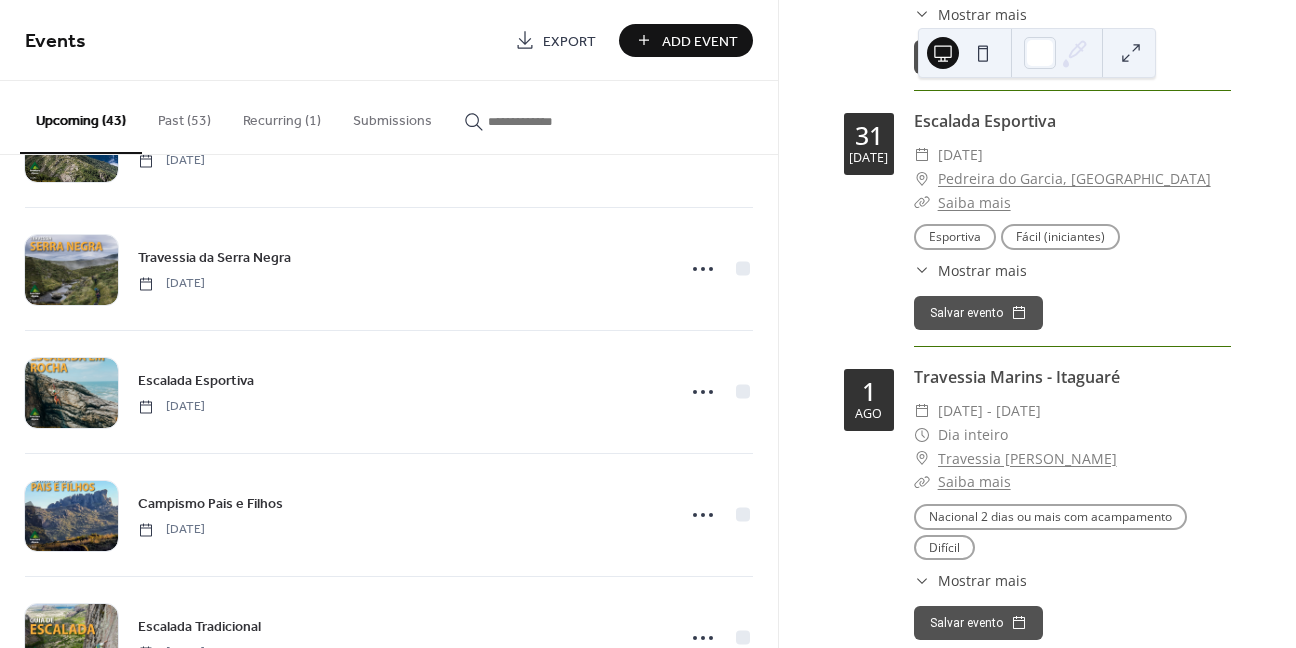 click at bounding box center [548, 121] 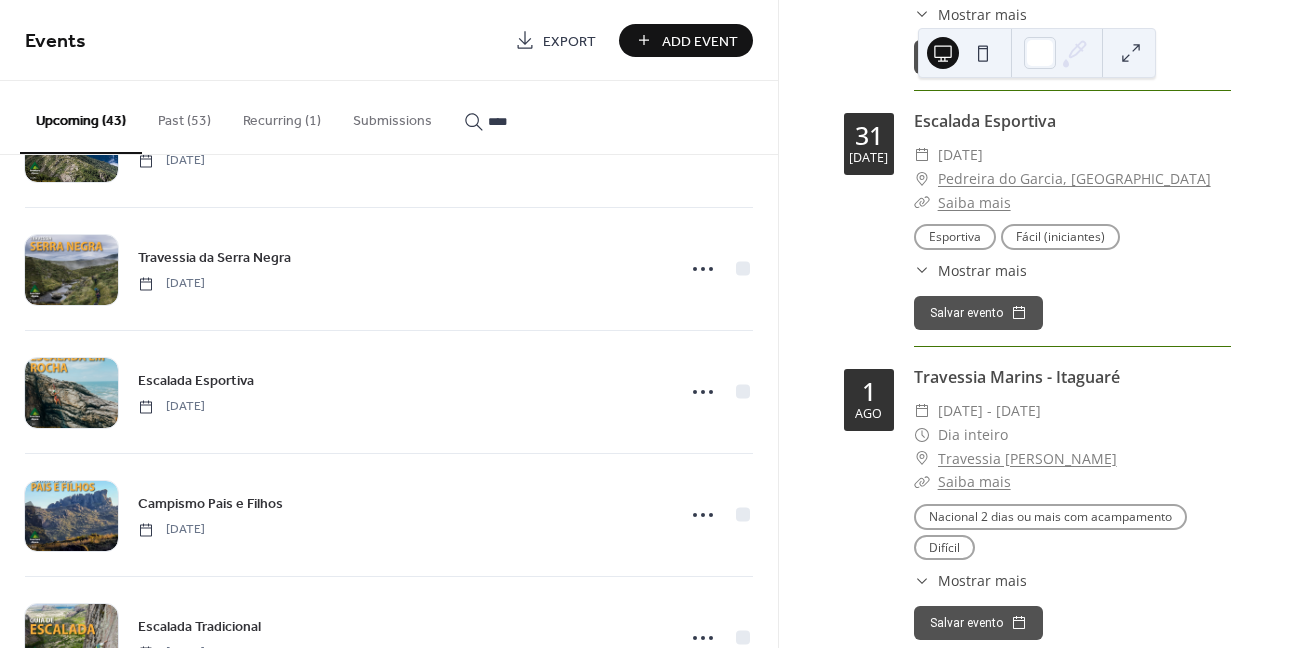 click on "****" at bounding box center [536, 116] 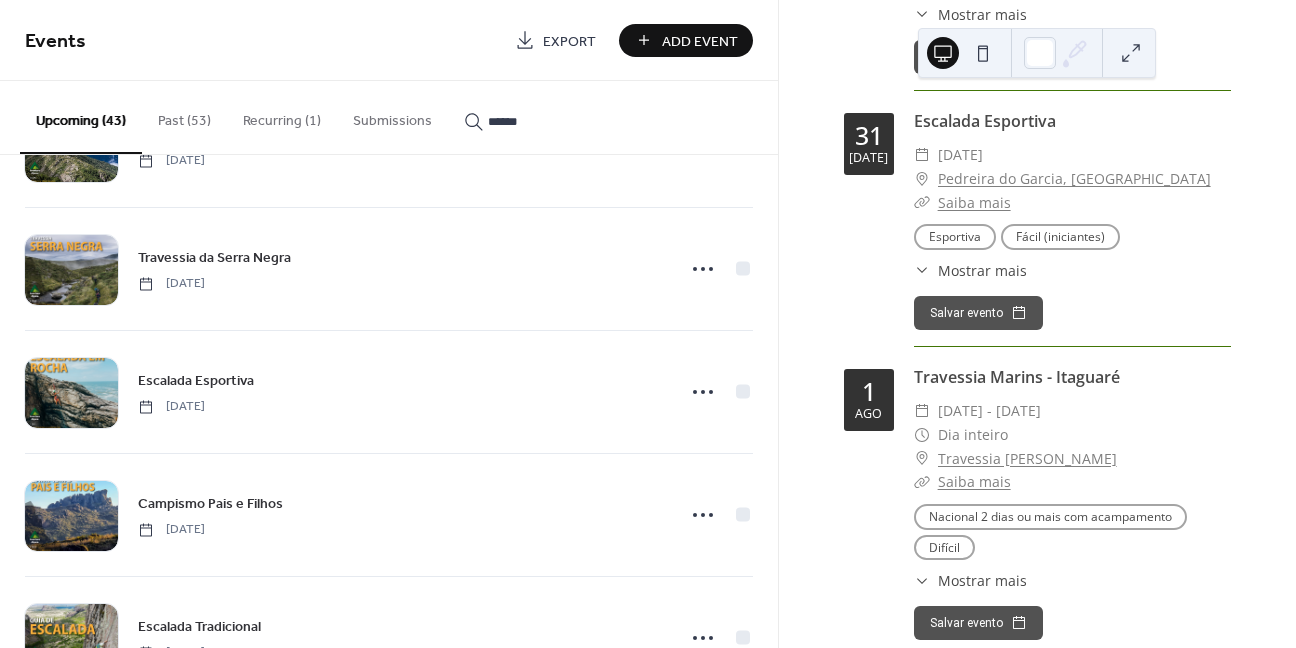 click on "******" at bounding box center [536, 116] 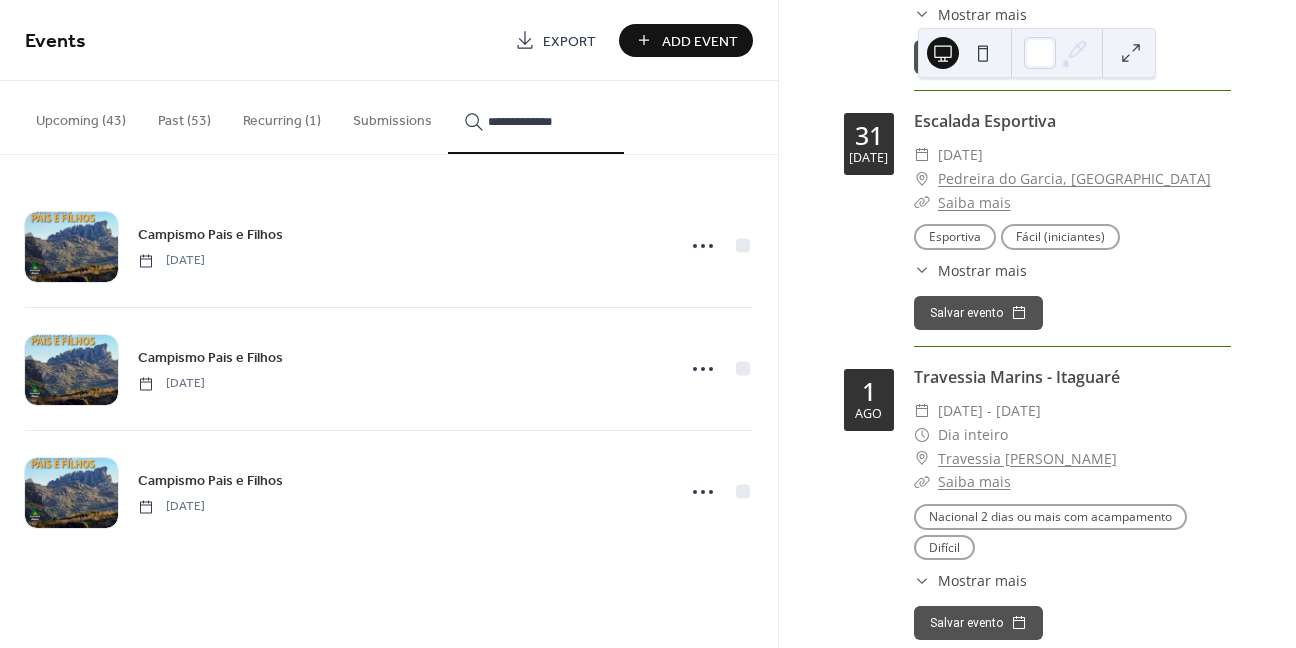 click on "**********" at bounding box center [389, 118] 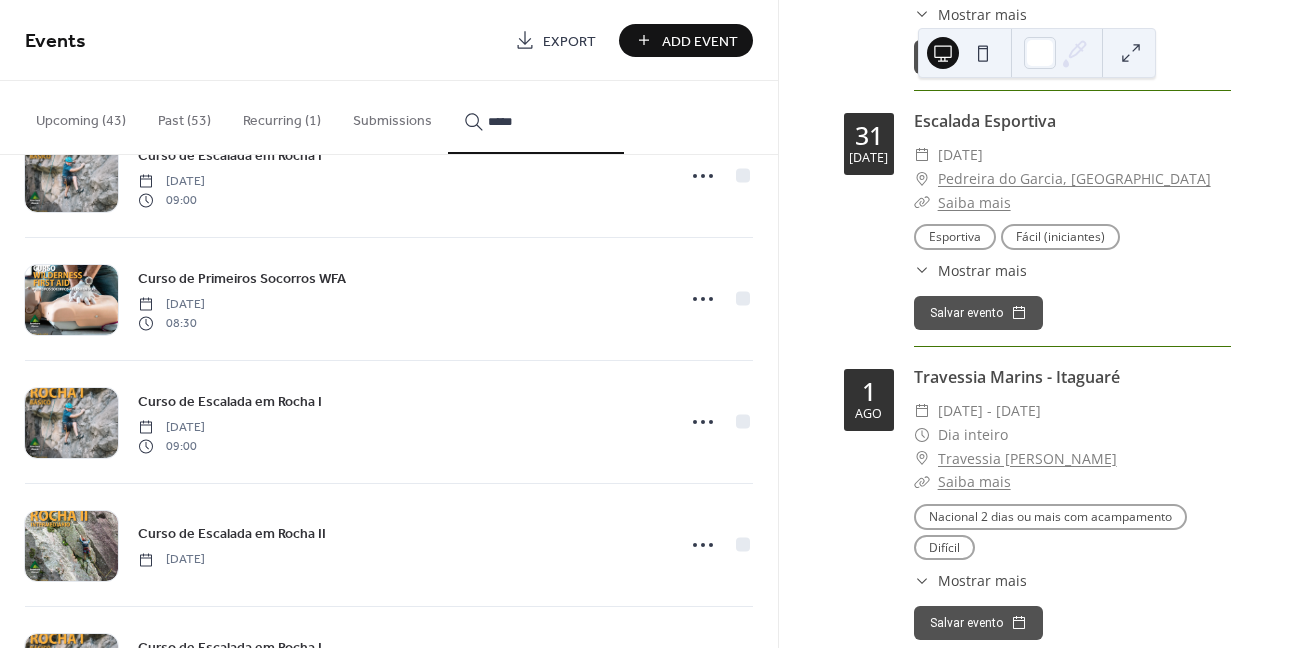 scroll, scrollTop: 1200, scrollLeft: 0, axis: vertical 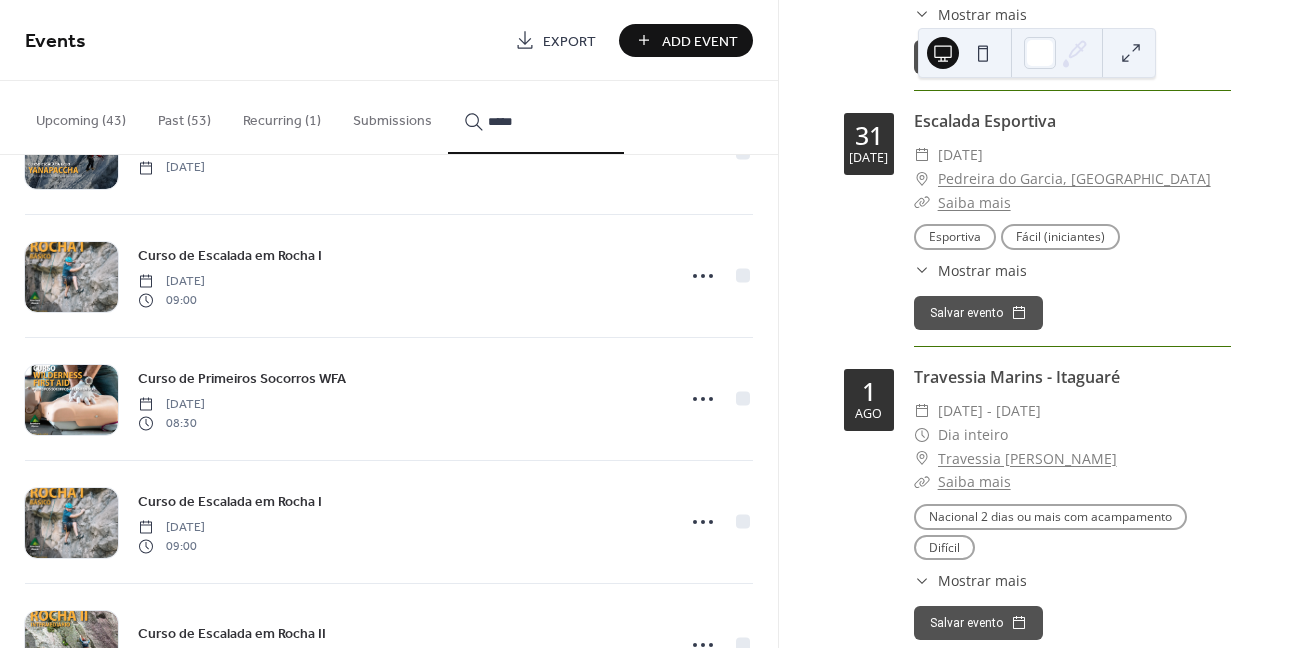click on "*****" at bounding box center (536, 121) 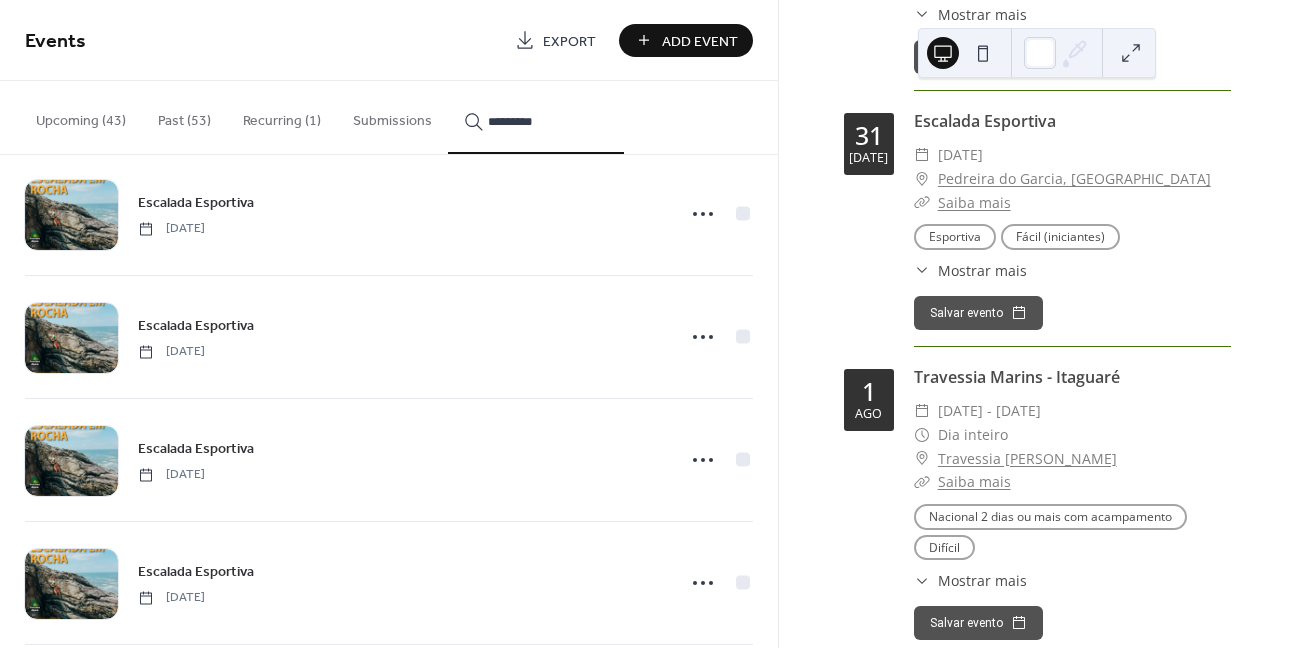 scroll, scrollTop: 2272, scrollLeft: 0, axis: vertical 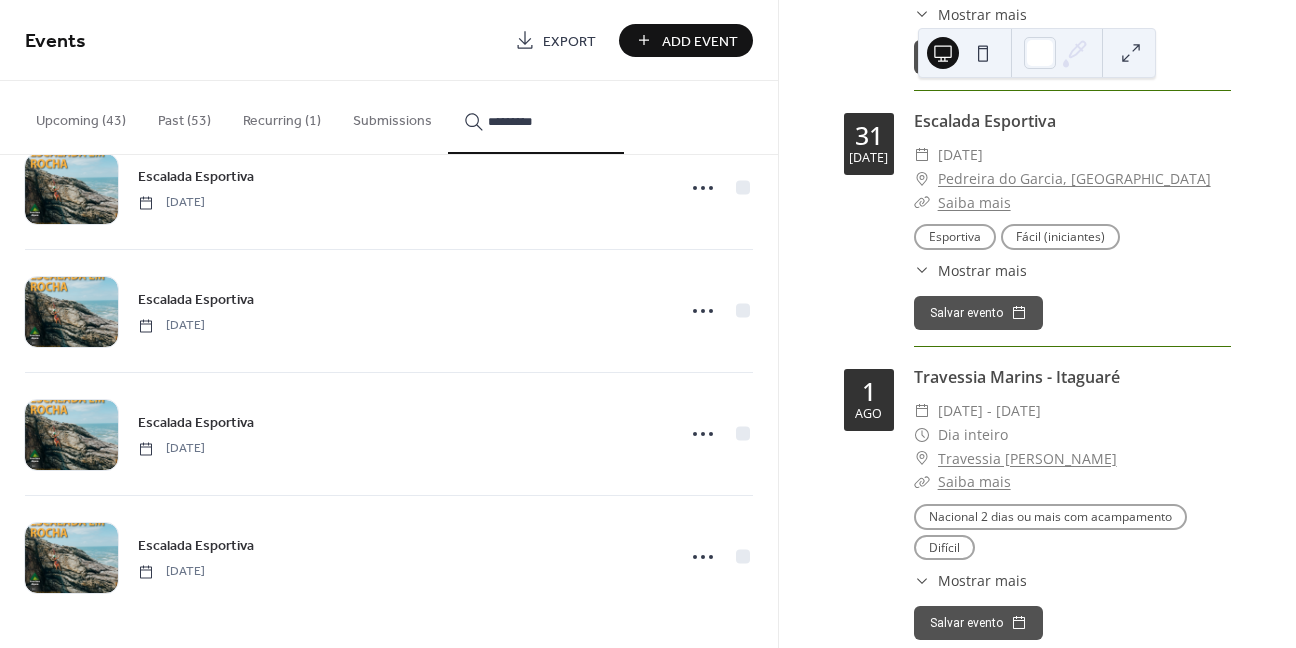 type on "*********" 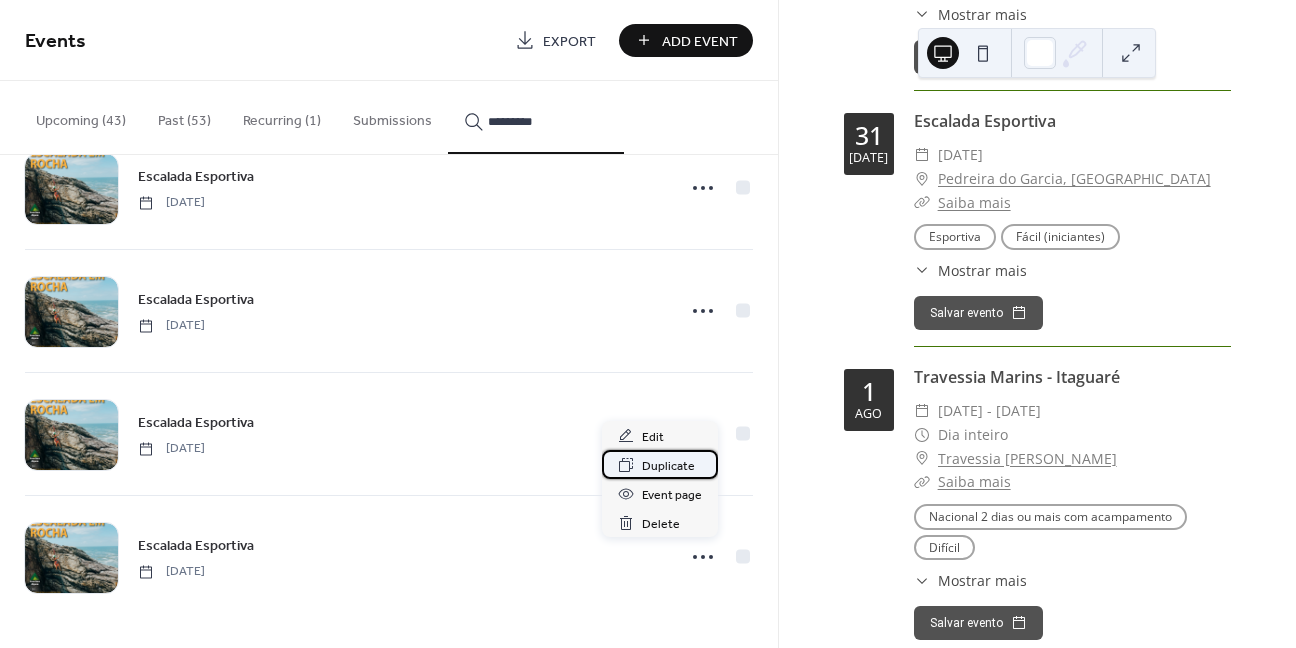 click on "Duplicate" at bounding box center [668, 466] 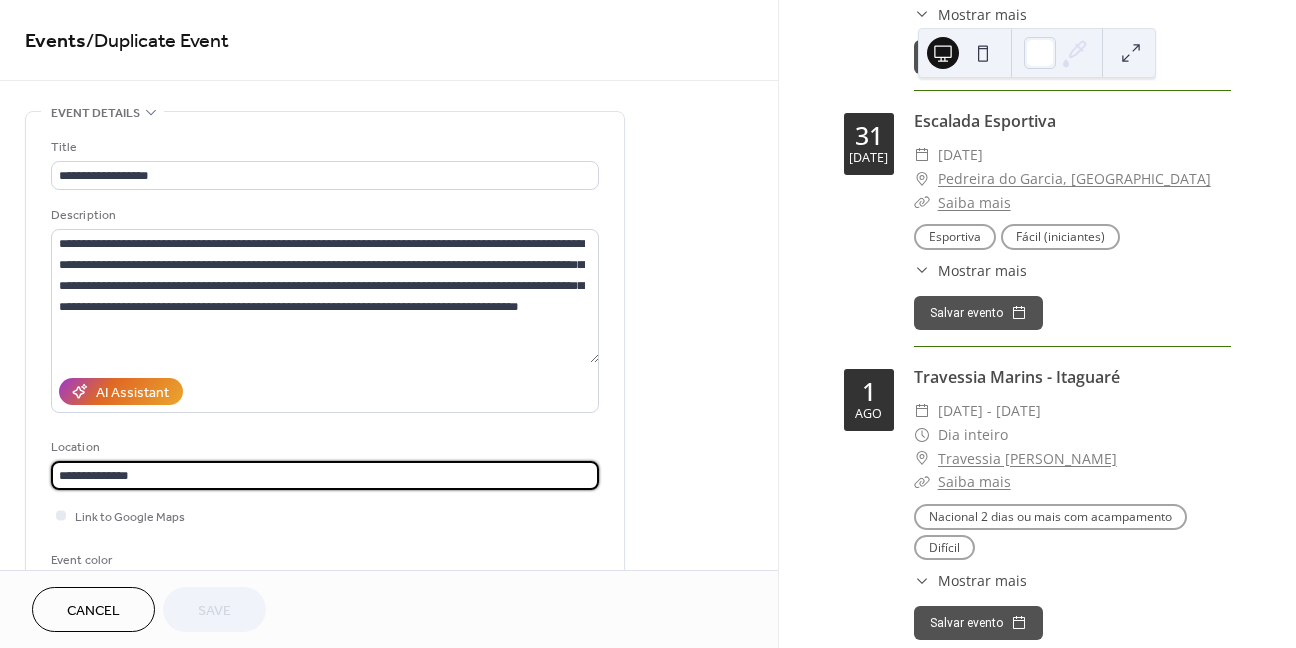 drag, startPoint x: 162, startPoint y: 471, endPoint x: 20, endPoint y: 460, distance: 142.42542 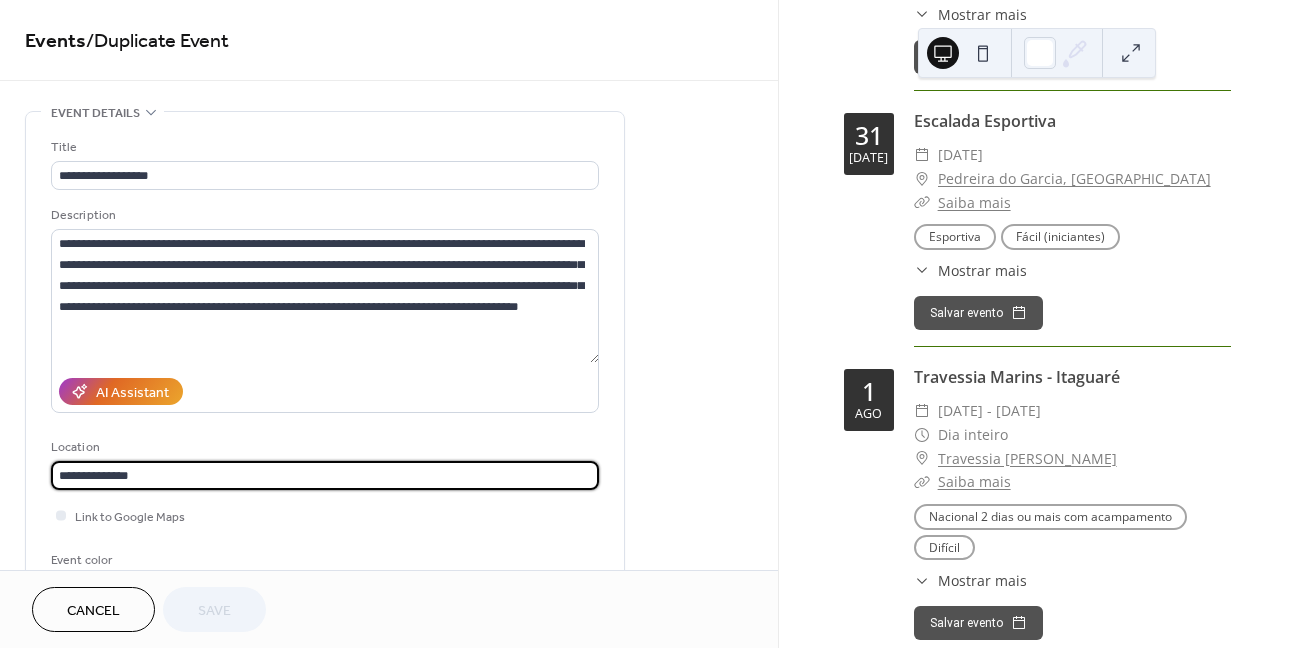 click on "**********" at bounding box center [389, 1071] 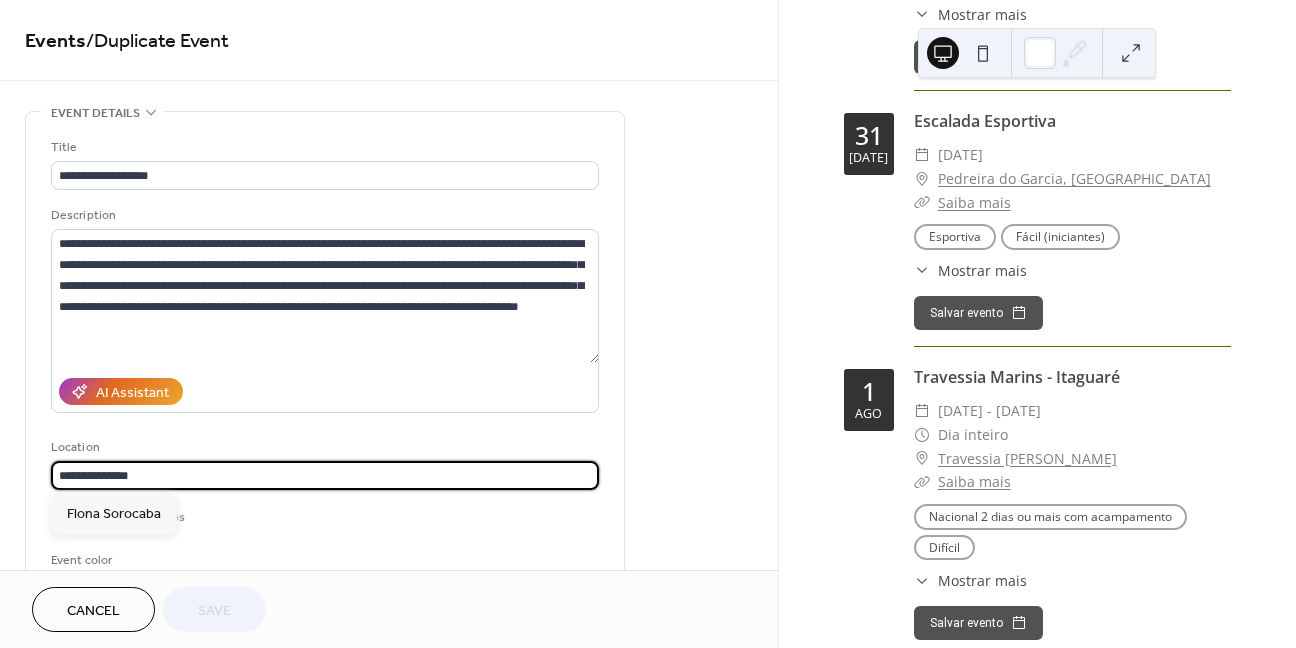 type on "*" 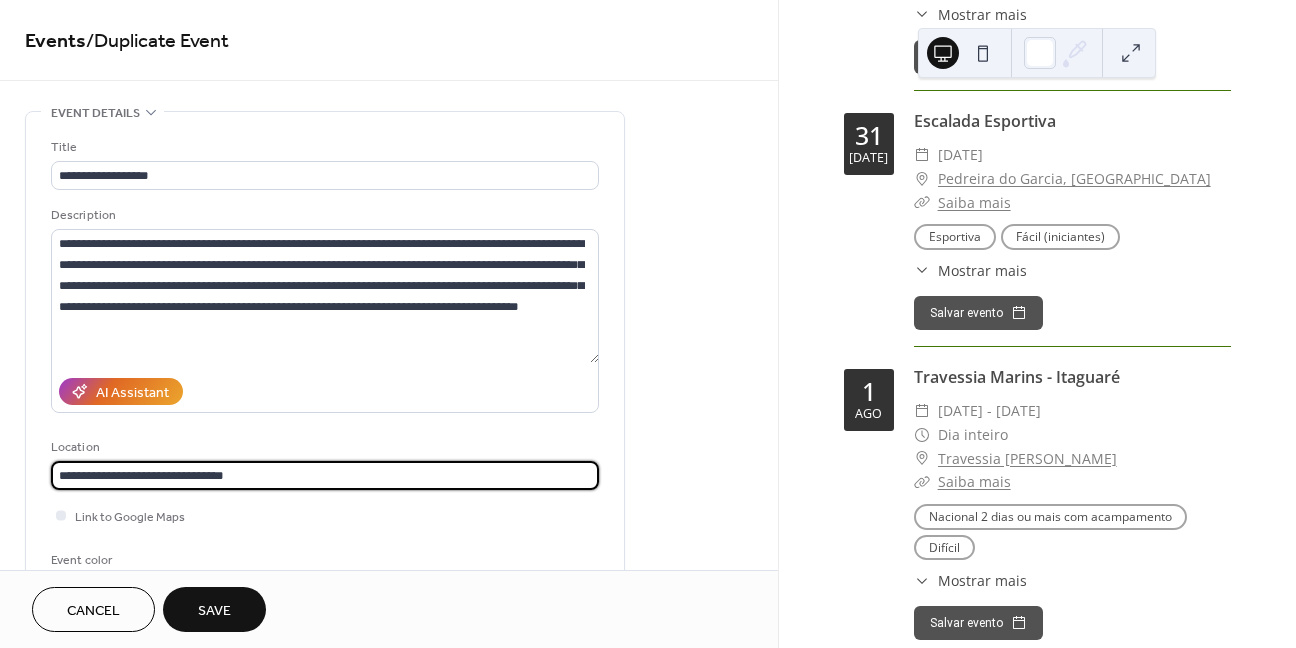 scroll, scrollTop: 1, scrollLeft: 0, axis: vertical 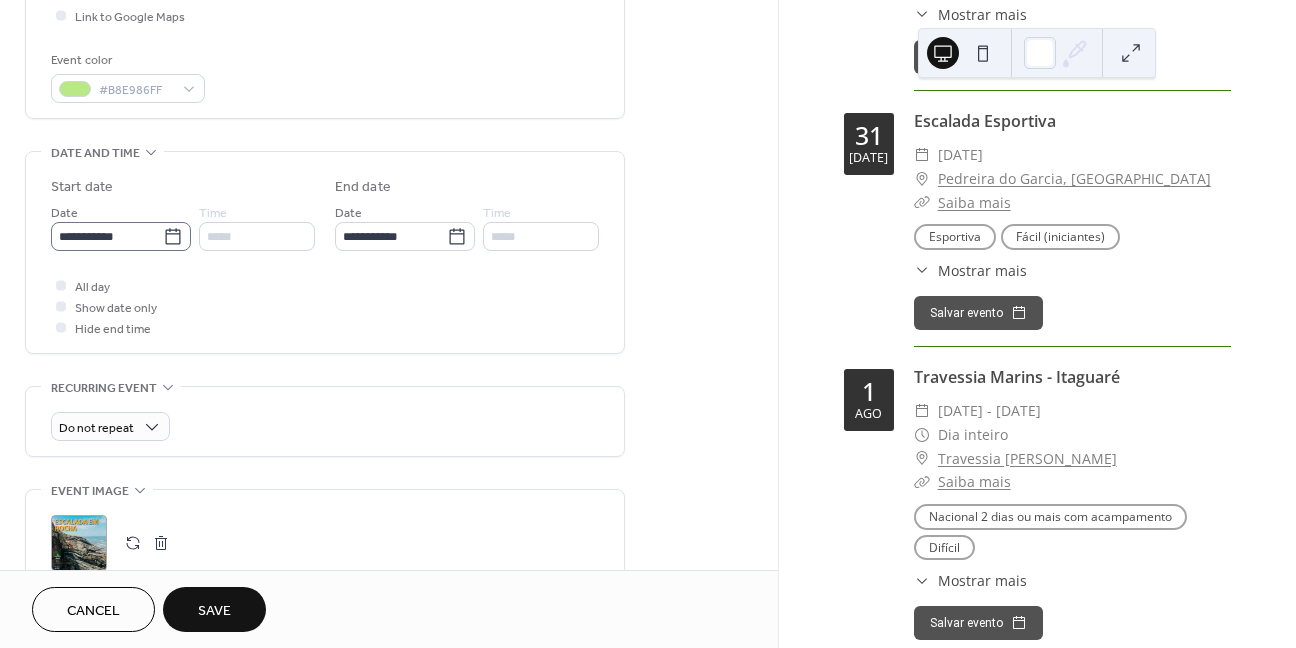 type on "**********" 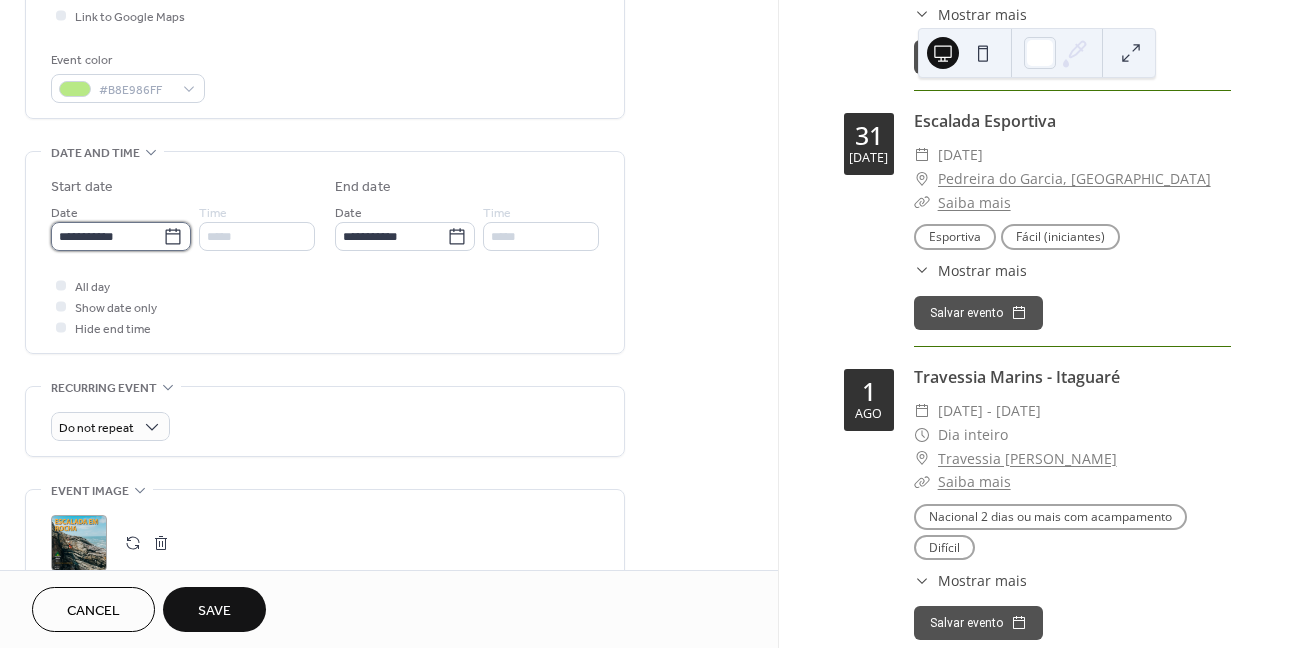click on "**********" at bounding box center (107, 236) 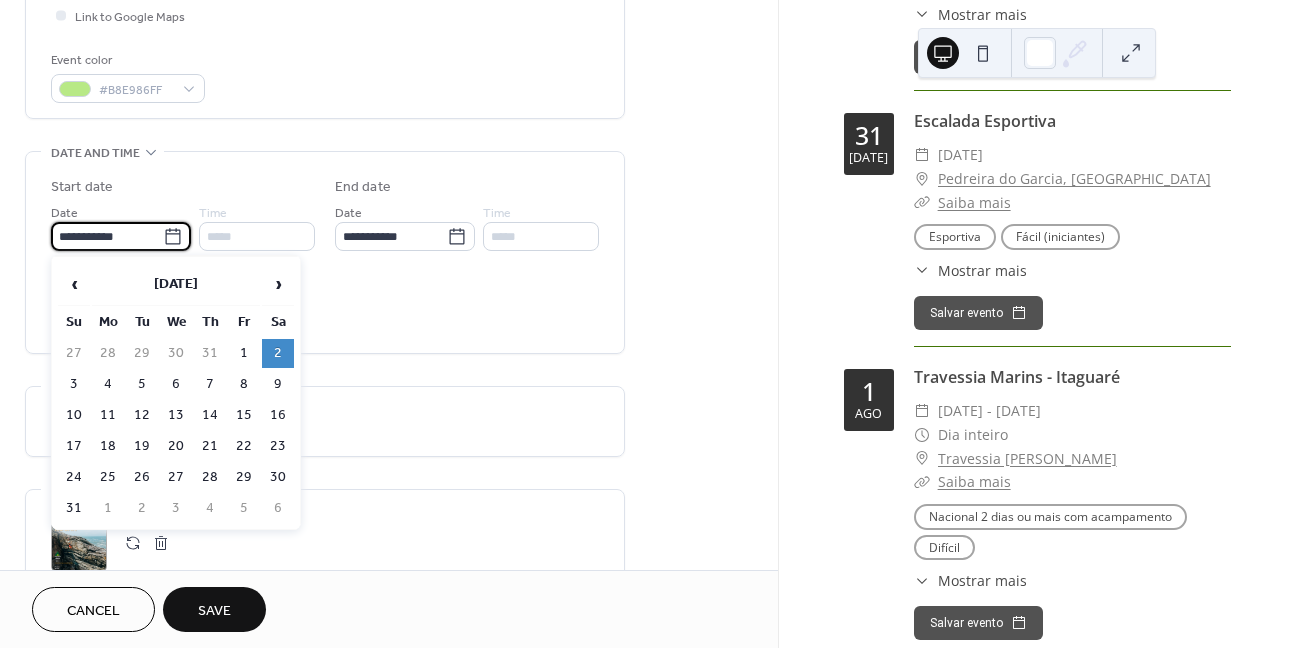 scroll, scrollTop: 0, scrollLeft: 0, axis: both 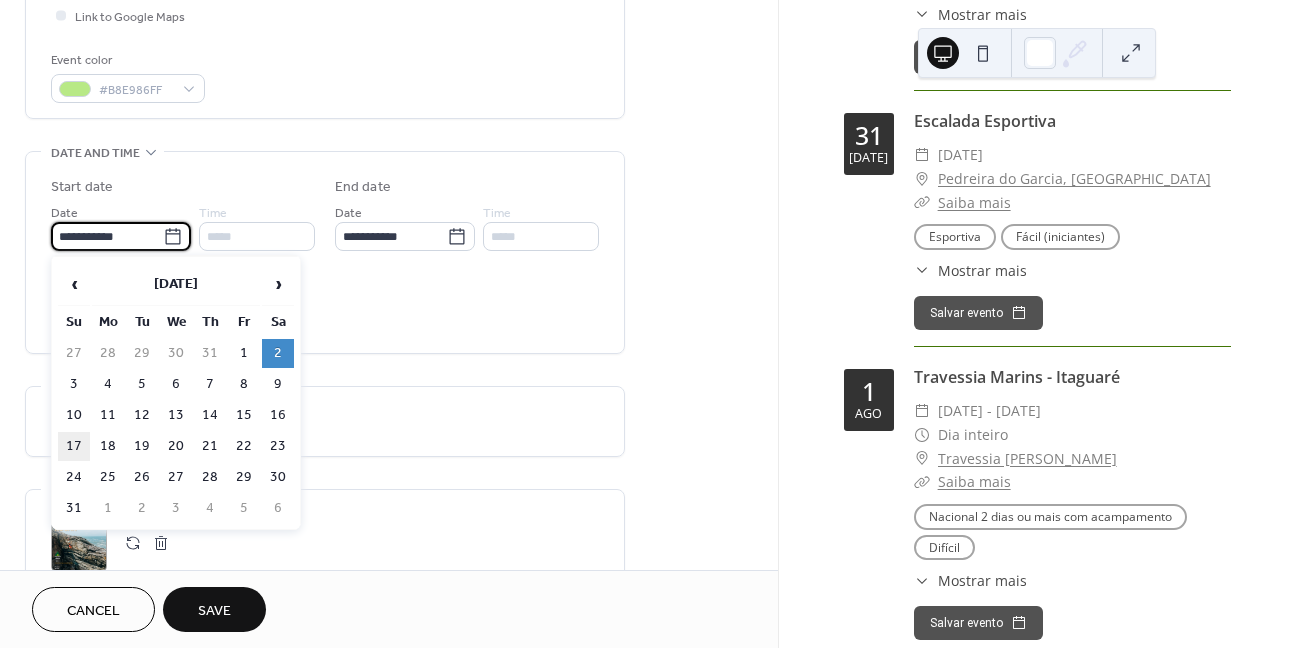 click on "17" at bounding box center [74, 446] 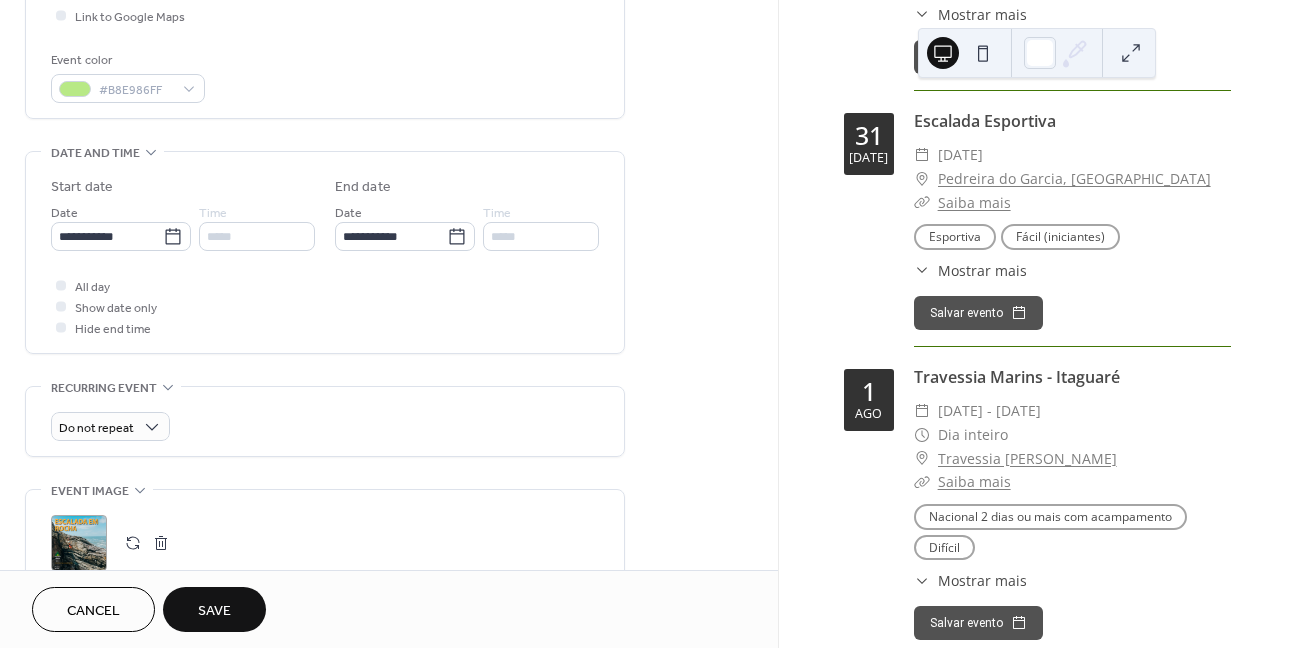 click on "Save" at bounding box center (214, 611) 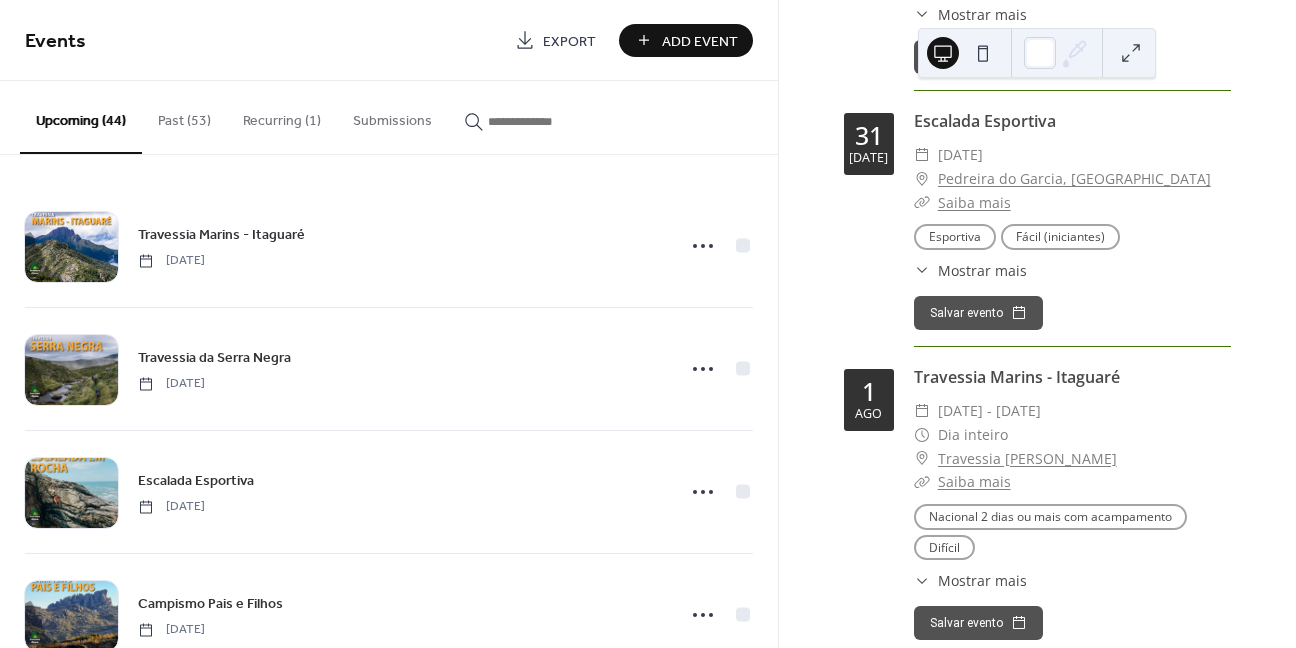 click at bounding box center (548, 121) 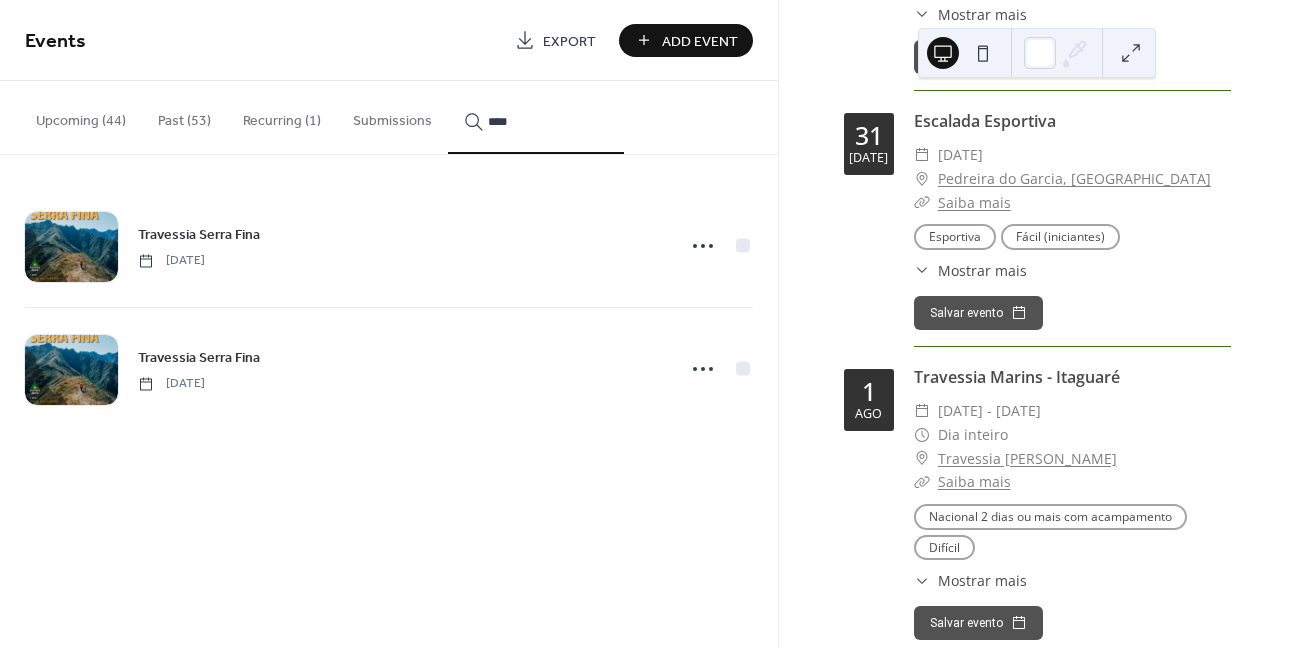 type on "****" 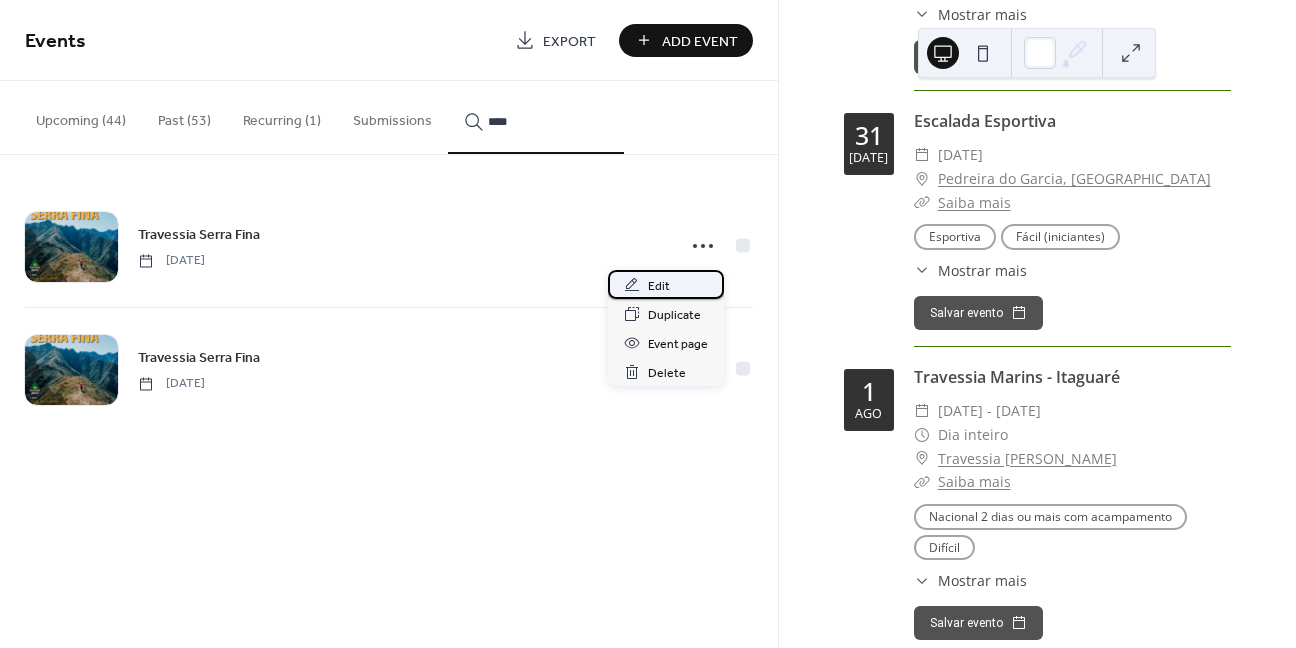 click on "Edit" at bounding box center [659, 286] 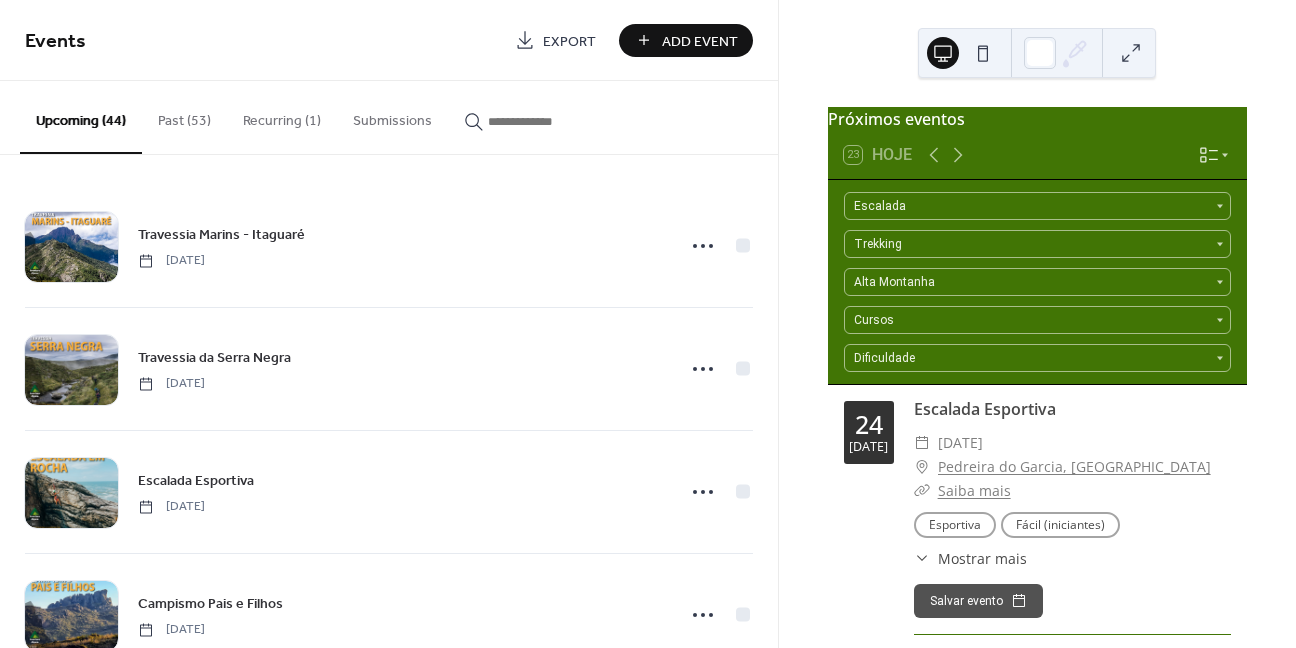 scroll, scrollTop: 0, scrollLeft: 0, axis: both 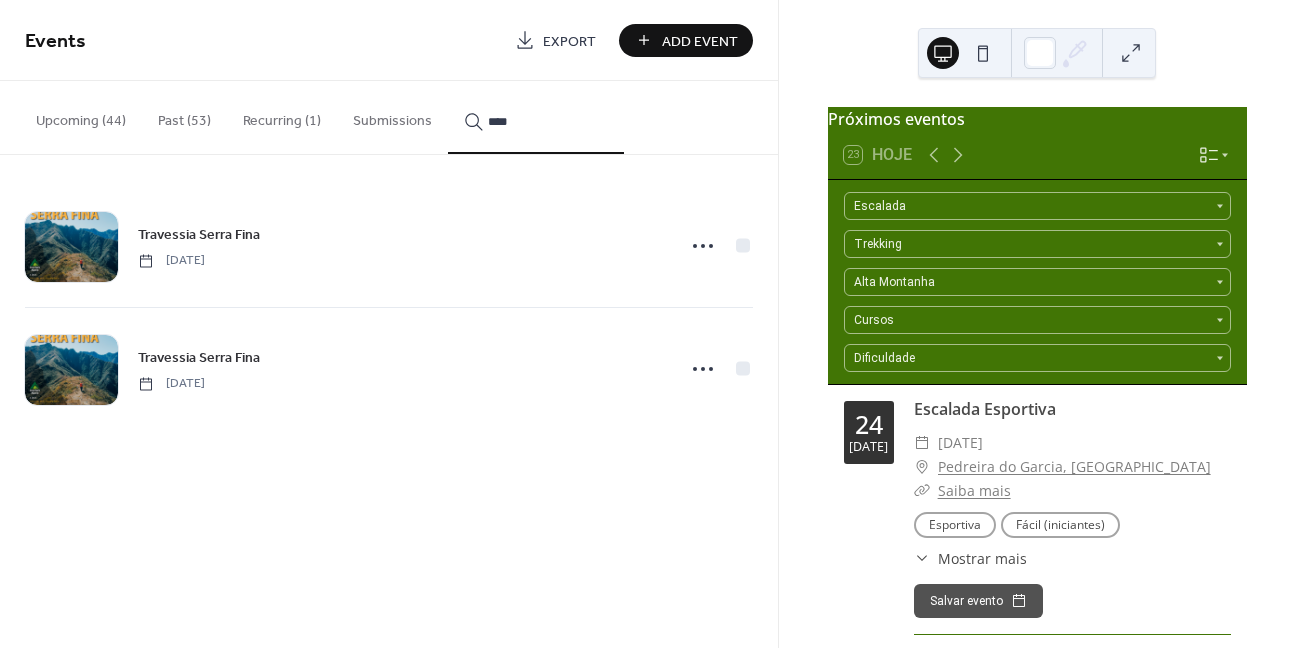 type on "****" 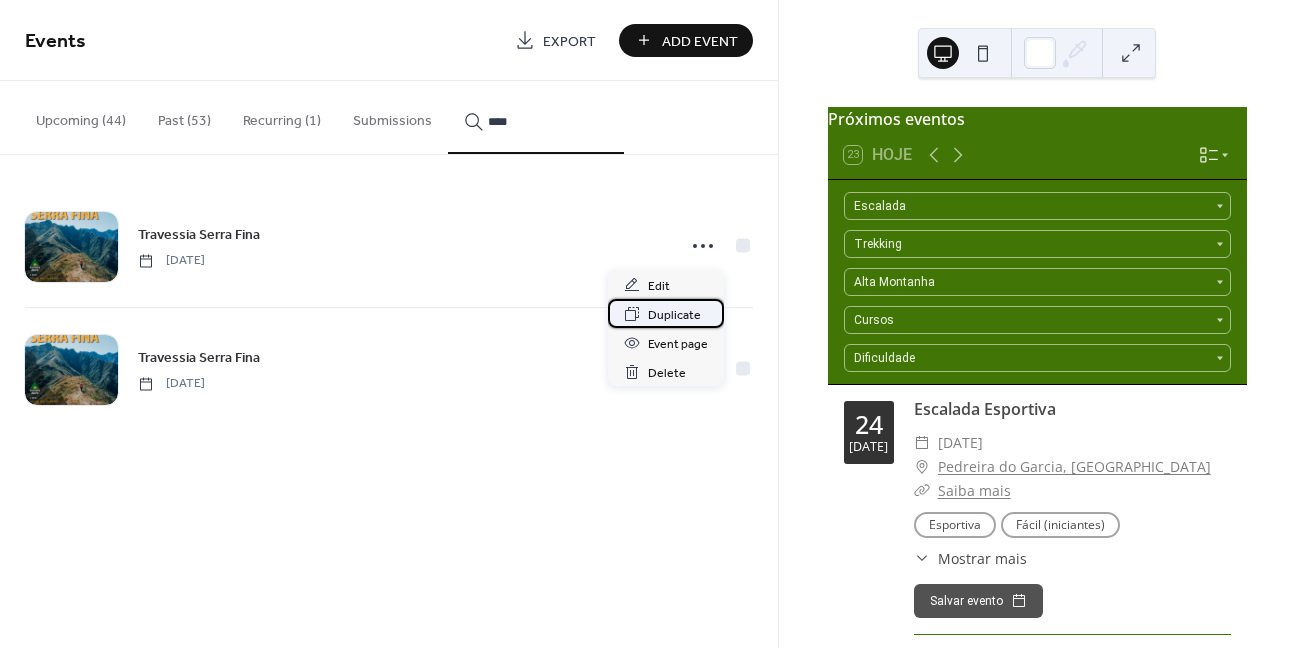 click on "Duplicate" at bounding box center (674, 315) 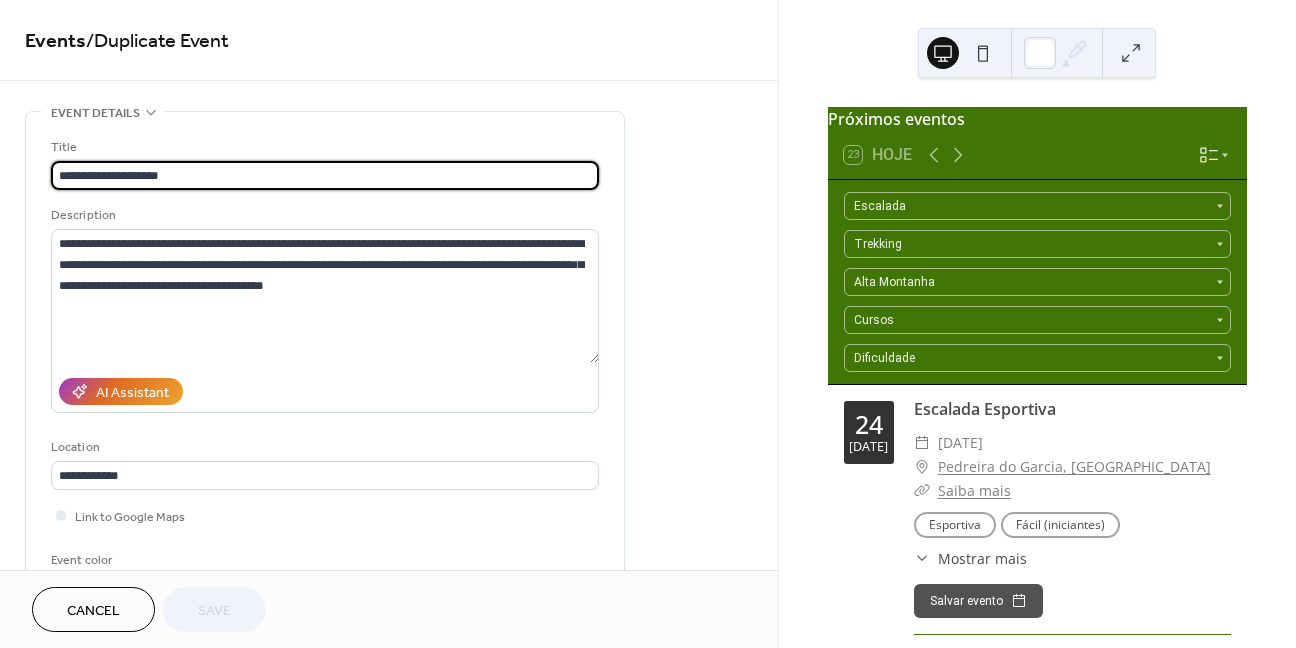 scroll, scrollTop: 400, scrollLeft: 0, axis: vertical 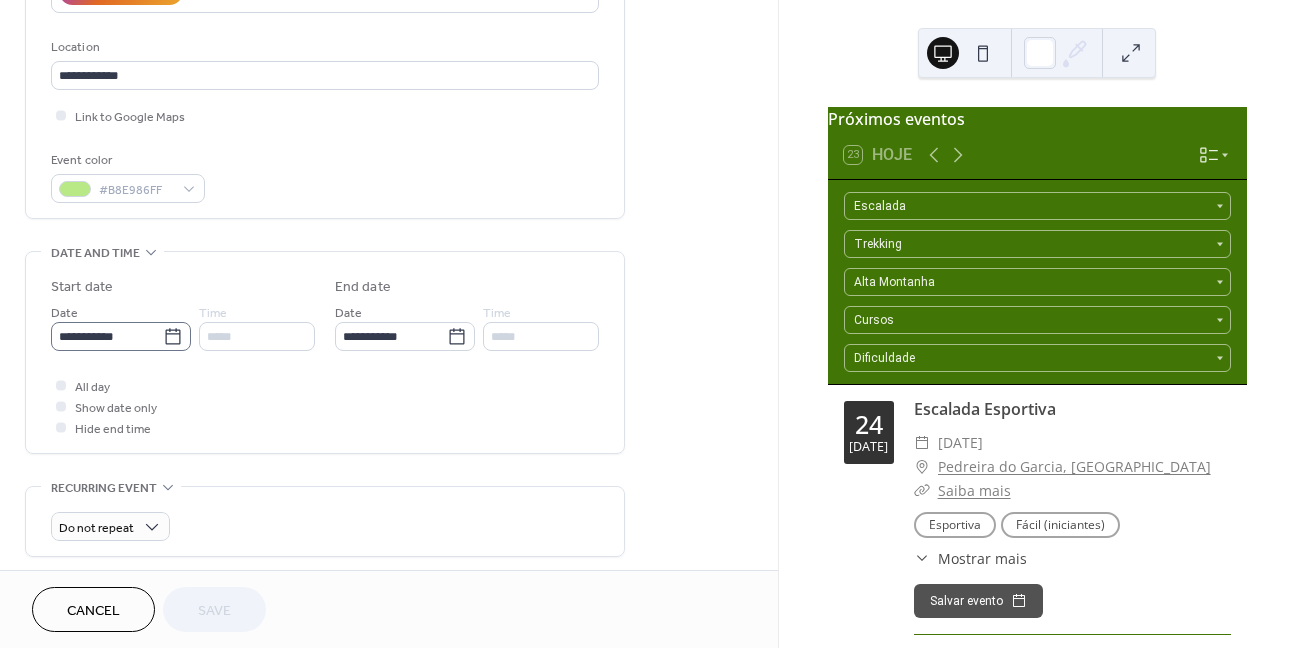 click 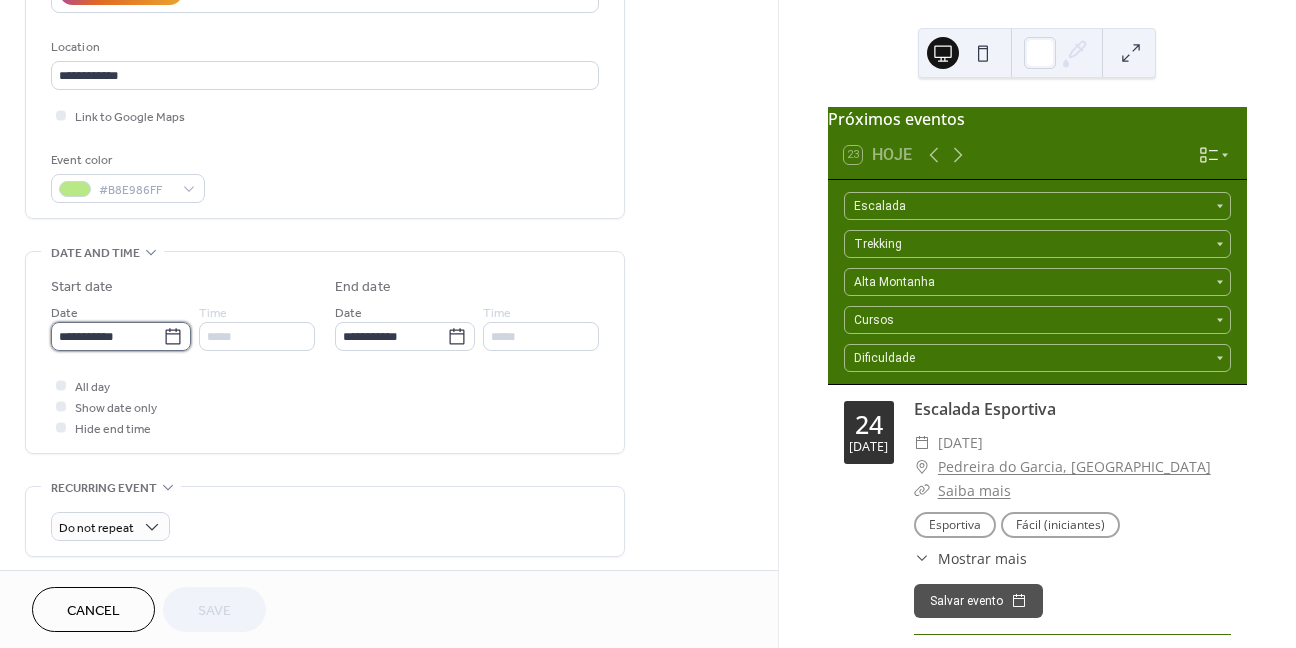click on "**********" at bounding box center (107, 336) 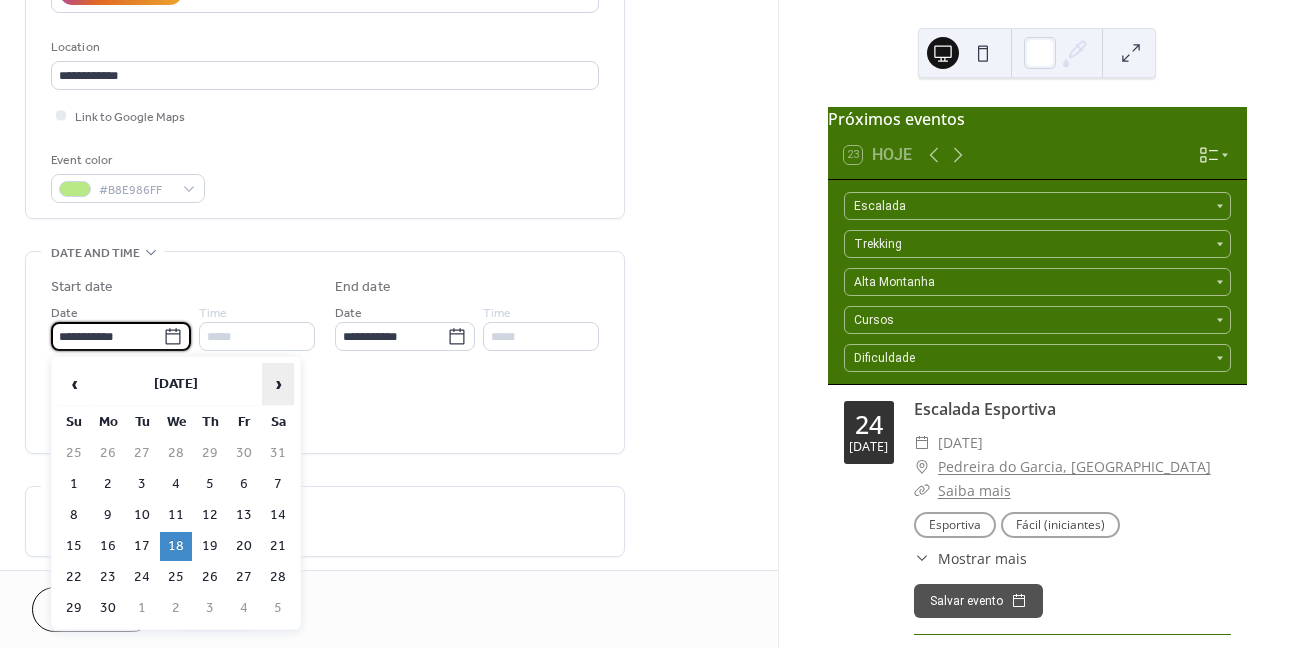 click on "›" at bounding box center [278, 384] 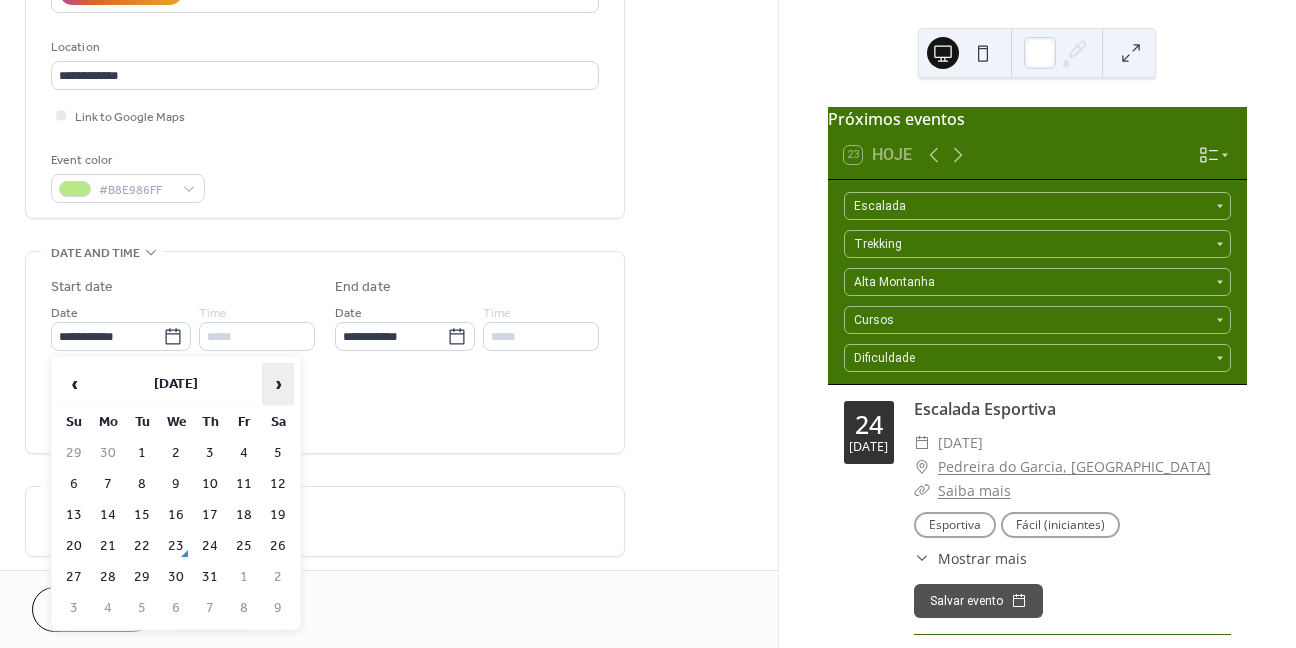 click on "›" at bounding box center (278, 384) 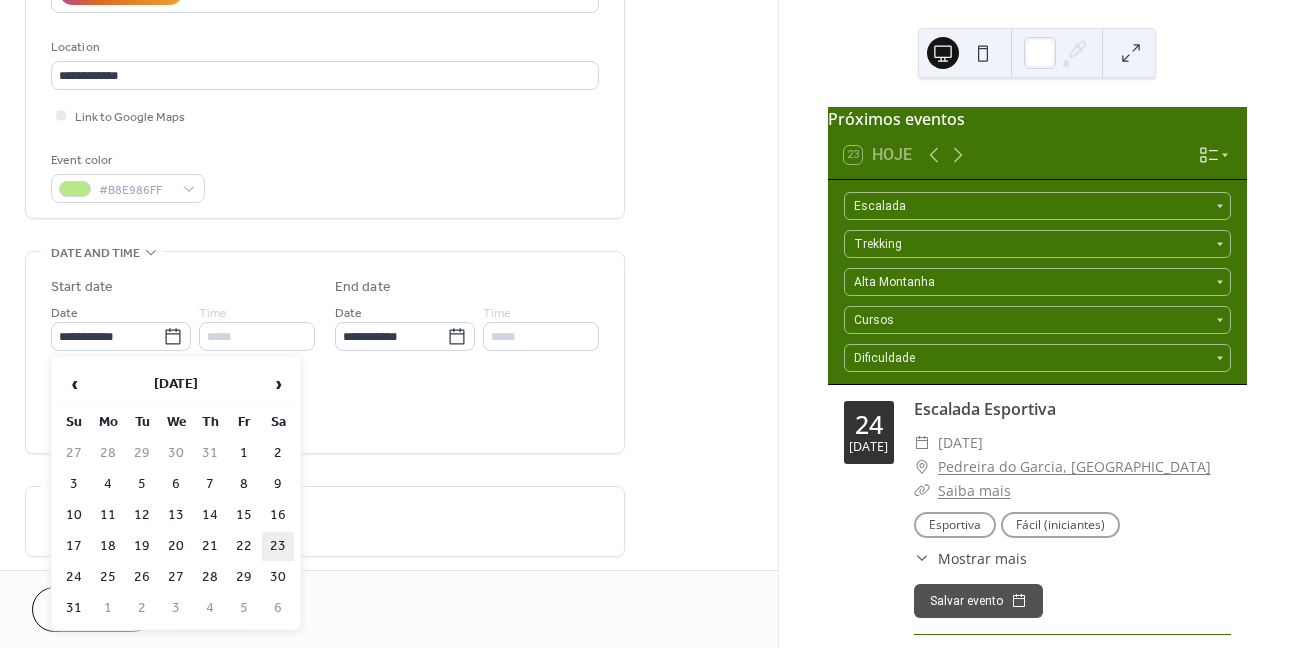 click on "23" at bounding box center (278, 546) 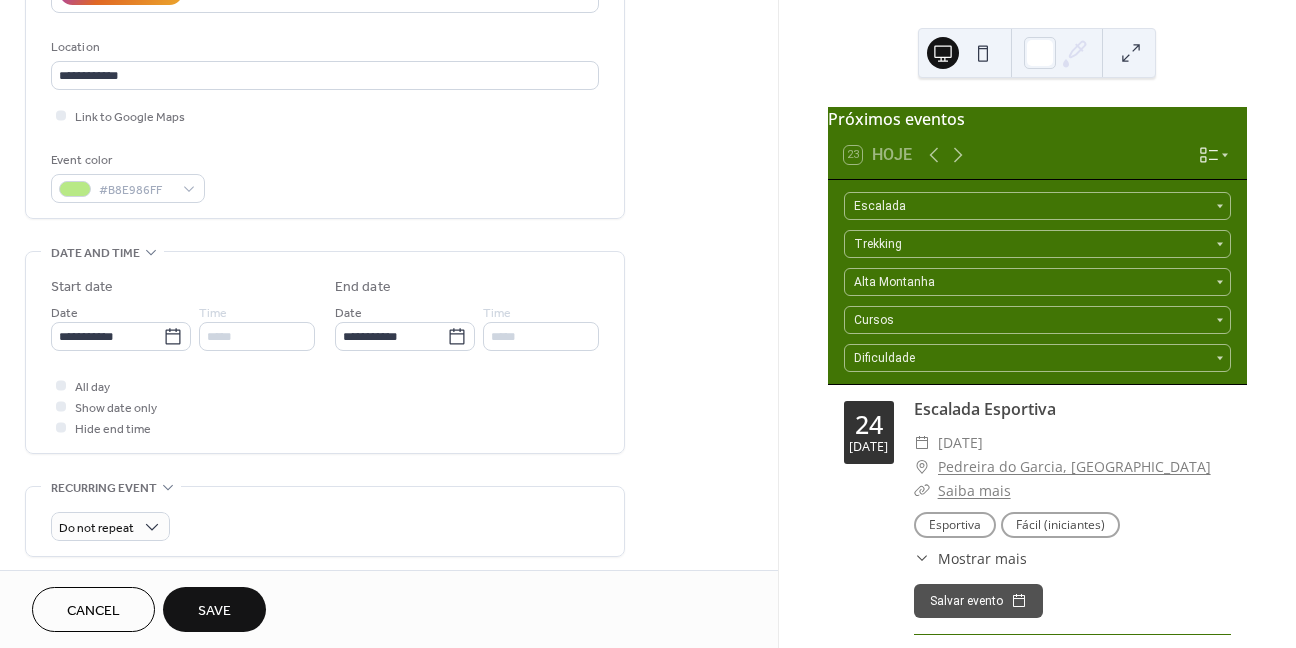 type on "**********" 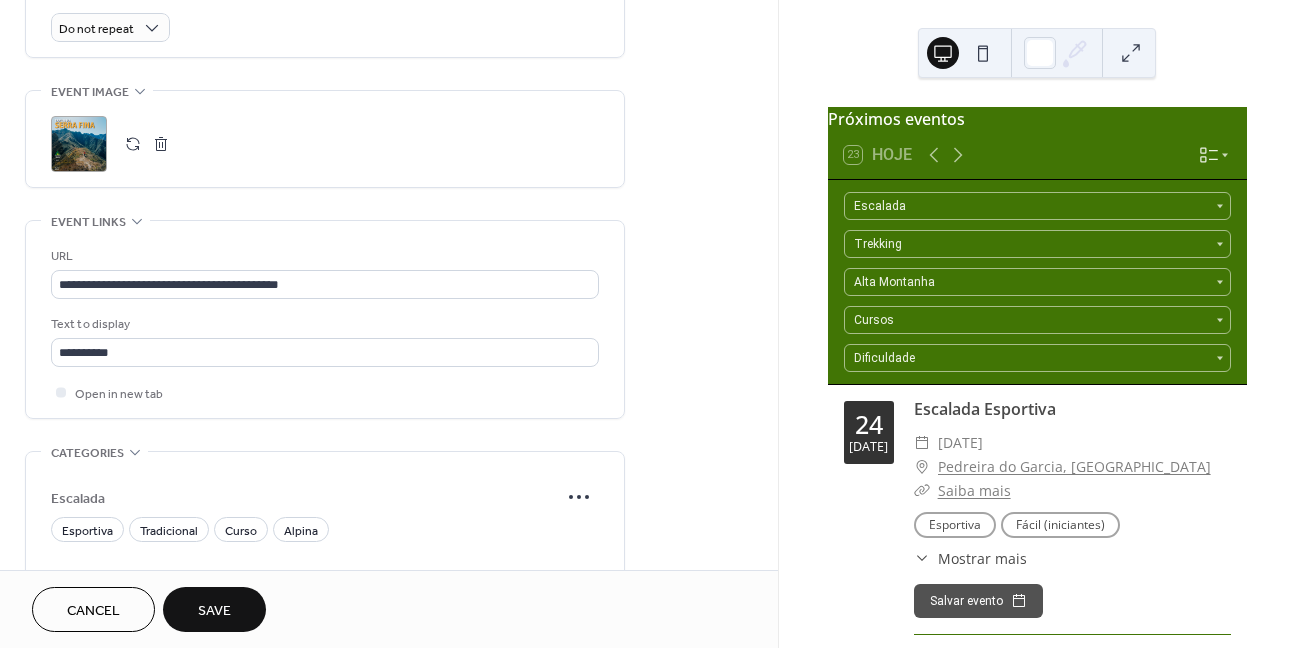 scroll, scrollTop: 900, scrollLeft: 0, axis: vertical 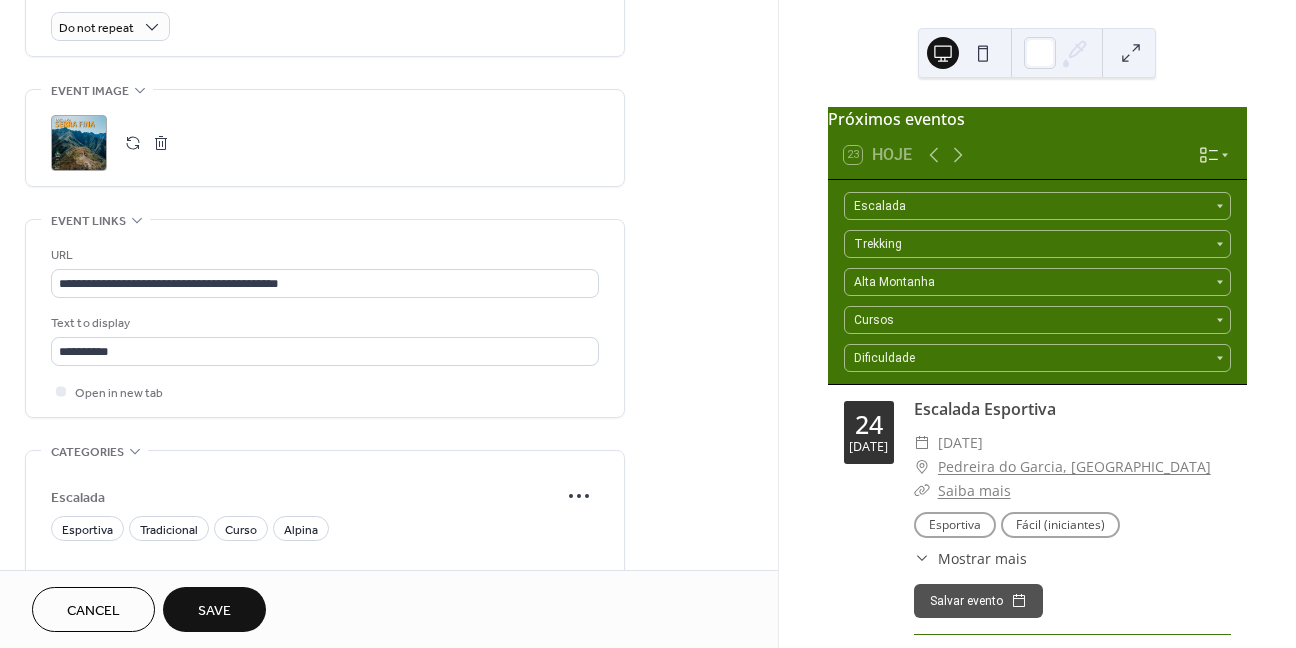 click on "Save" at bounding box center (214, 611) 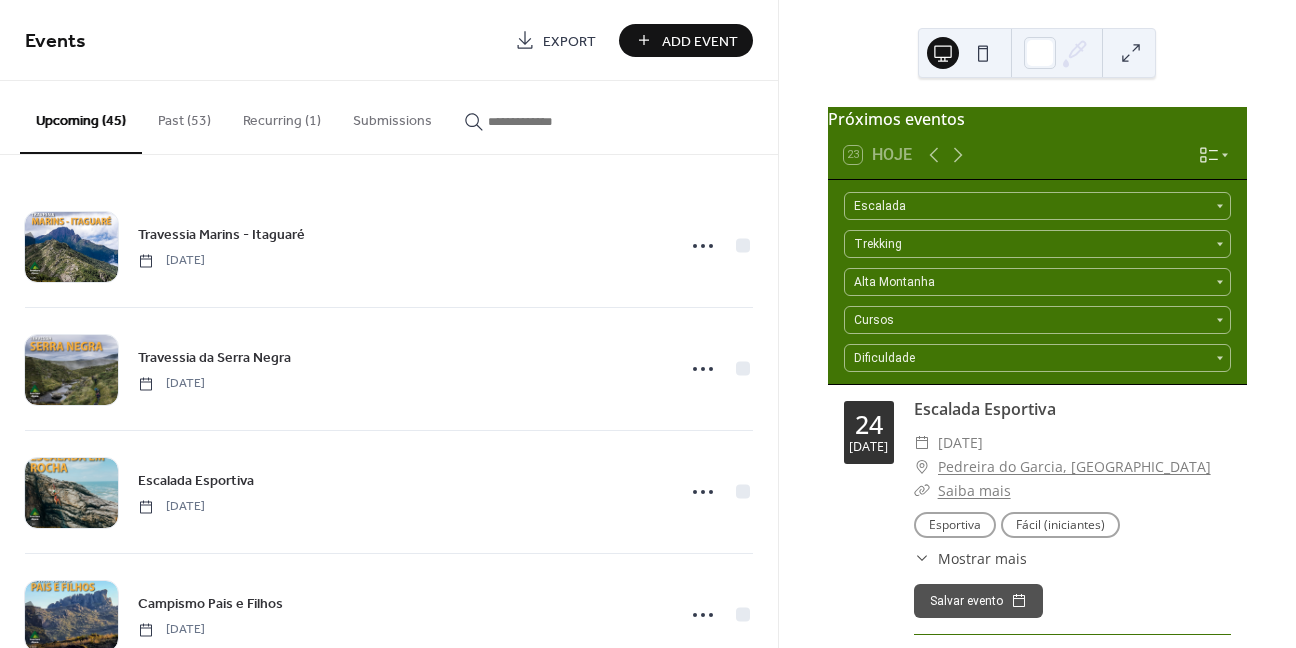 click at bounding box center [548, 121] 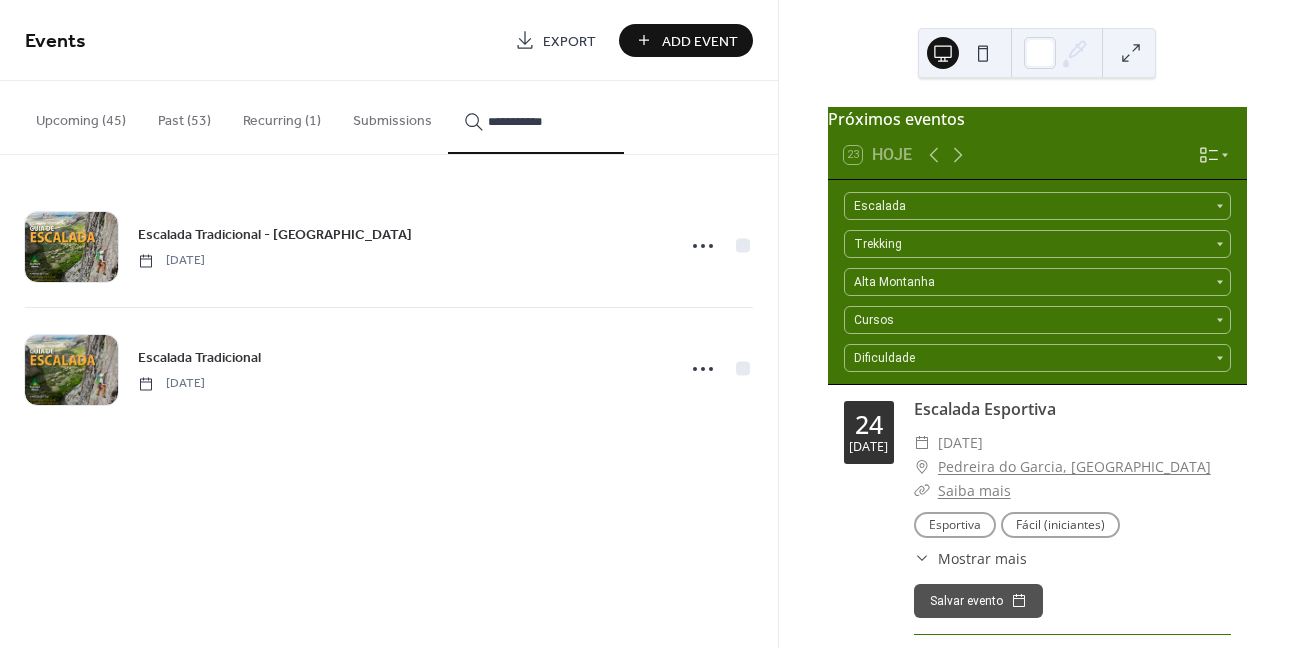type on "**********" 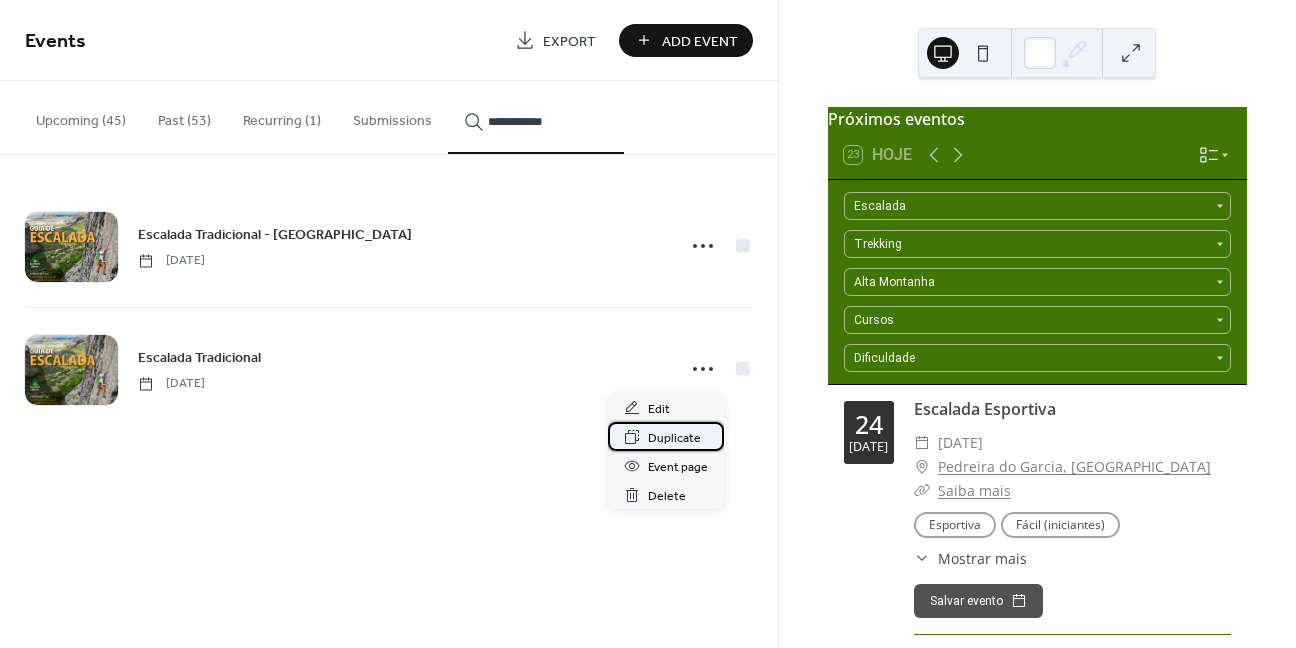 click on "Duplicate" at bounding box center (674, 438) 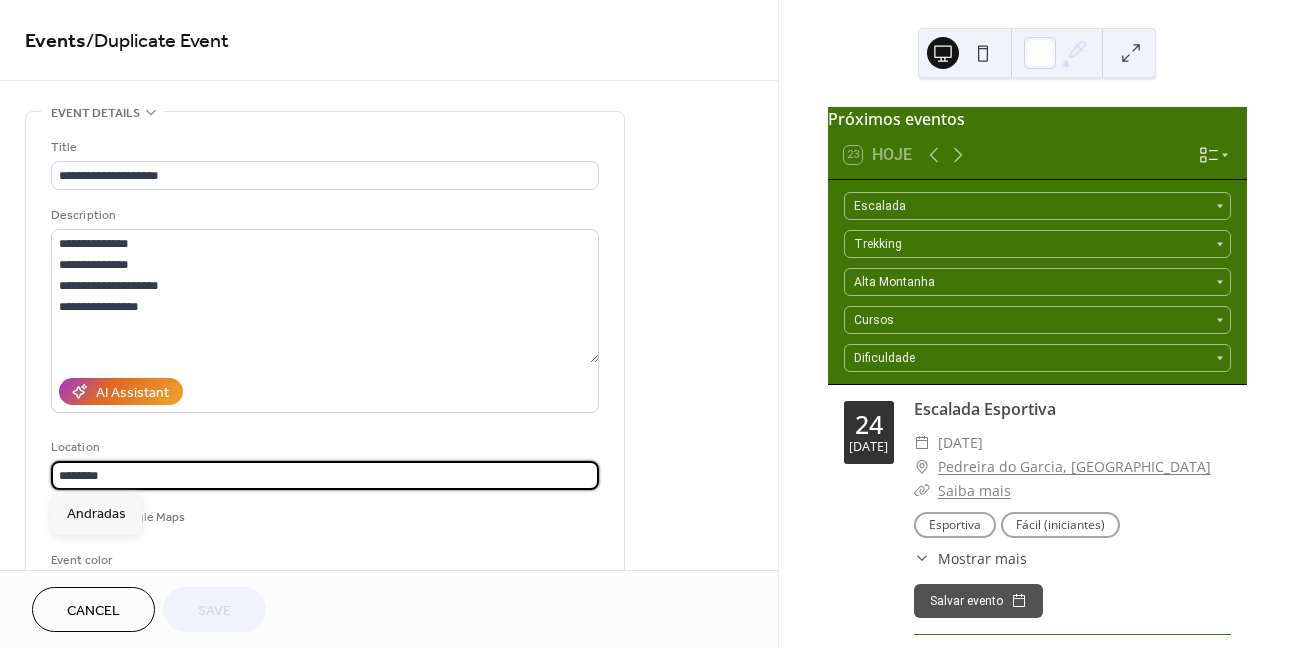 click on "********" at bounding box center [325, 475] 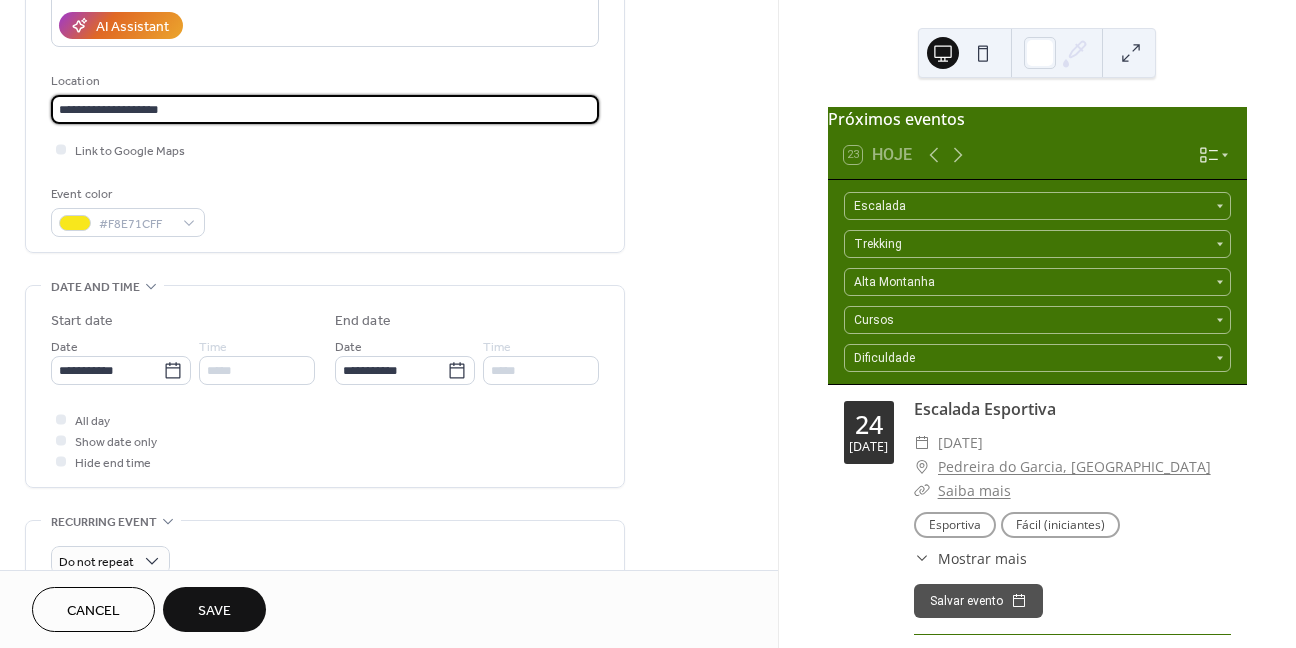 scroll, scrollTop: 400, scrollLeft: 0, axis: vertical 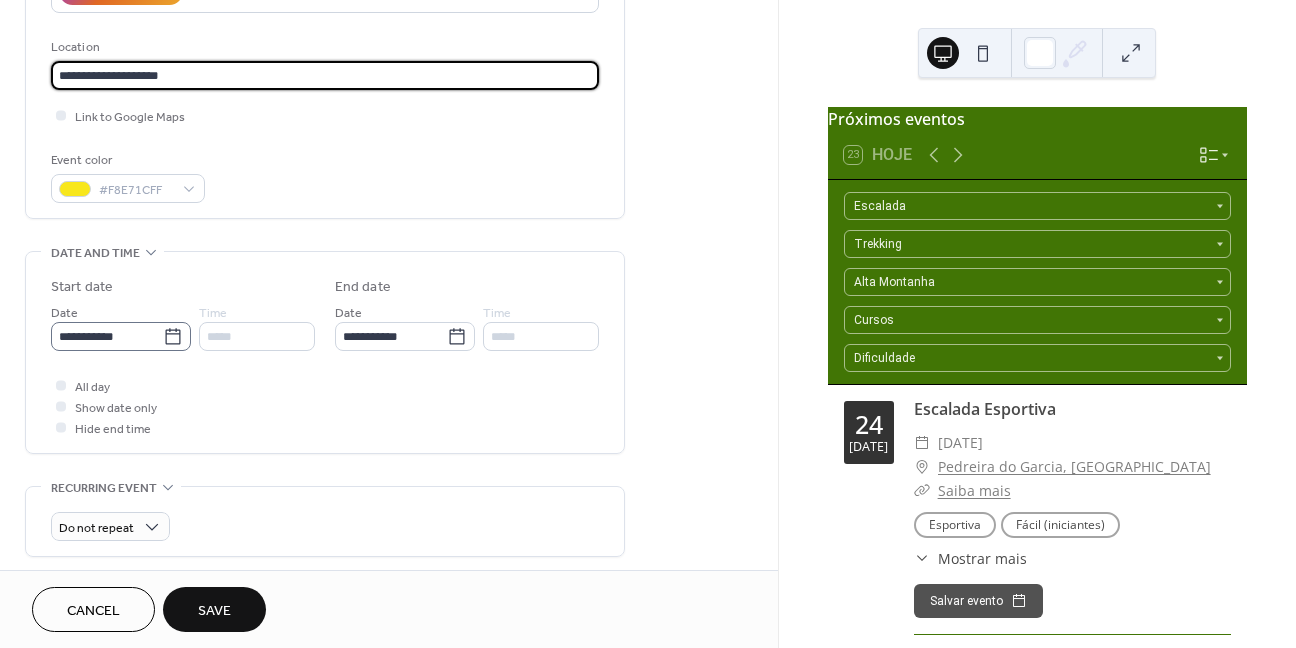 type on "**********" 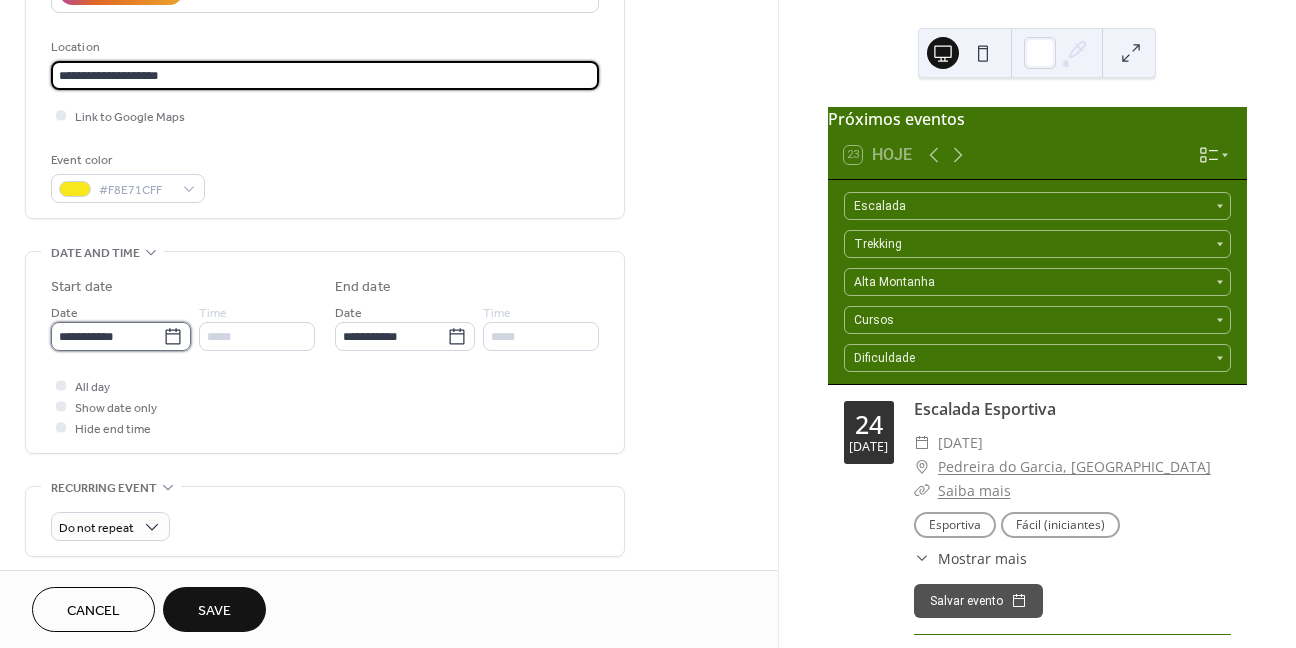 click on "**********" at bounding box center (107, 336) 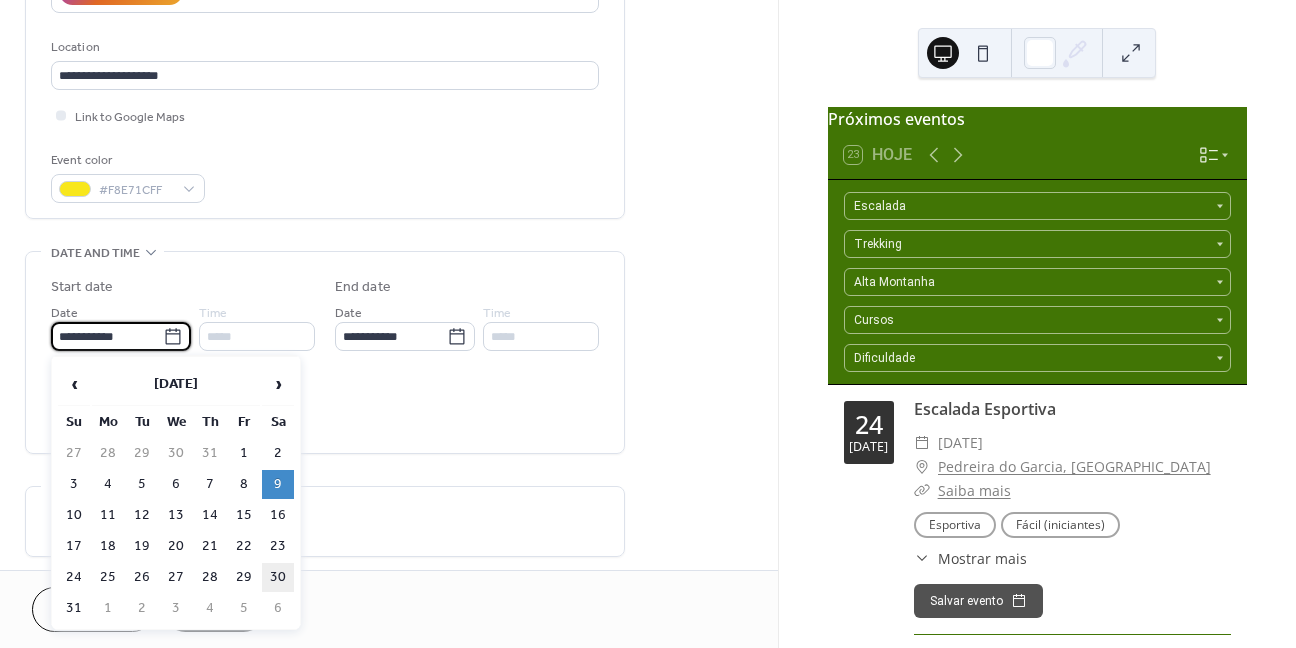 click on "30" at bounding box center (278, 577) 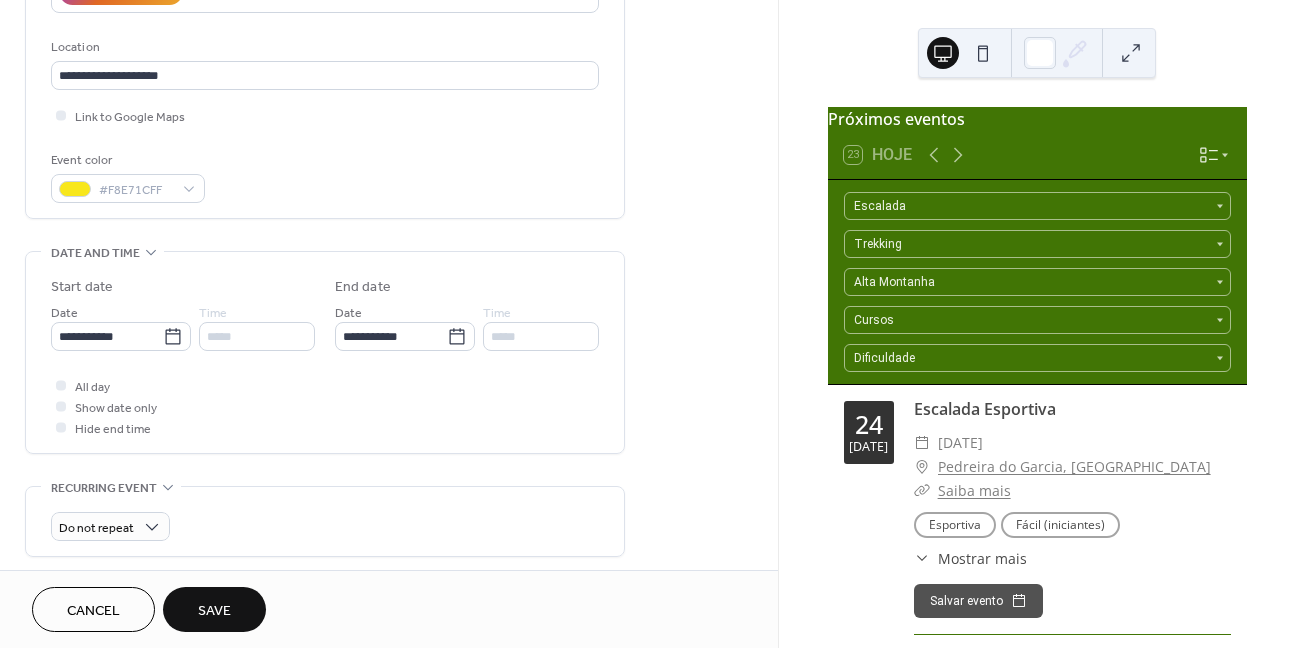 drag, startPoint x: 236, startPoint y: 601, endPoint x: 302, endPoint y: 448, distance: 166.62833 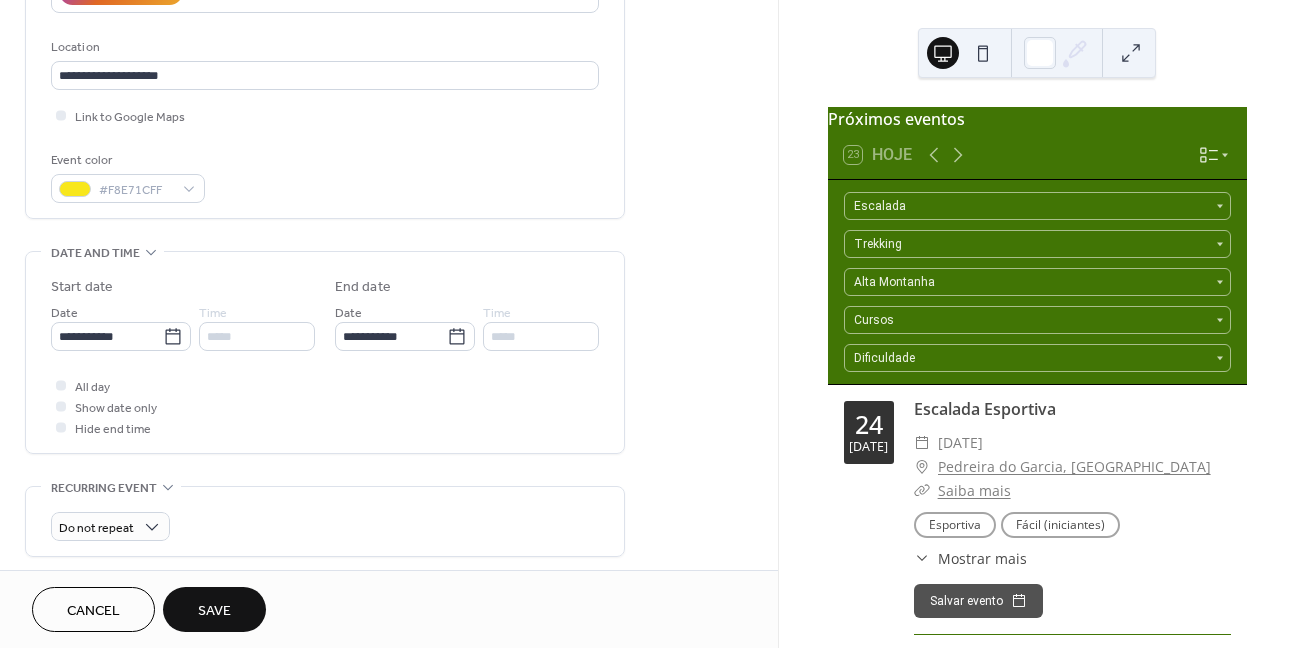 click on "**********" at bounding box center [389, 324] 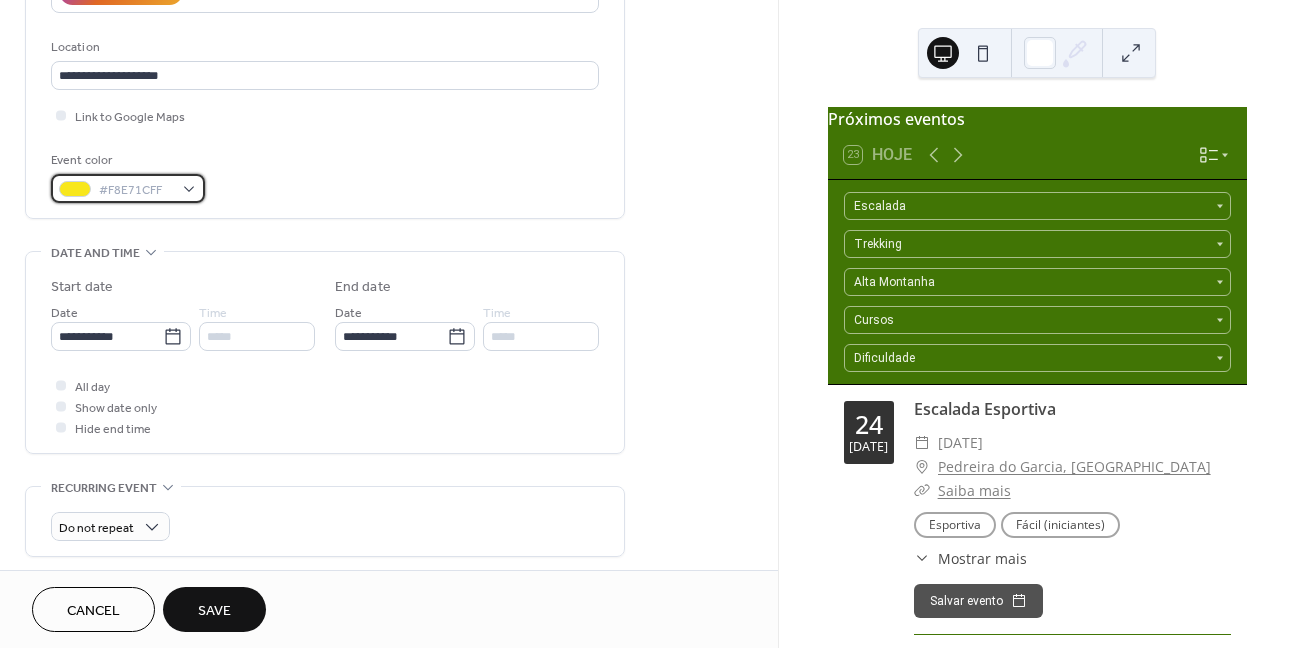 click on "#F8E71CFF" at bounding box center (128, 188) 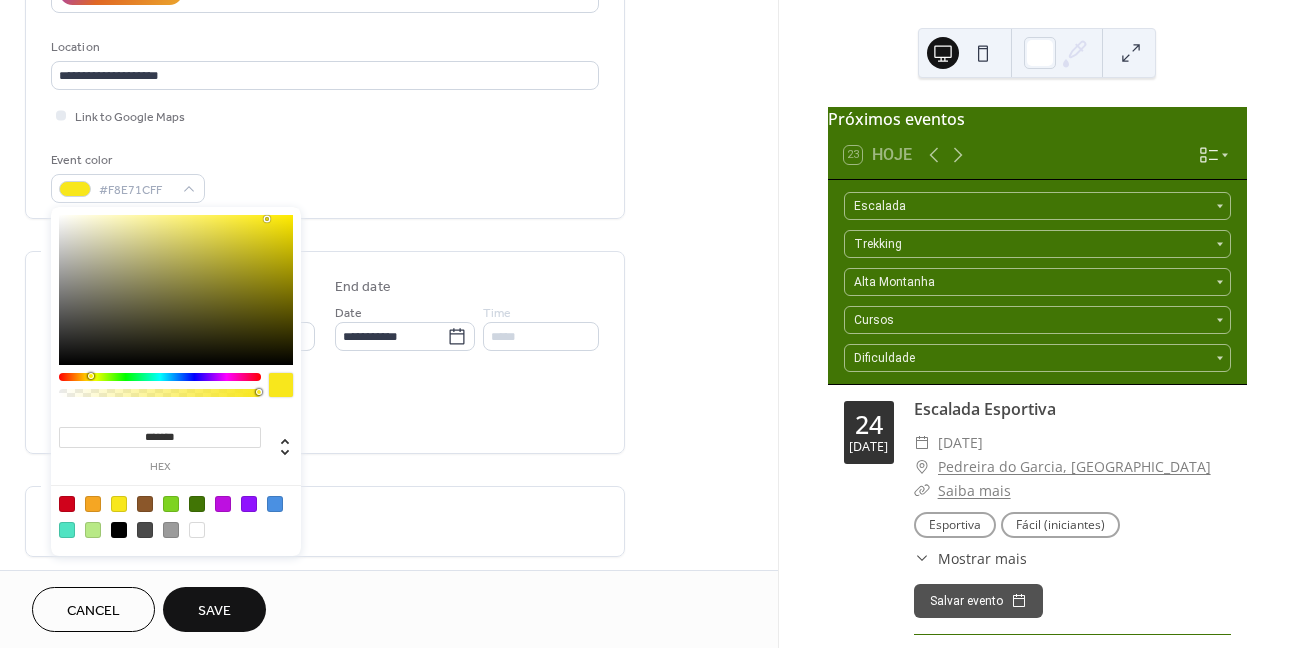 click at bounding box center [93, 530] 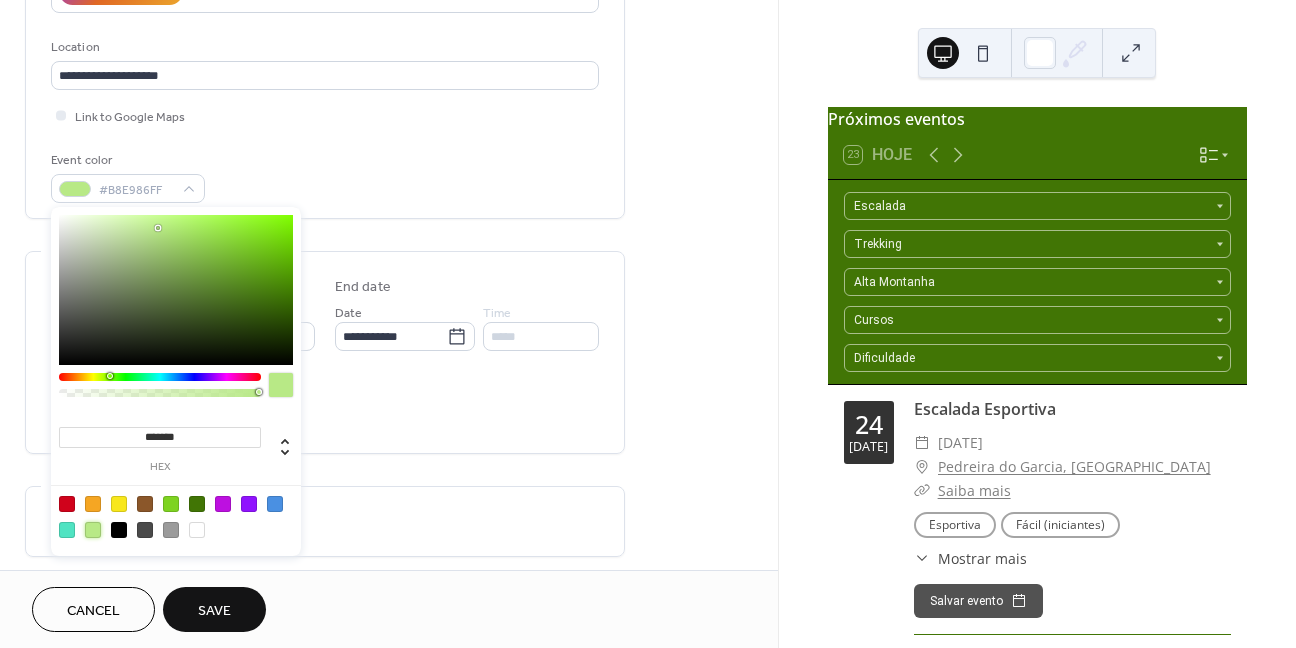 click at bounding box center [171, 504] 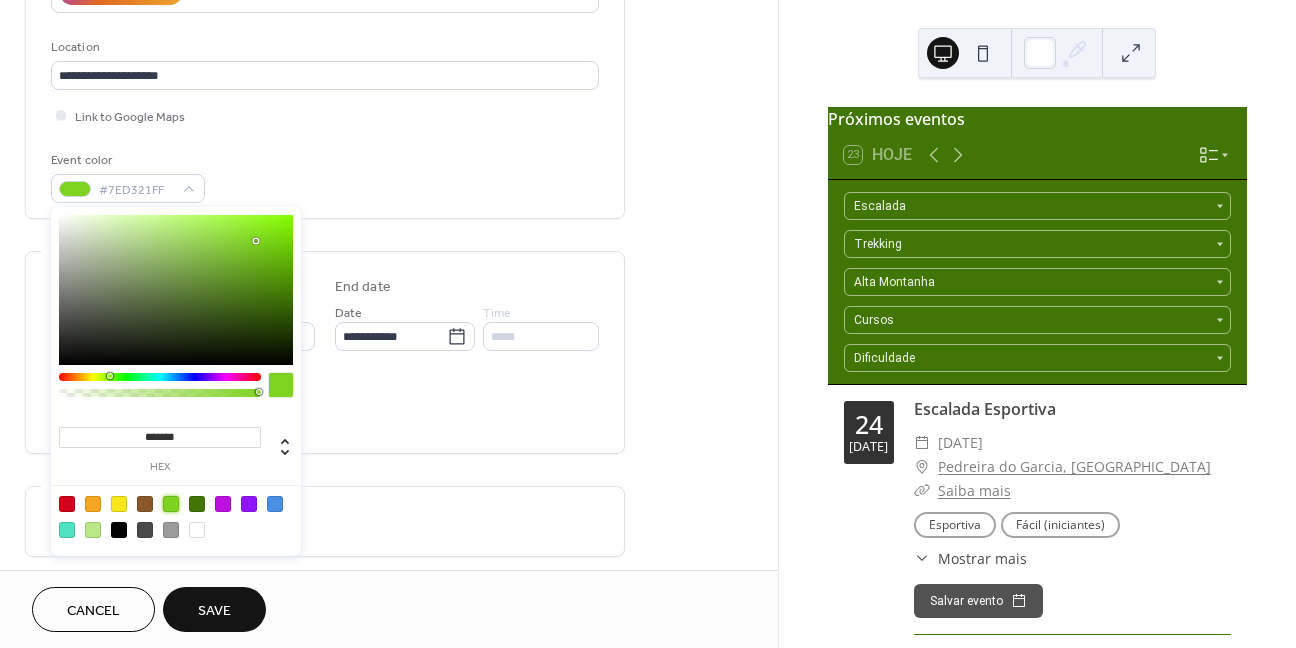 click at bounding box center (93, 530) 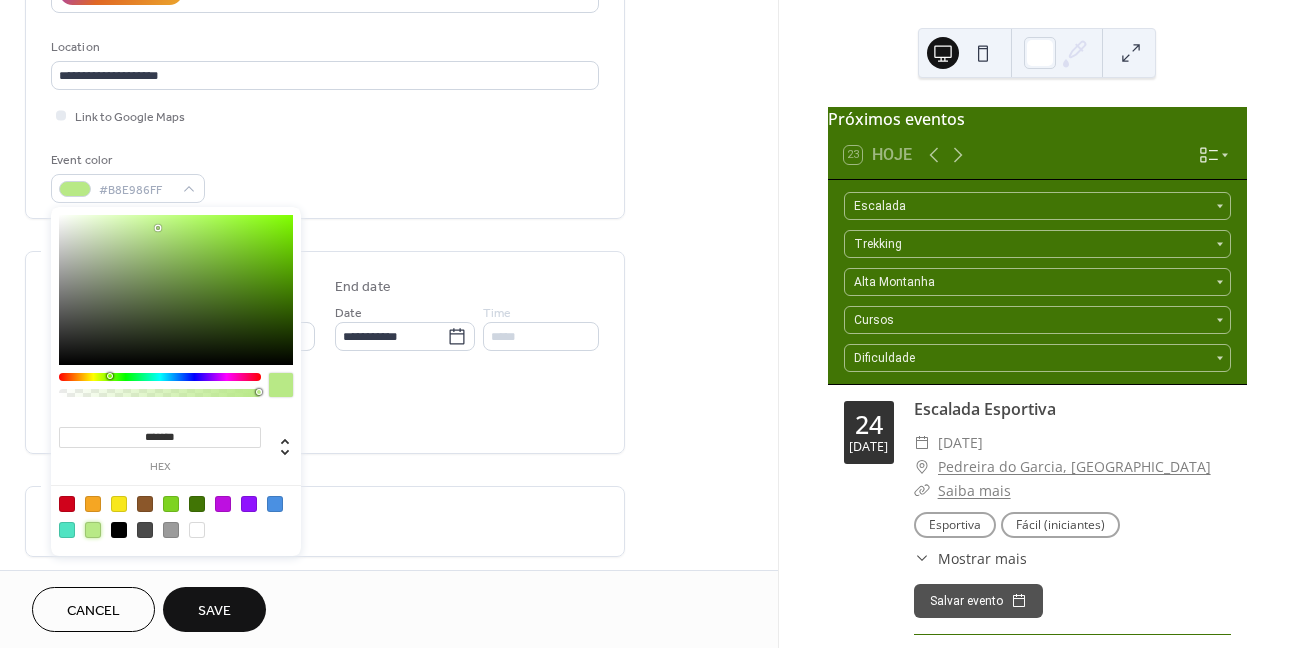click on "Save" at bounding box center (214, 611) 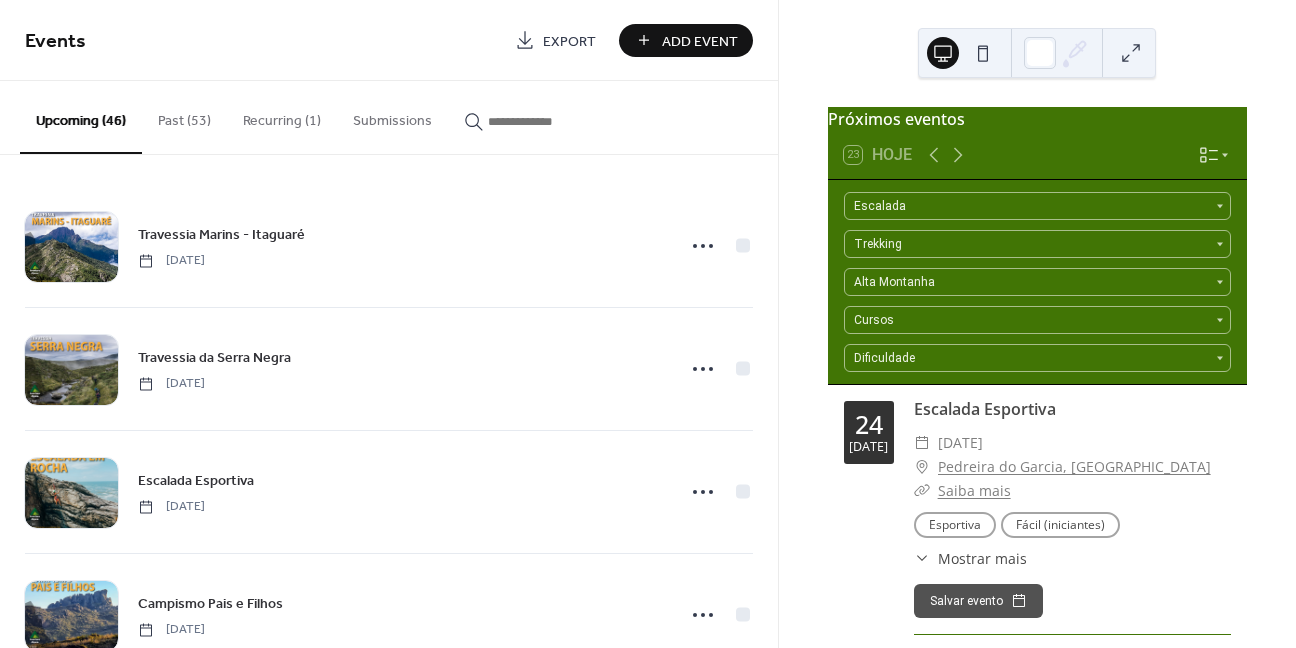 click at bounding box center [548, 121] 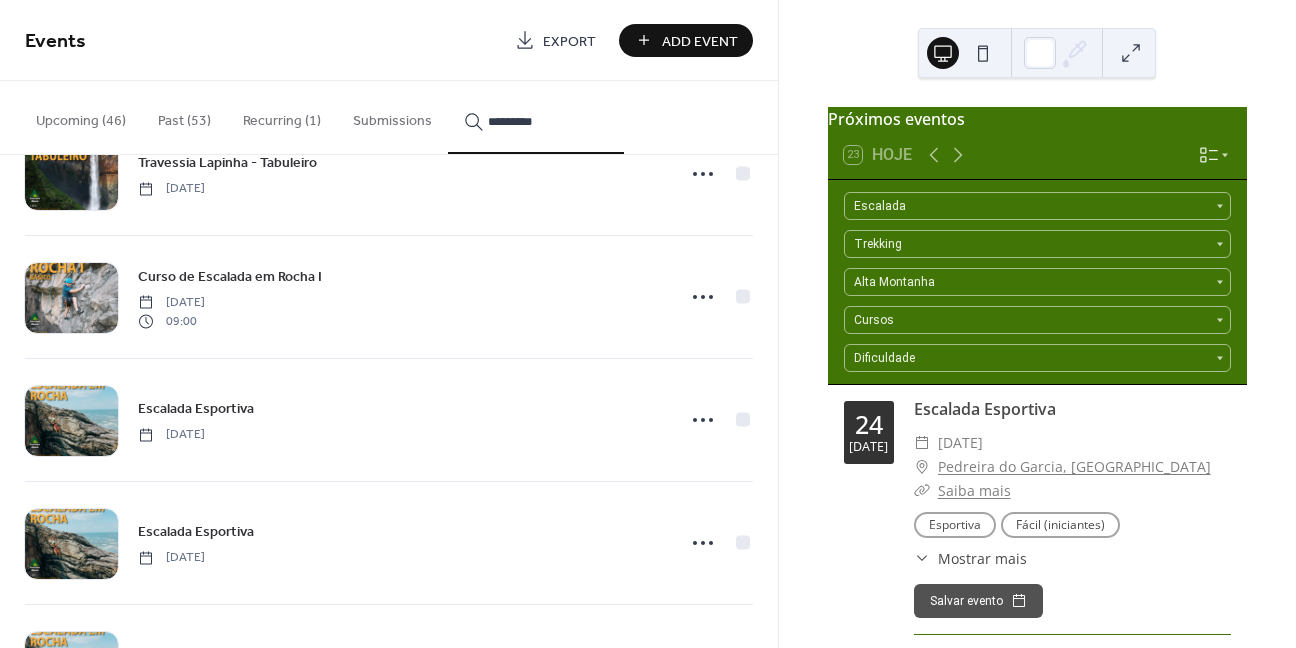 scroll, scrollTop: 3400, scrollLeft: 0, axis: vertical 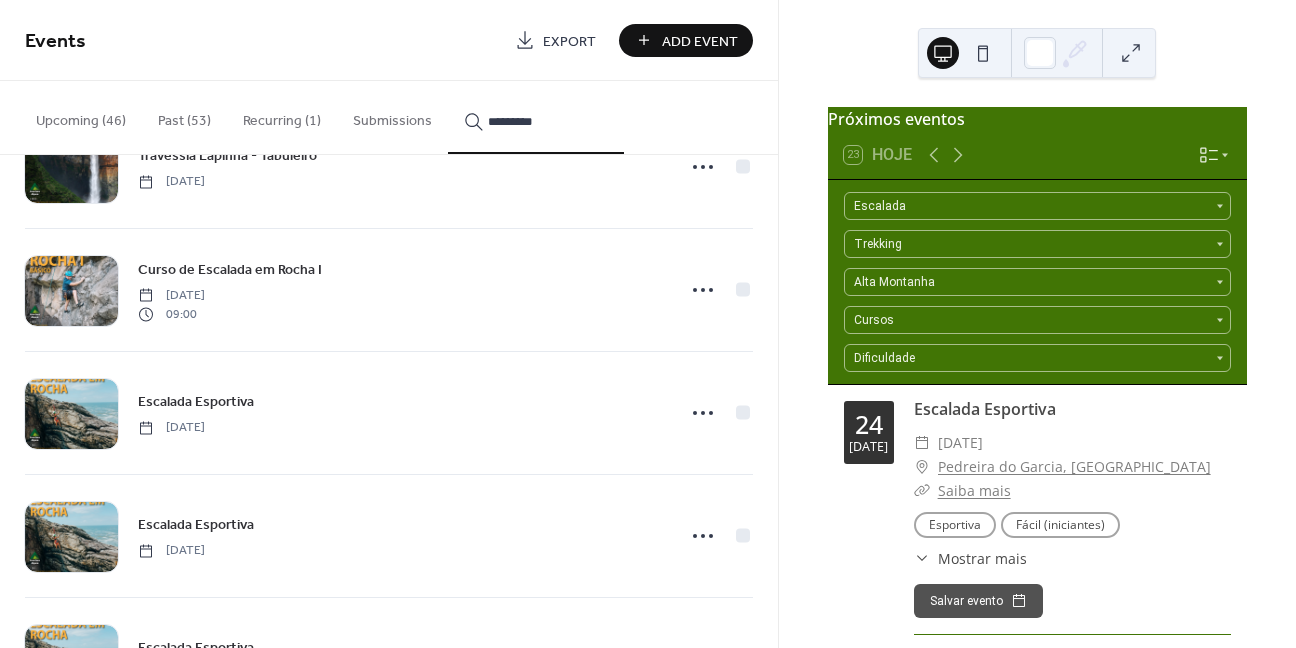 type on "*********" 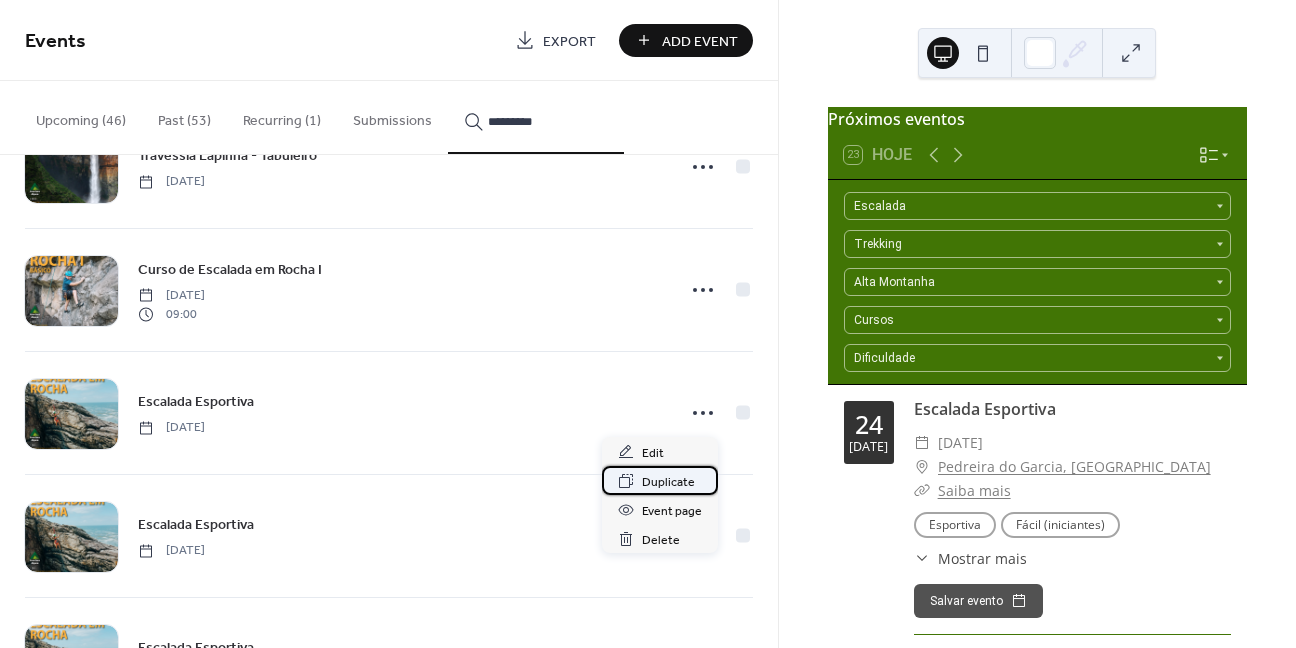 click on "Duplicate" at bounding box center (668, 482) 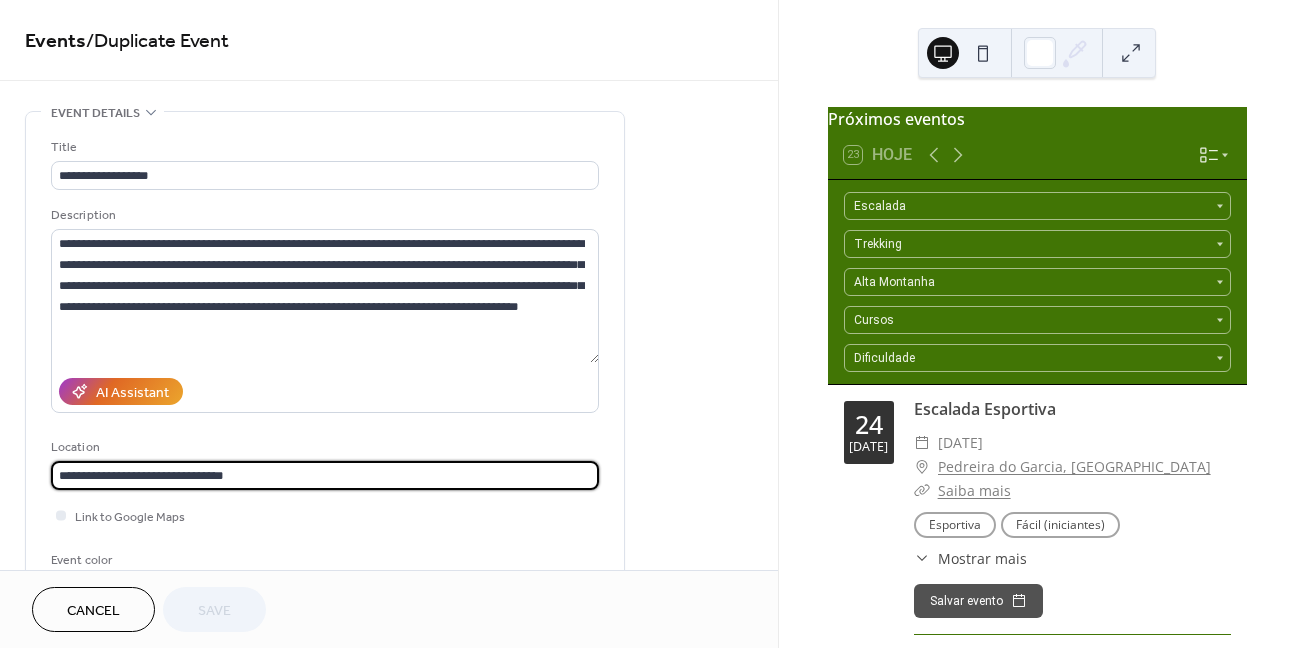 drag, startPoint x: 256, startPoint y: 476, endPoint x: 33, endPoint y: 459, distance: 223.64705 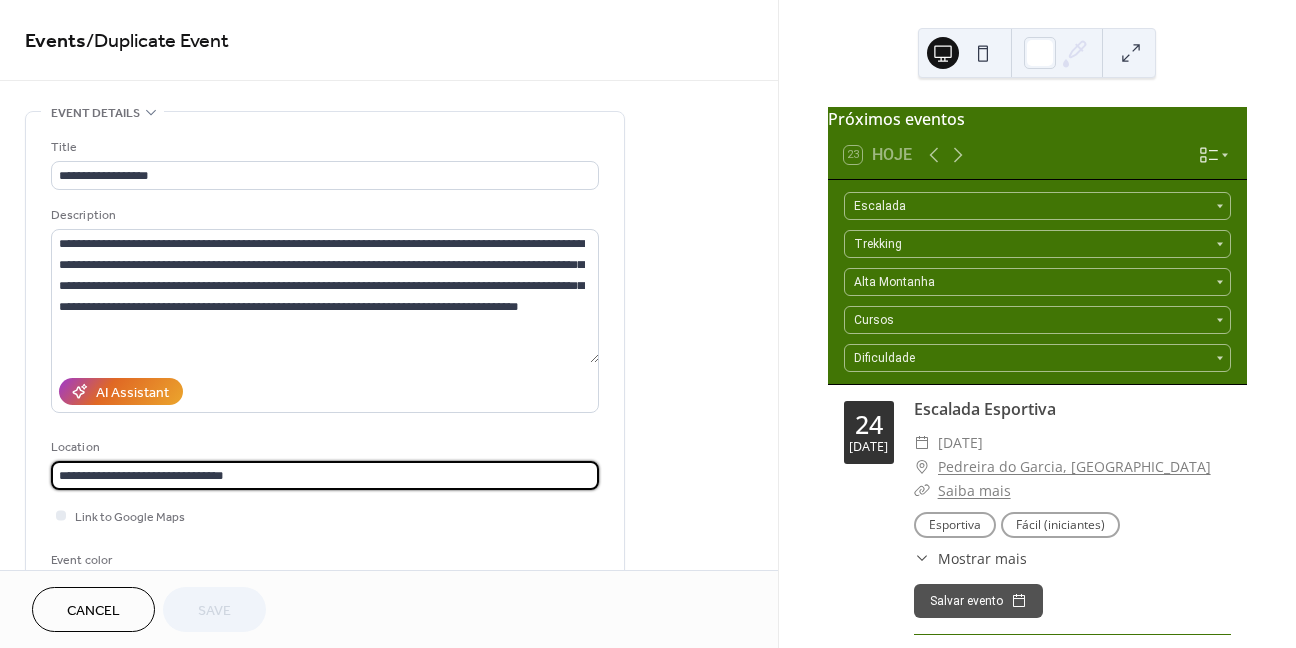 click on "**********" at bounding box center (325, 365) 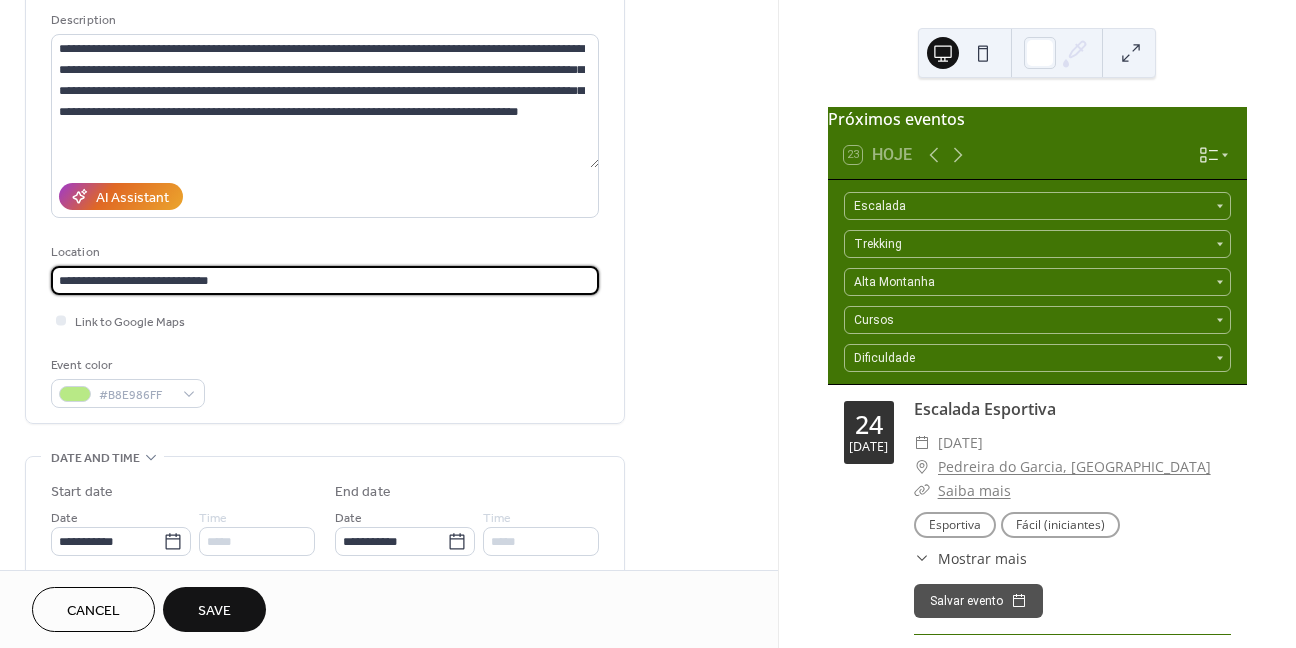 scroll, scrollTop: 300, scrollLeft: 0, axis: vertical 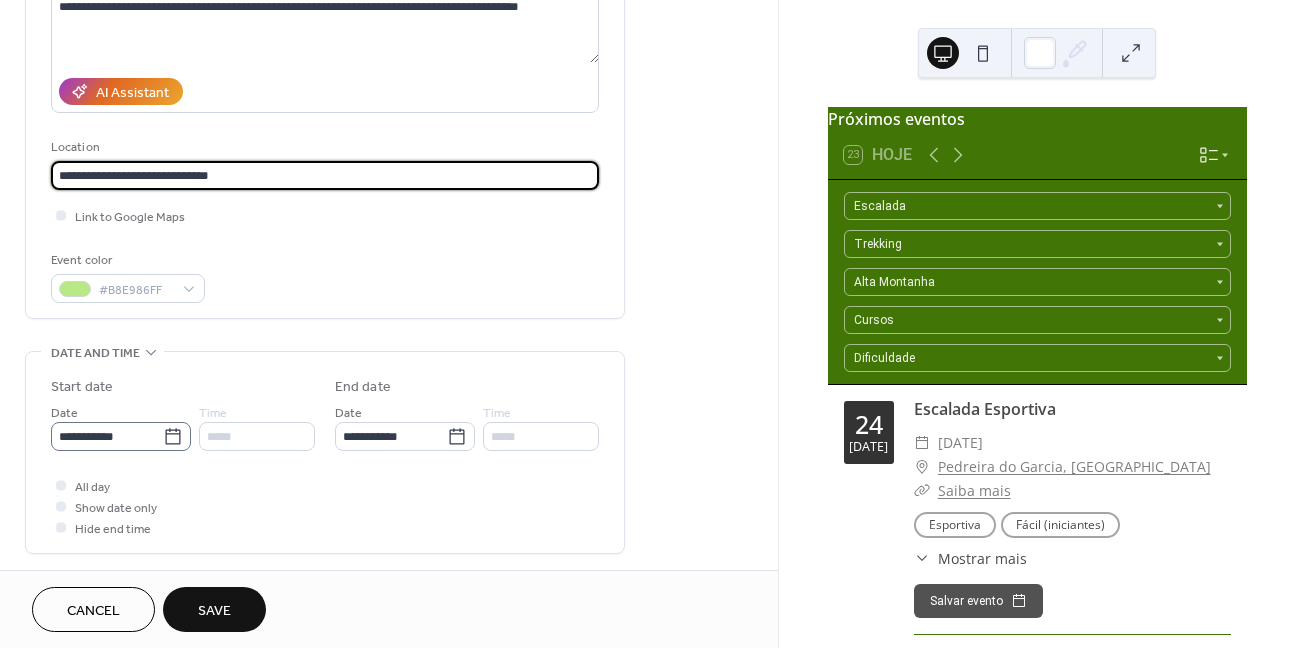 type on "**********" 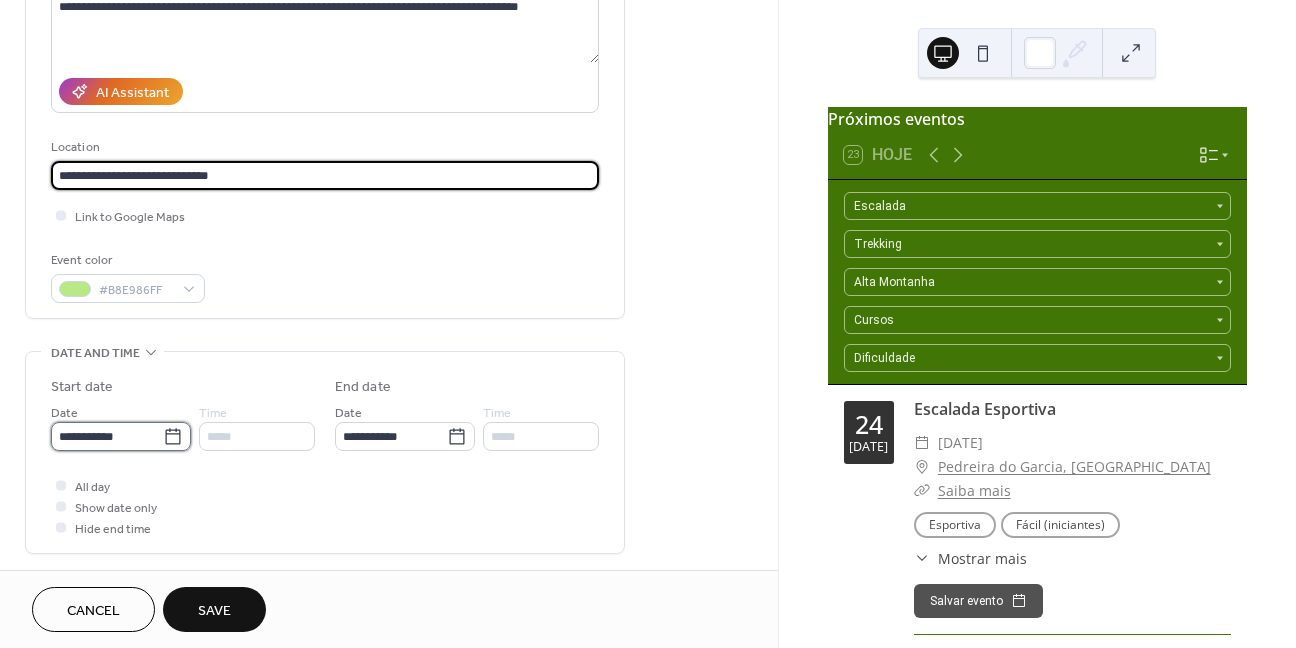 click on "**********" at bounding box center (107, 436) 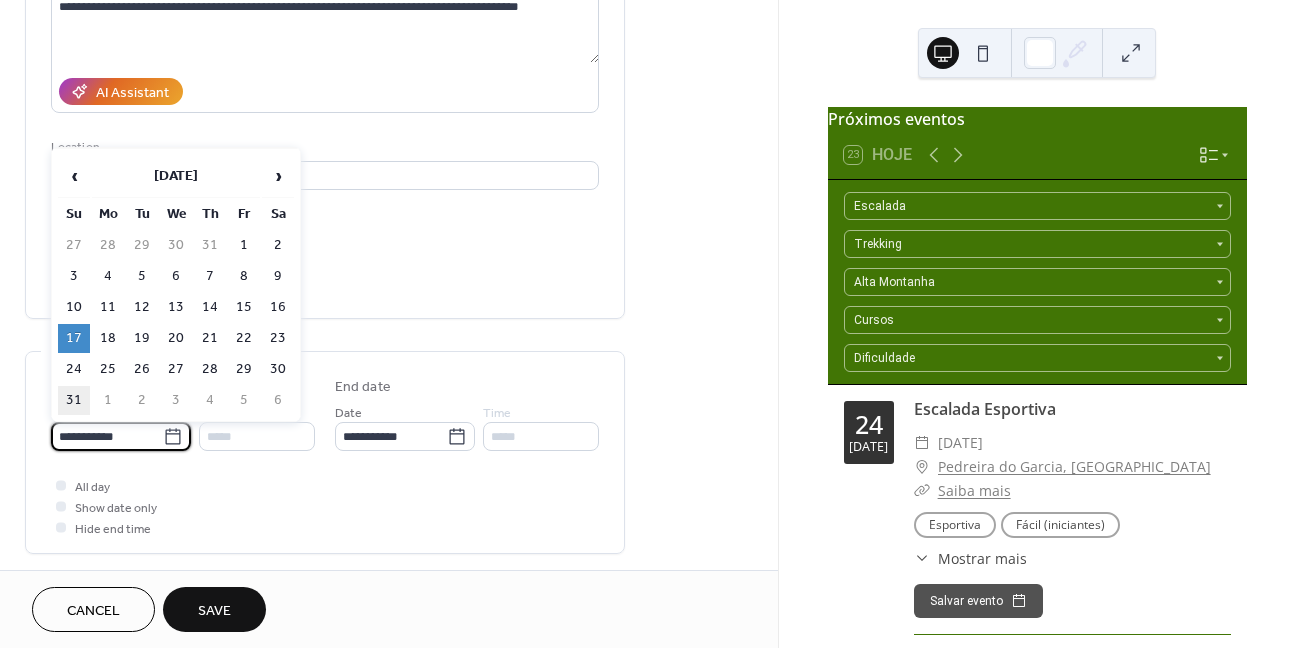 click on "31" at bounding box center [74, 400] 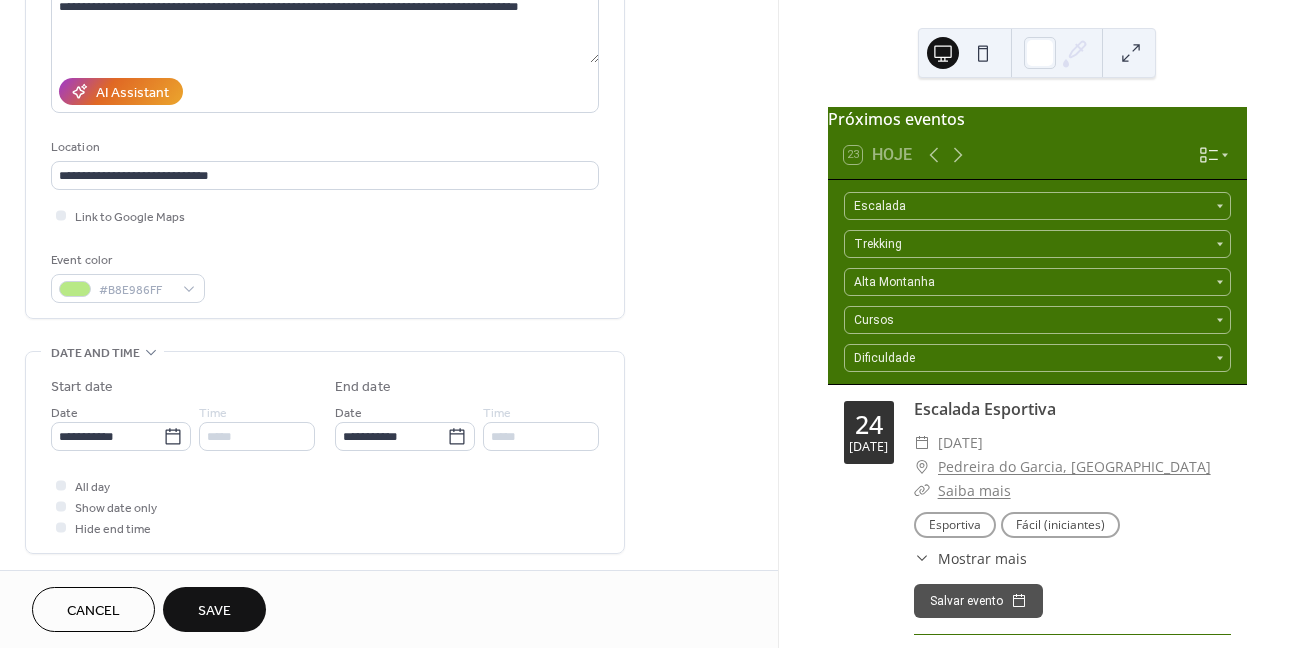 type on "**********" 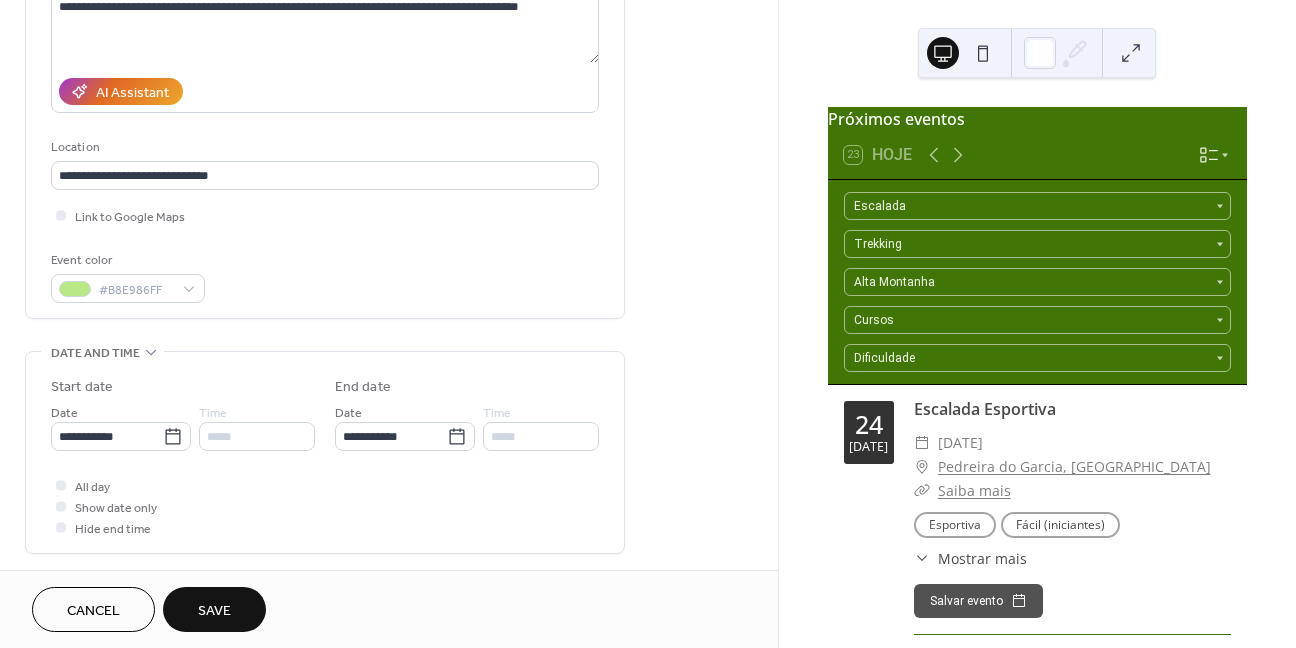 type on "**********" 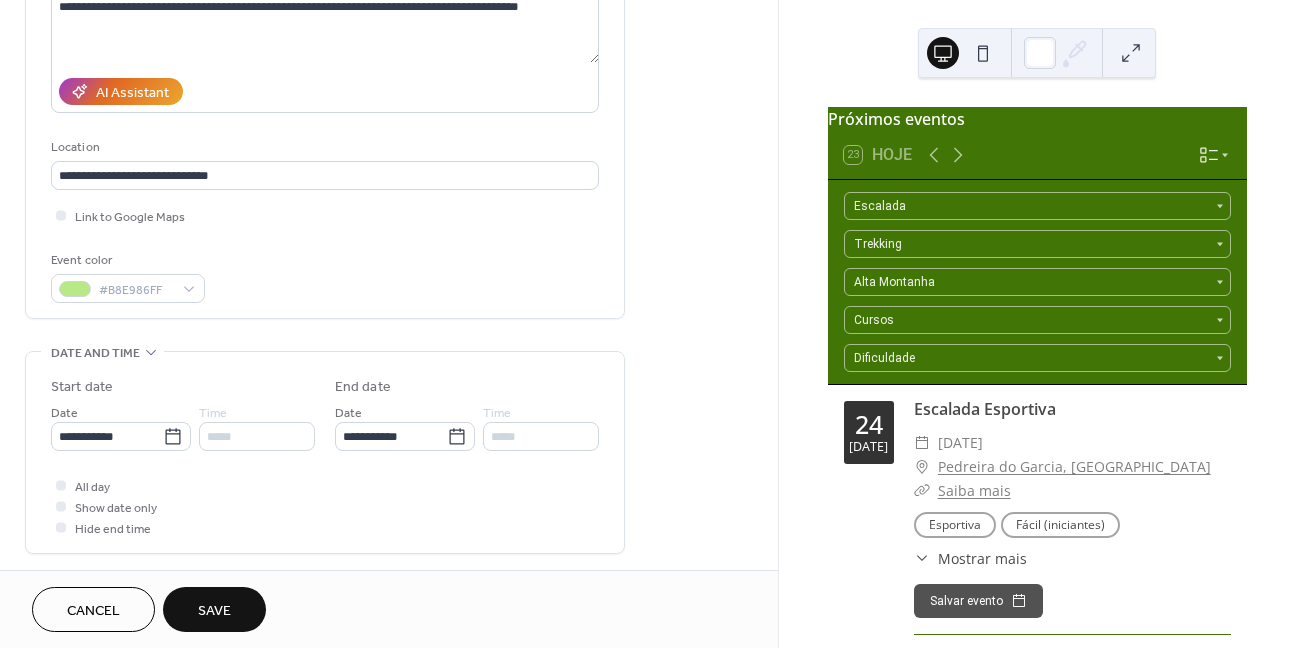 click on "Save" at bounding box center (214, 611) 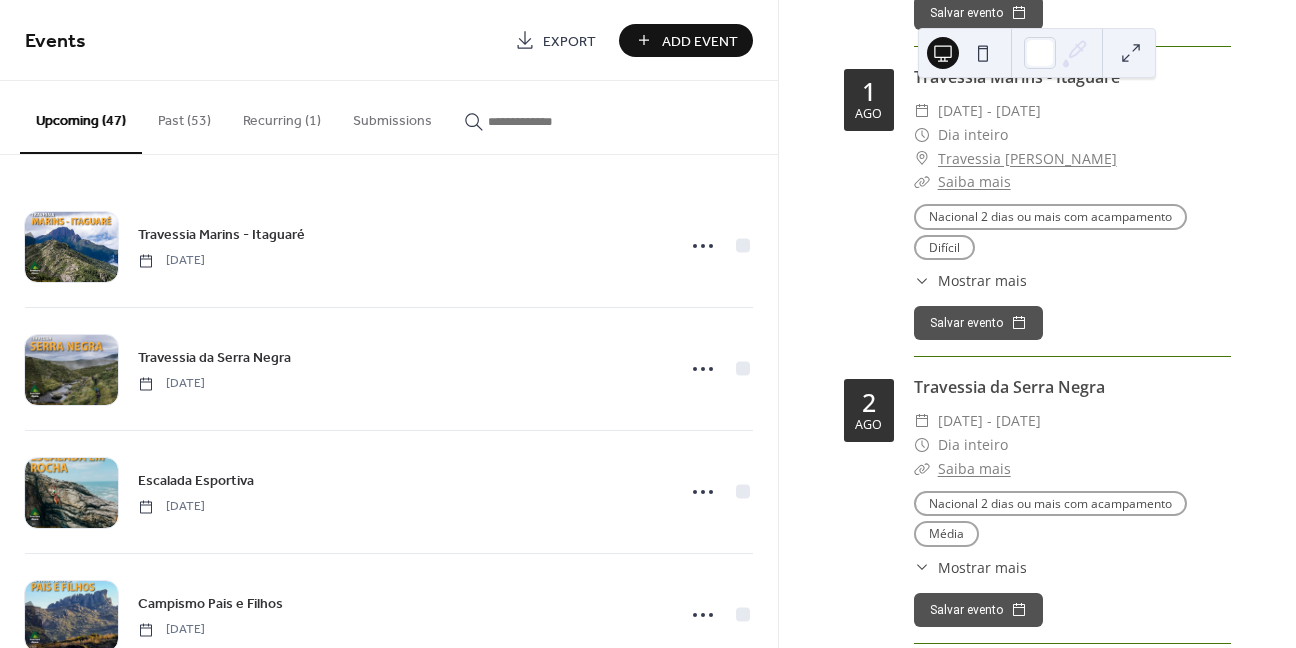 scroll, scrollTop: 500, scrollLeft: 0, axis: vertical 